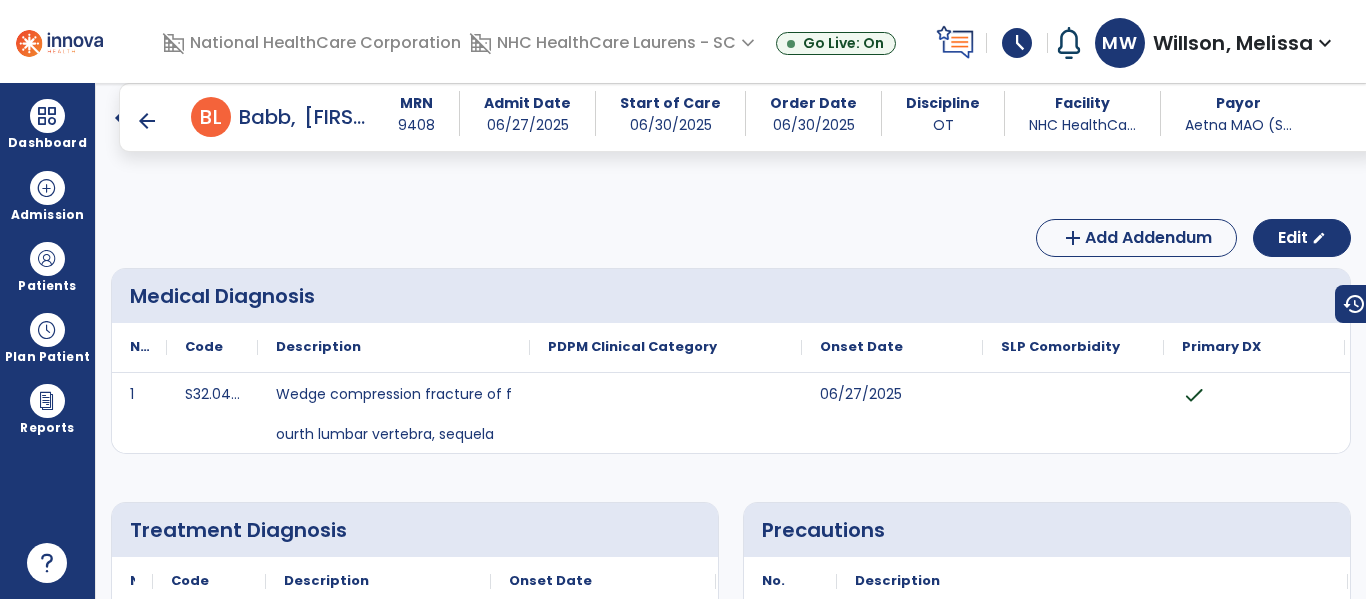 scroll, scrollTop: 0, scrollLeft: 0, axis: both 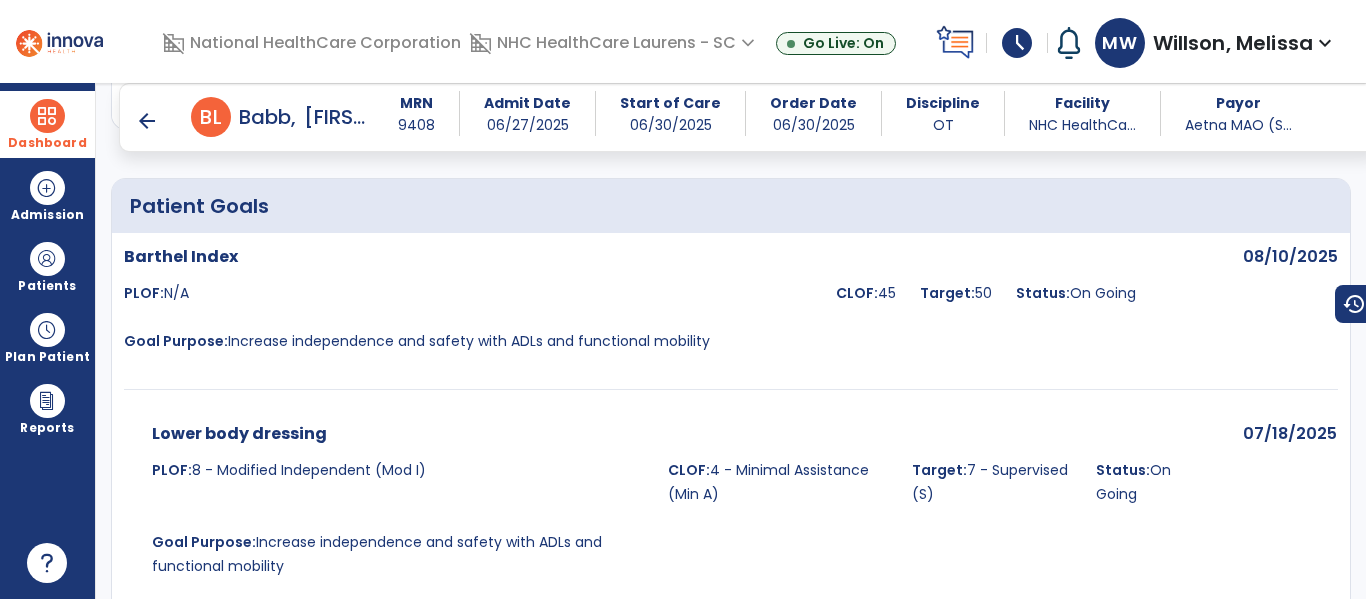 click on "Dashboard" at bounding box center [47, 124] 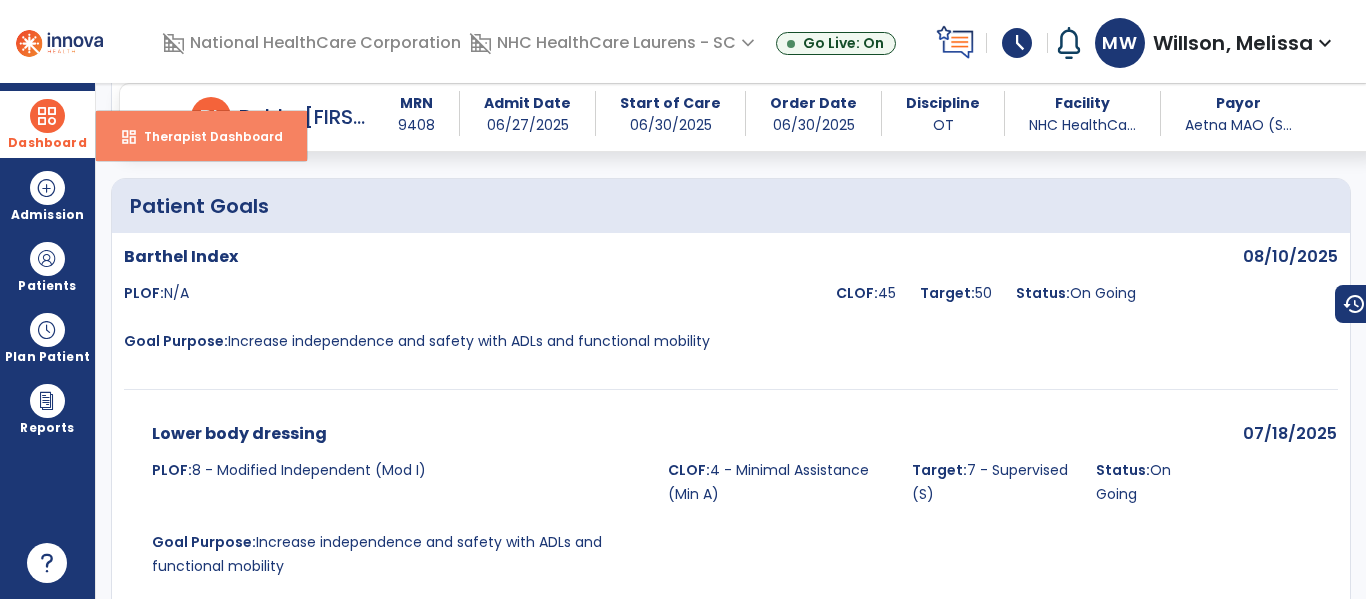 click on "dashboard  Therapist Dashboard" at bounding box center [201, 136] 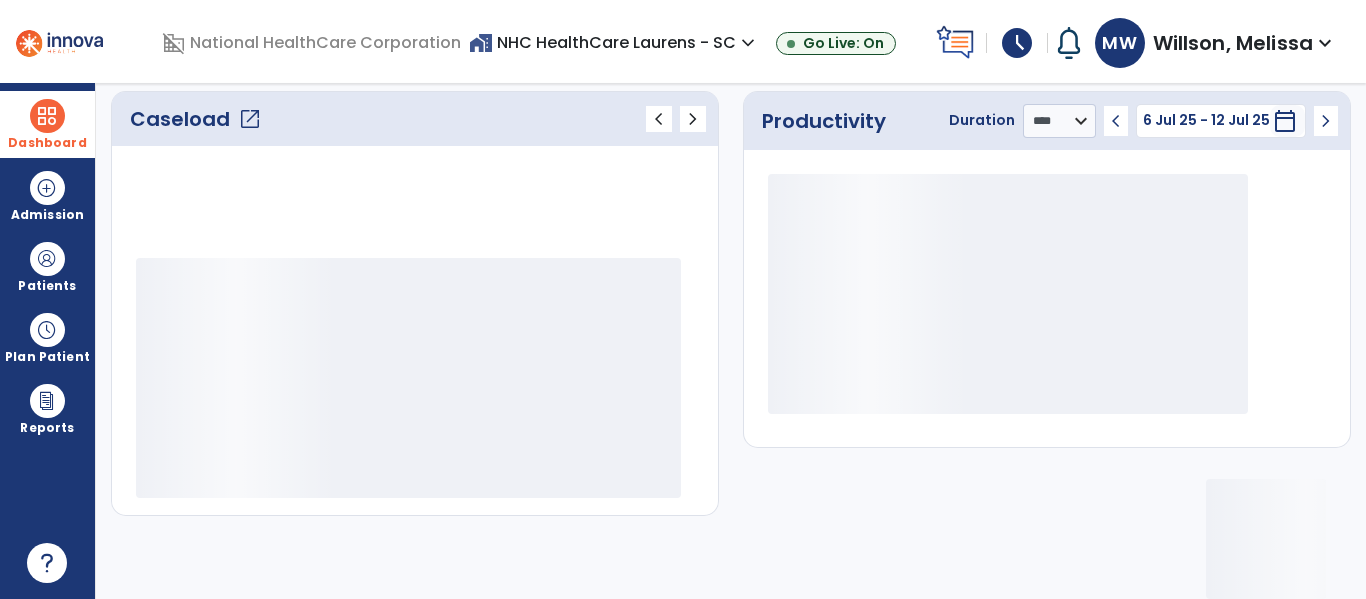 scroll, scrollTop: 277, scrollLeft: 0, axis: vertical 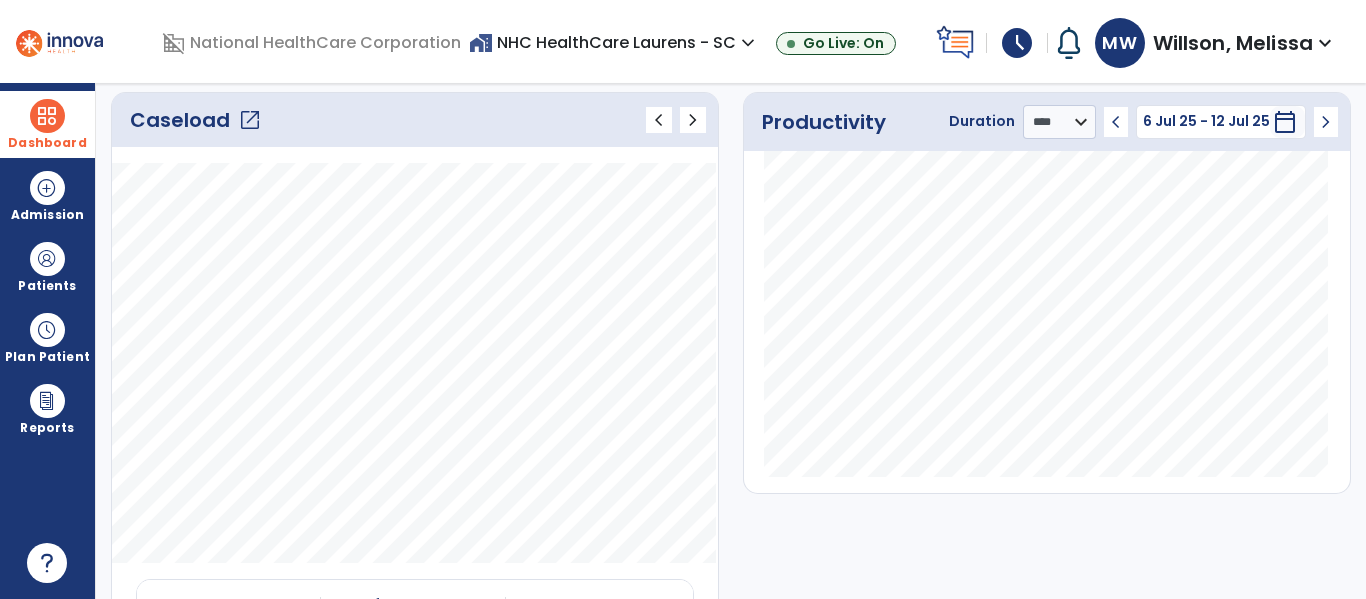 click on "open_in_new" 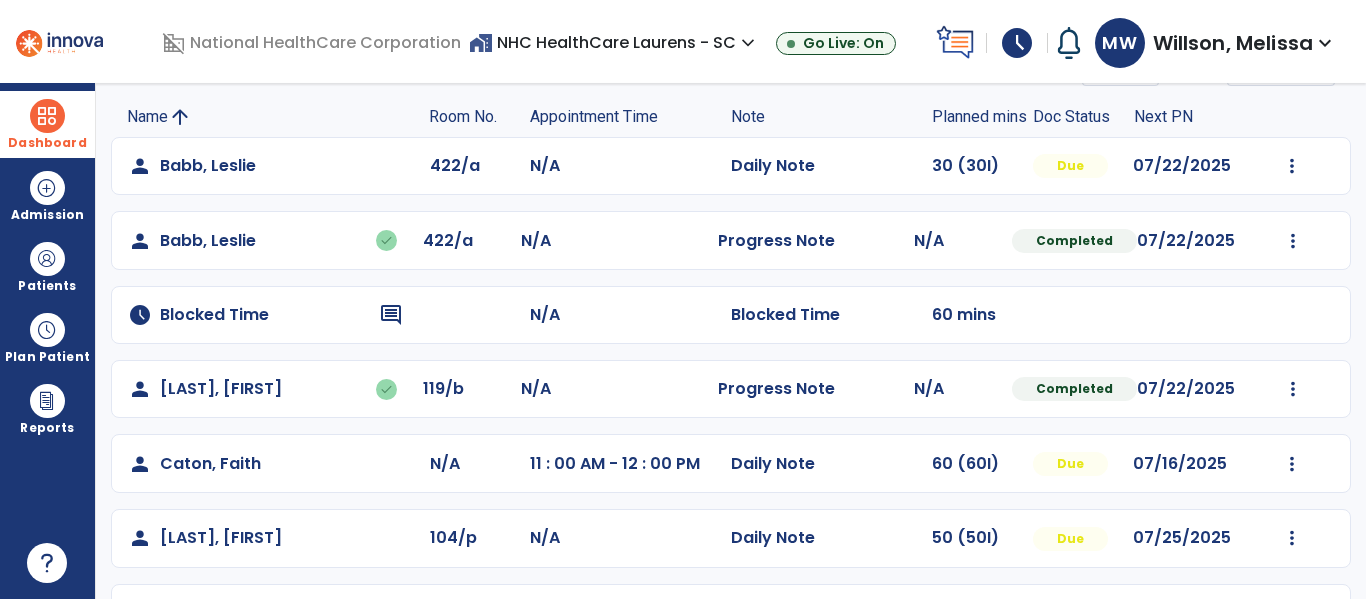scroll, scrollTop: 168, scrollLeft: 0, axis: vertical 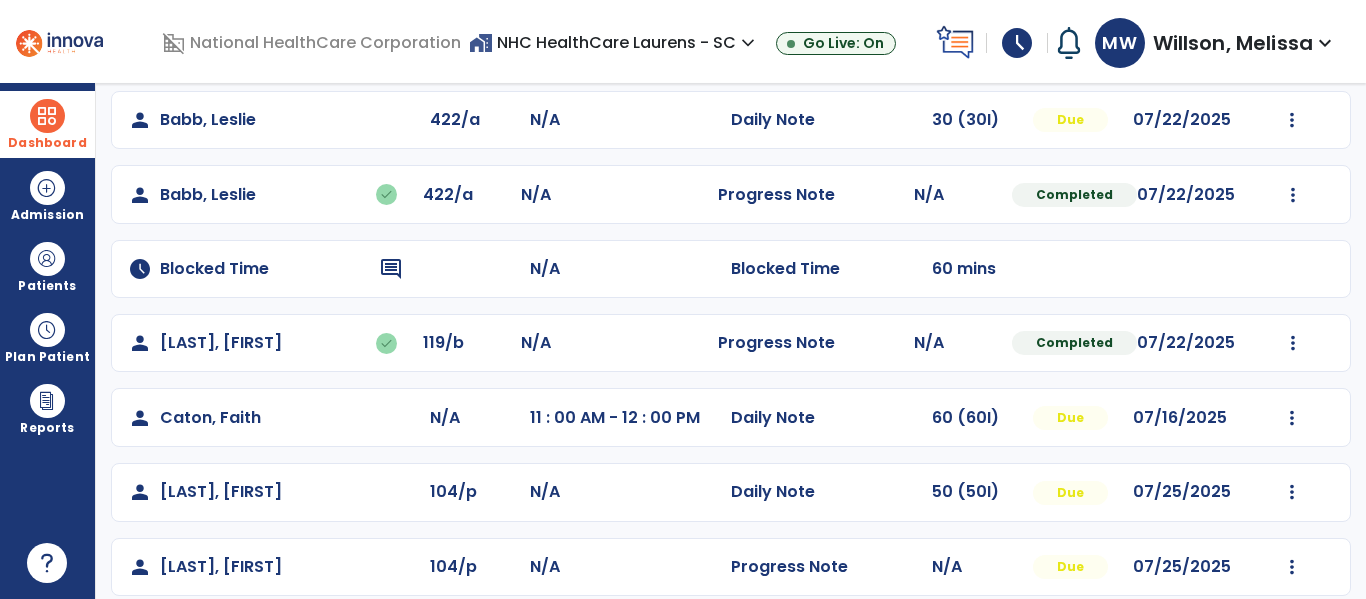 click at bounding box center (47, 116) 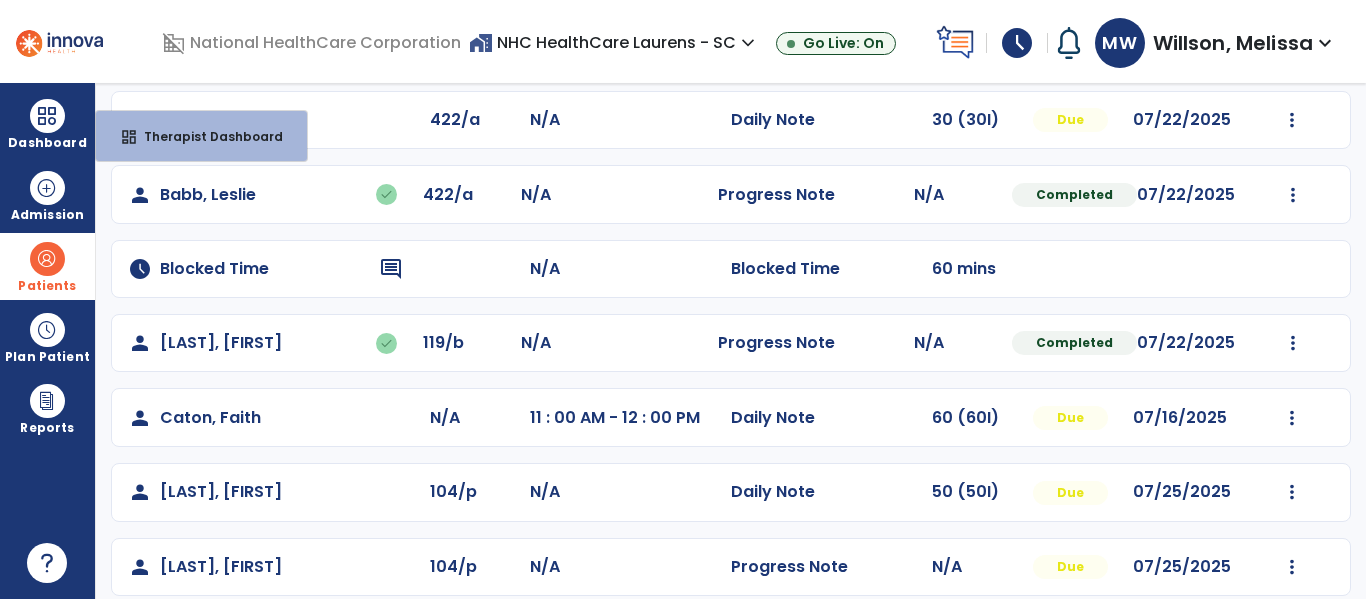 click on "Patients" at bounding box center (47, 266) 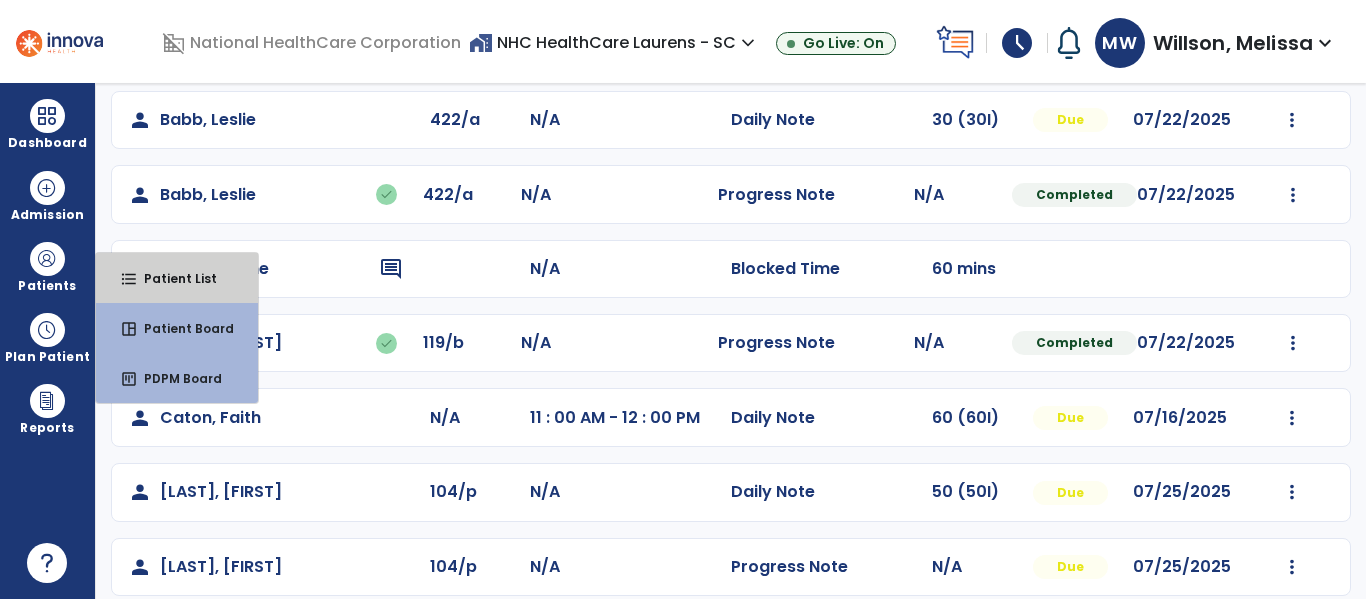 click on "format_list_bulleted  Patient List" at bounding box center [177, 278] 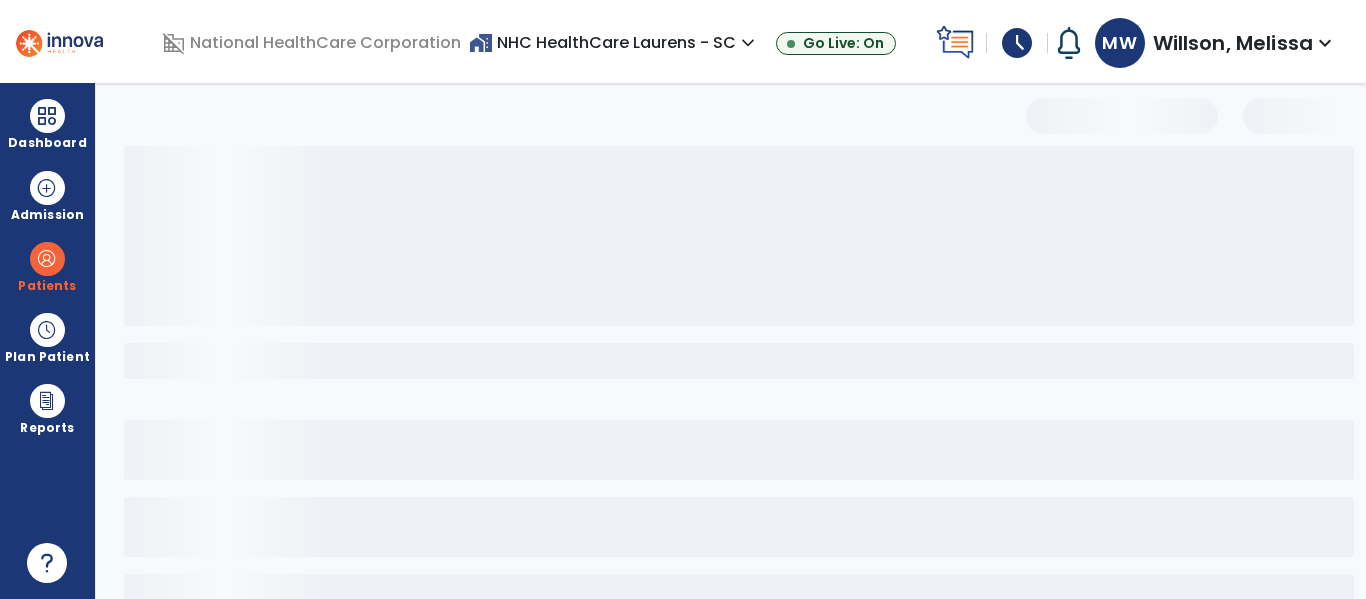 scroll, scrollTop: 144, scrollLeft: 0, axis: vertical 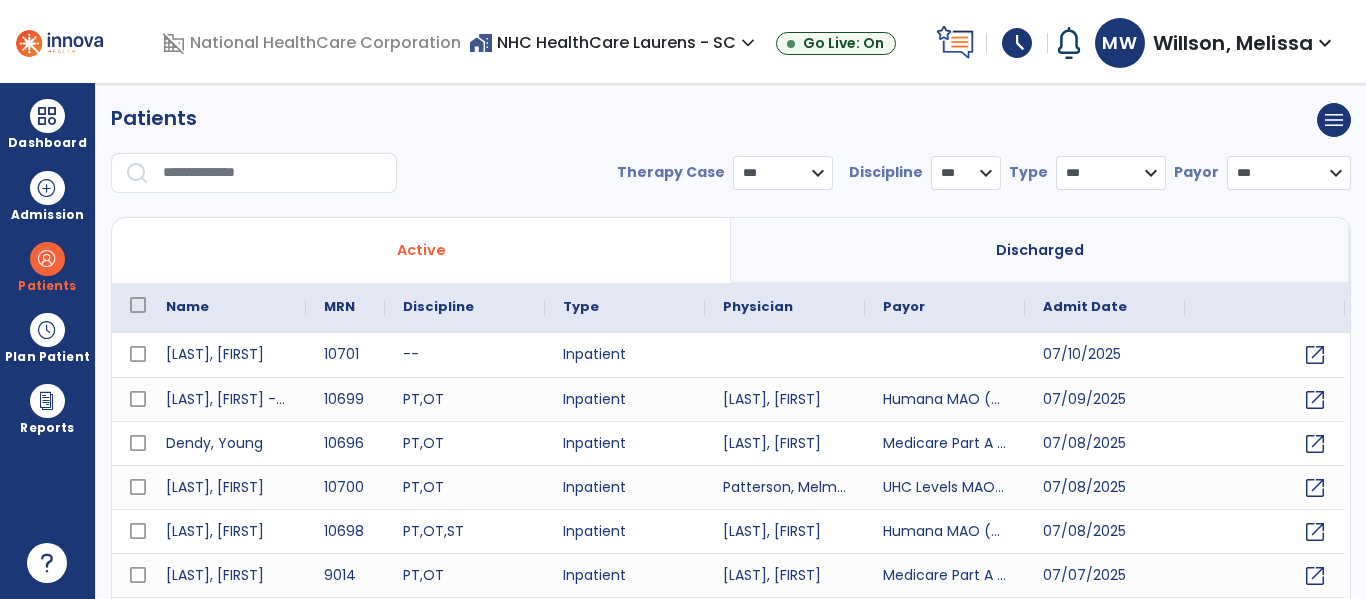 click at bounding box center (273, 173) 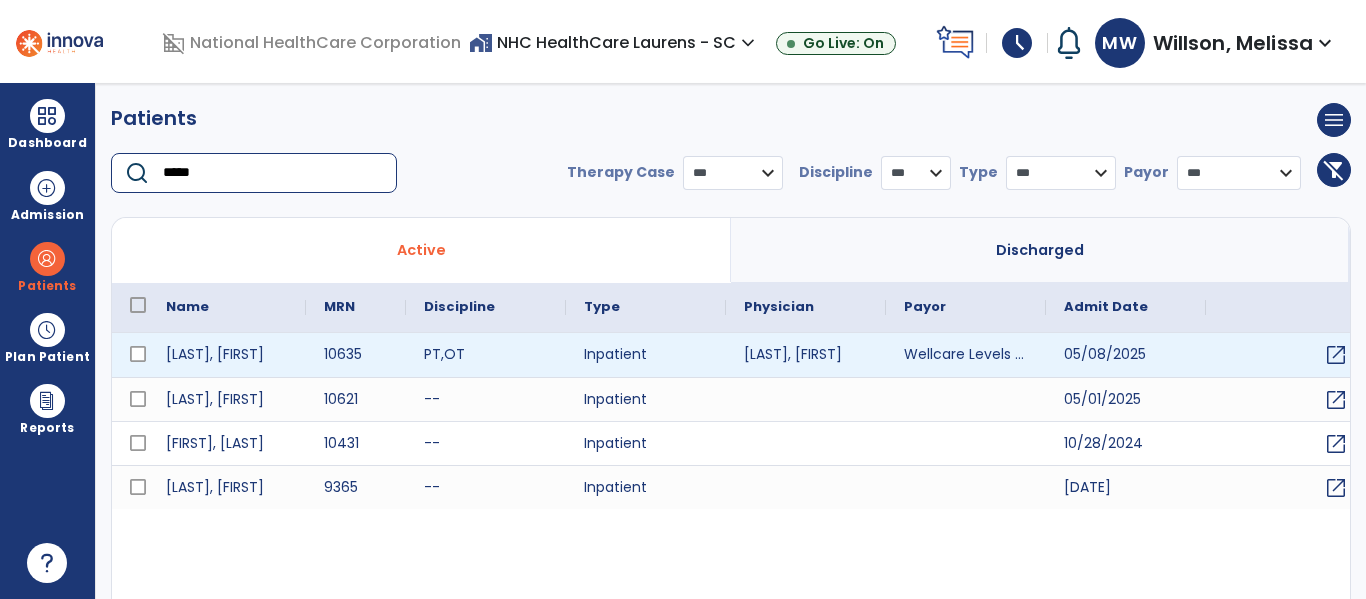 type on "*****" 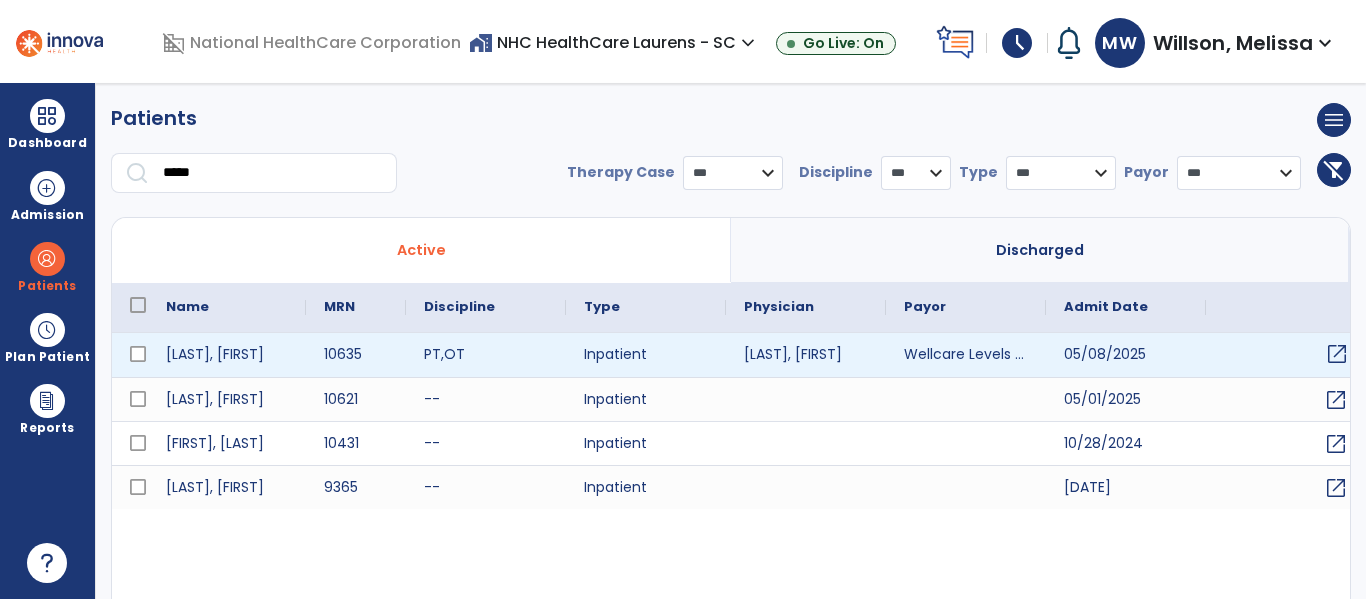 click on "open_in_new" at bounding box center [1337, 354] 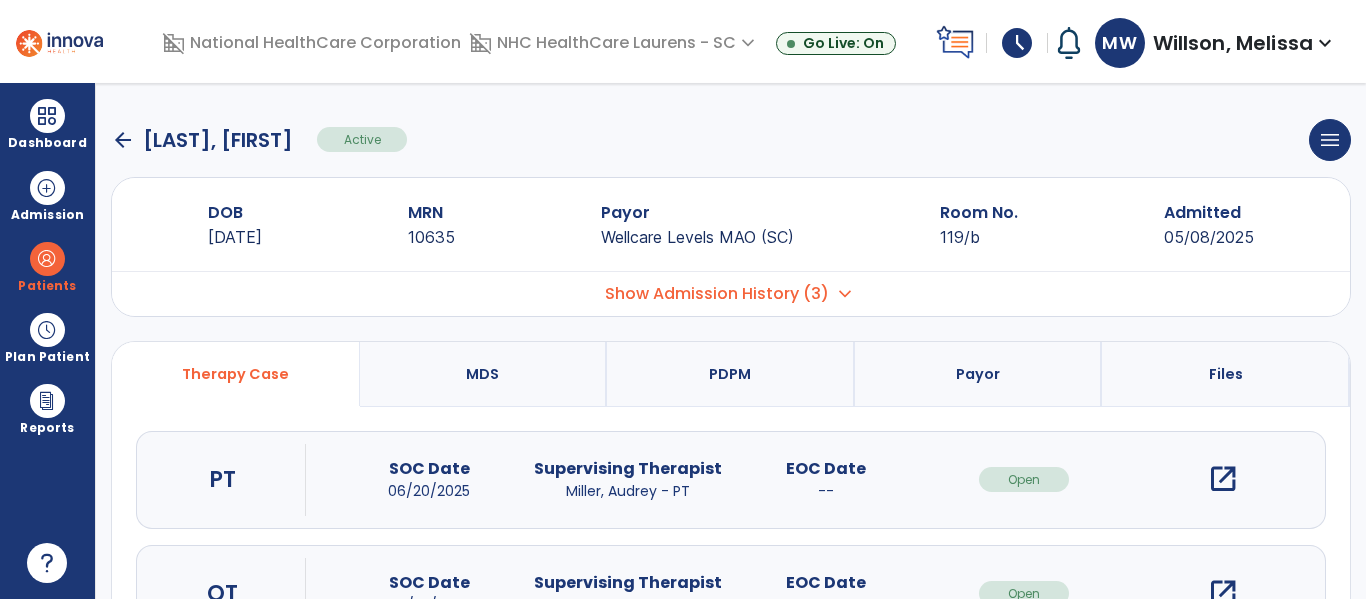 click on "open_in_new" at bounding box center (1223, 593) 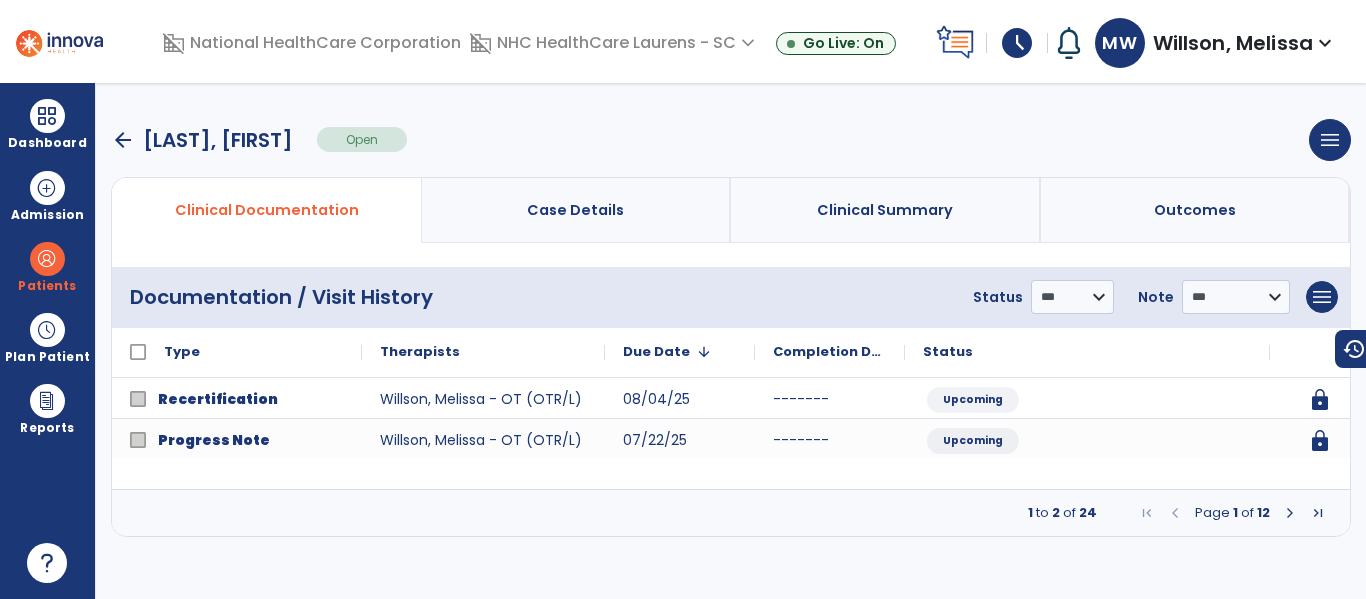 click at bounding box center [1290, 513] 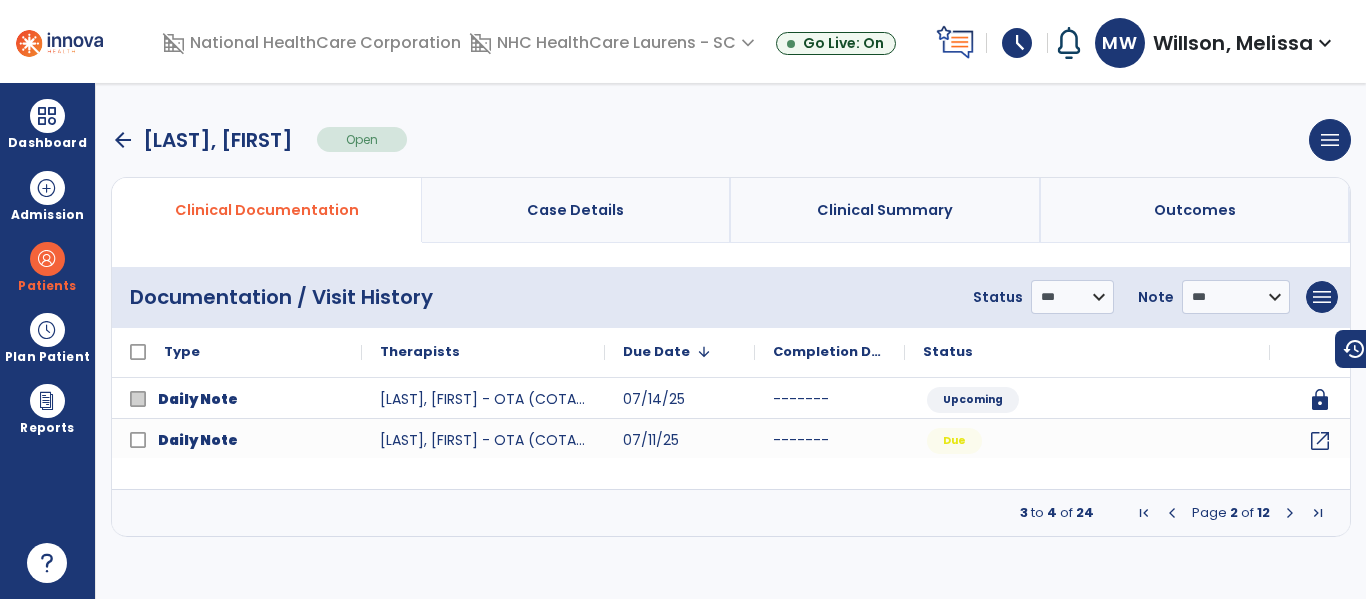click at bounding box center [1290, 513] 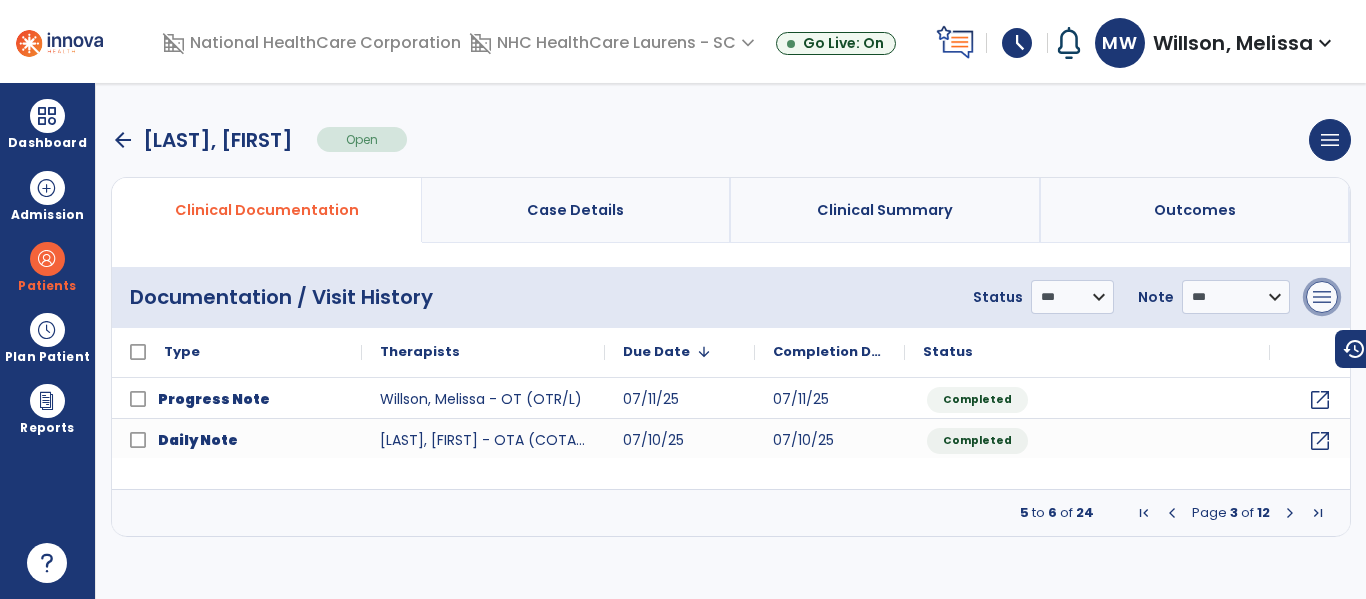 click on "menu" at bounding box center (1322, 297) 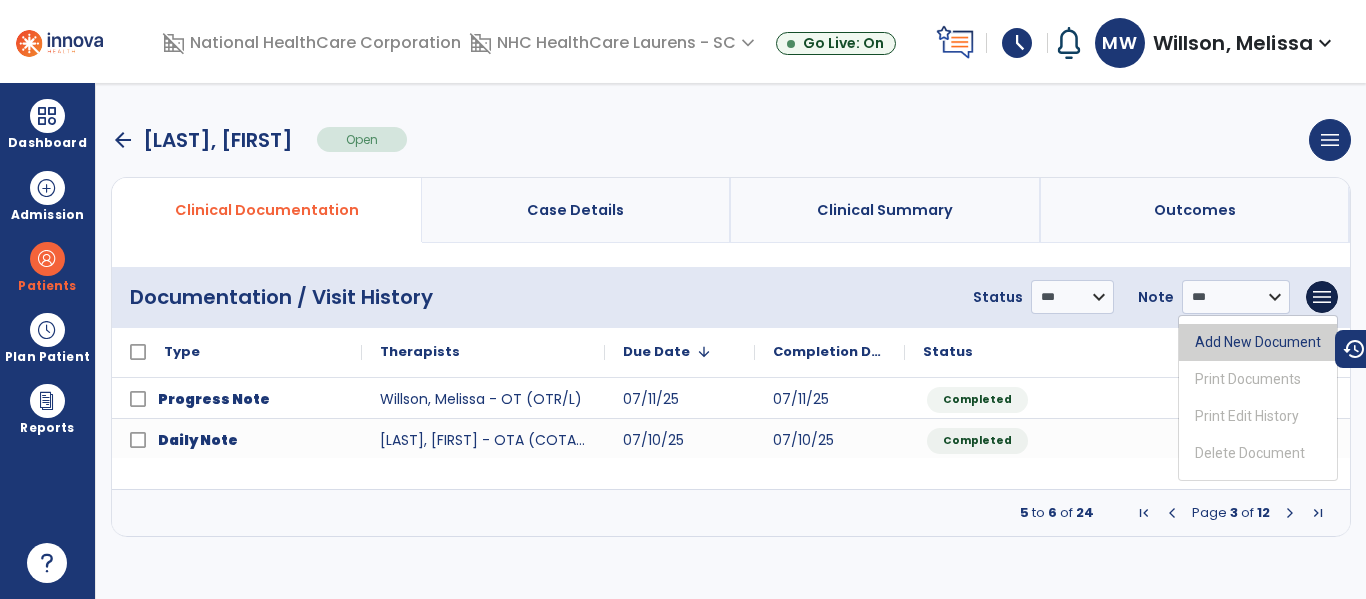 click on "Add New Document" at bounding box center (1258, 342) 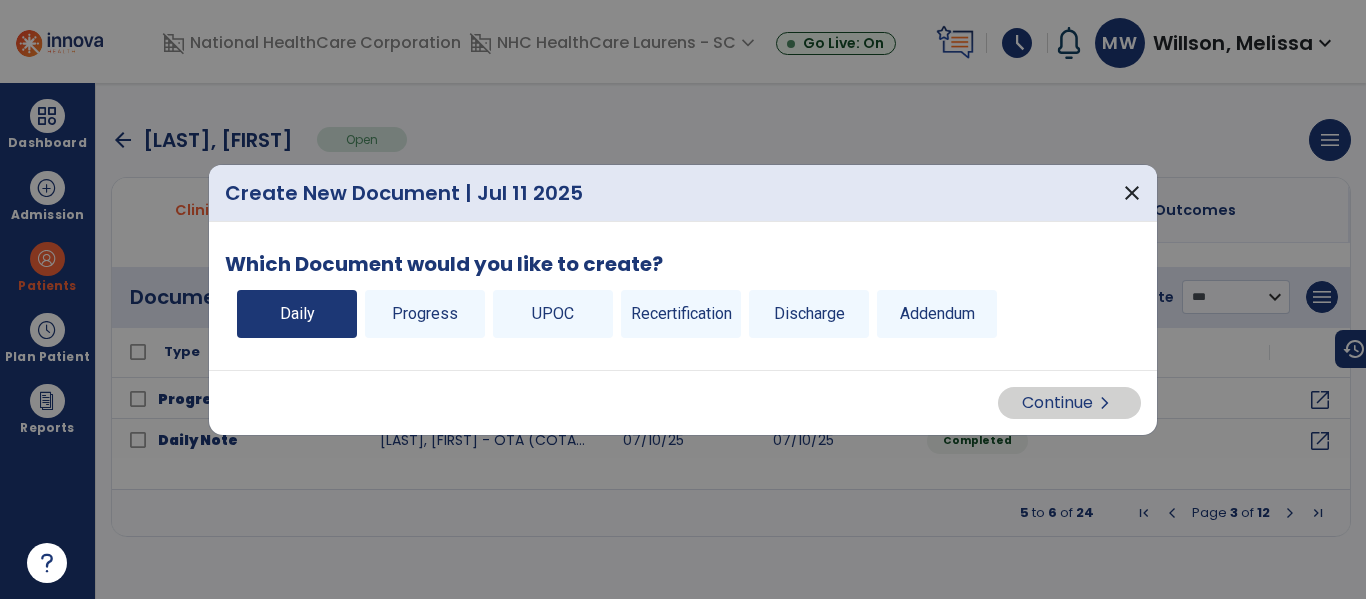 click on "Daily" at bounding box center (297, 314) 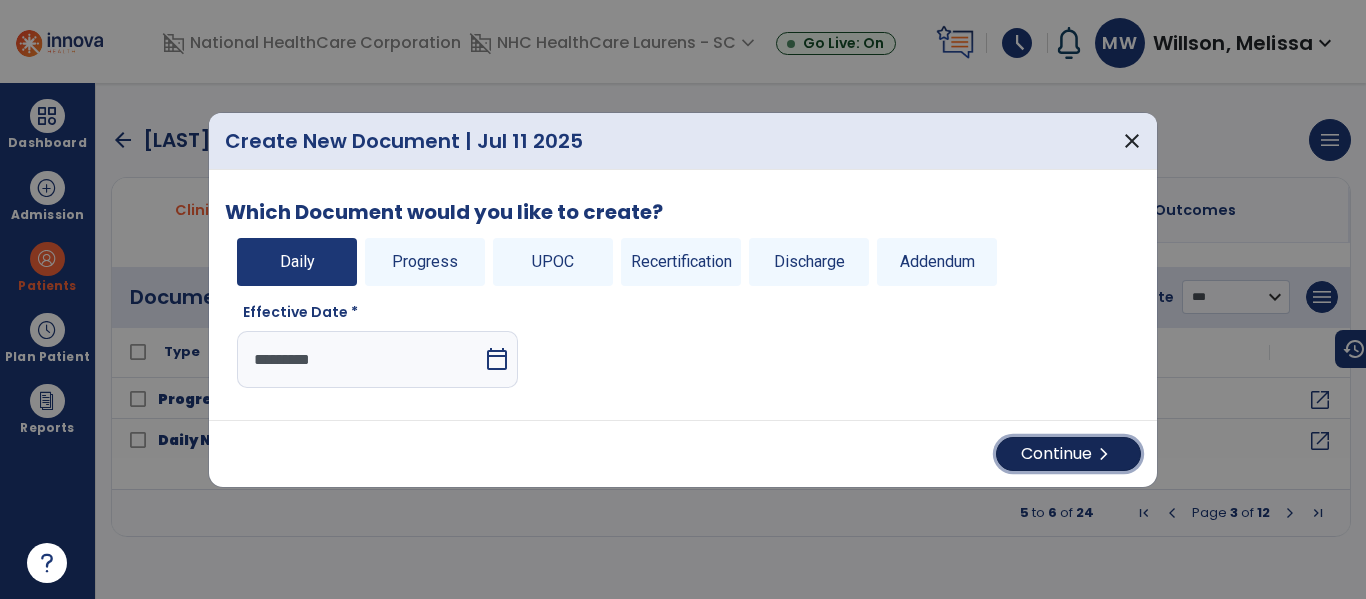 click on "Continue   chevron_right" at bounding box center (1068, 454) 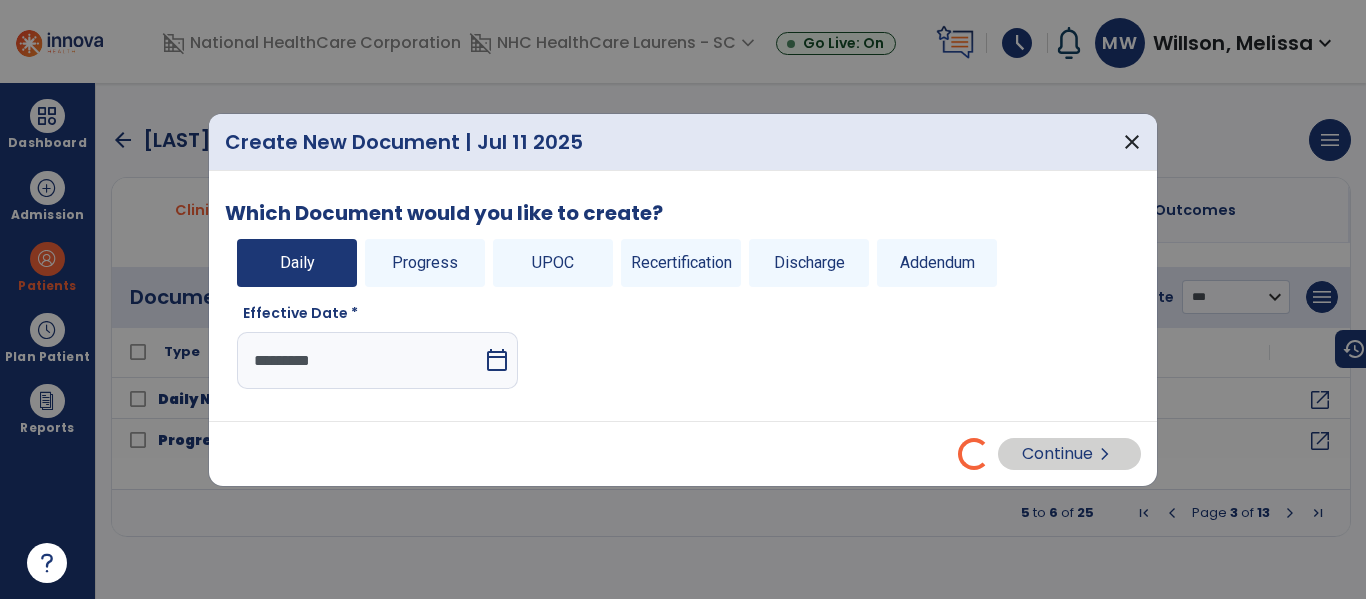 select on "*" 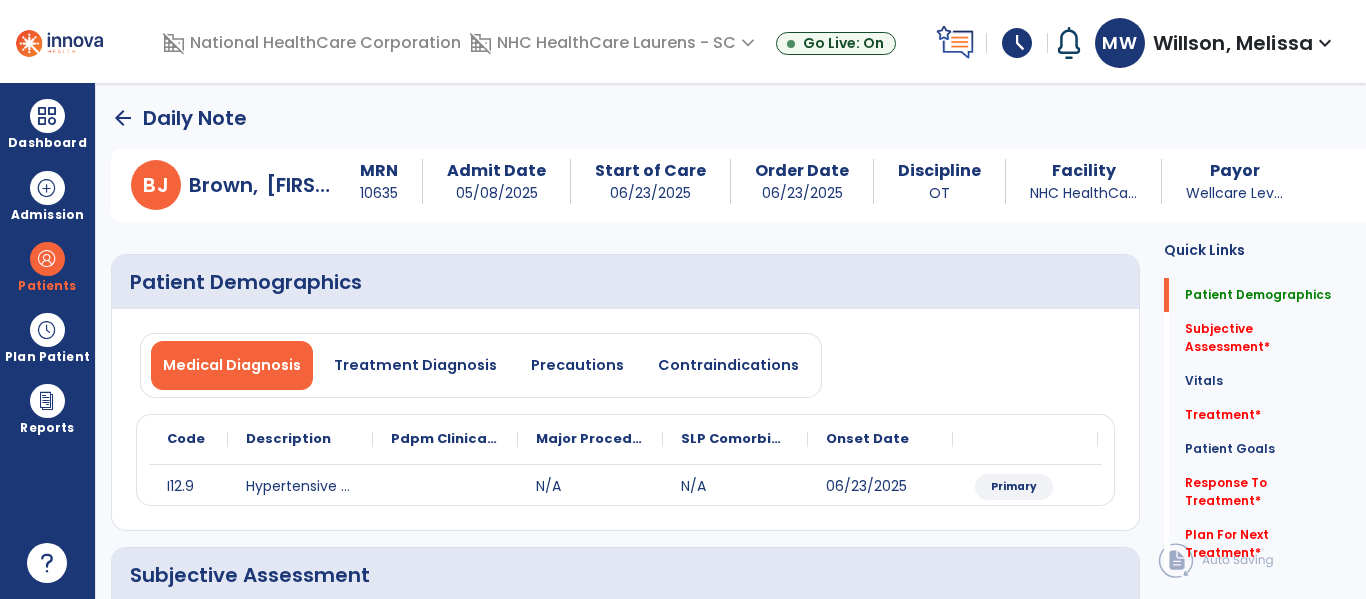 scroll, scrollTop: 200, scrollLeft: 0, axis: vertical 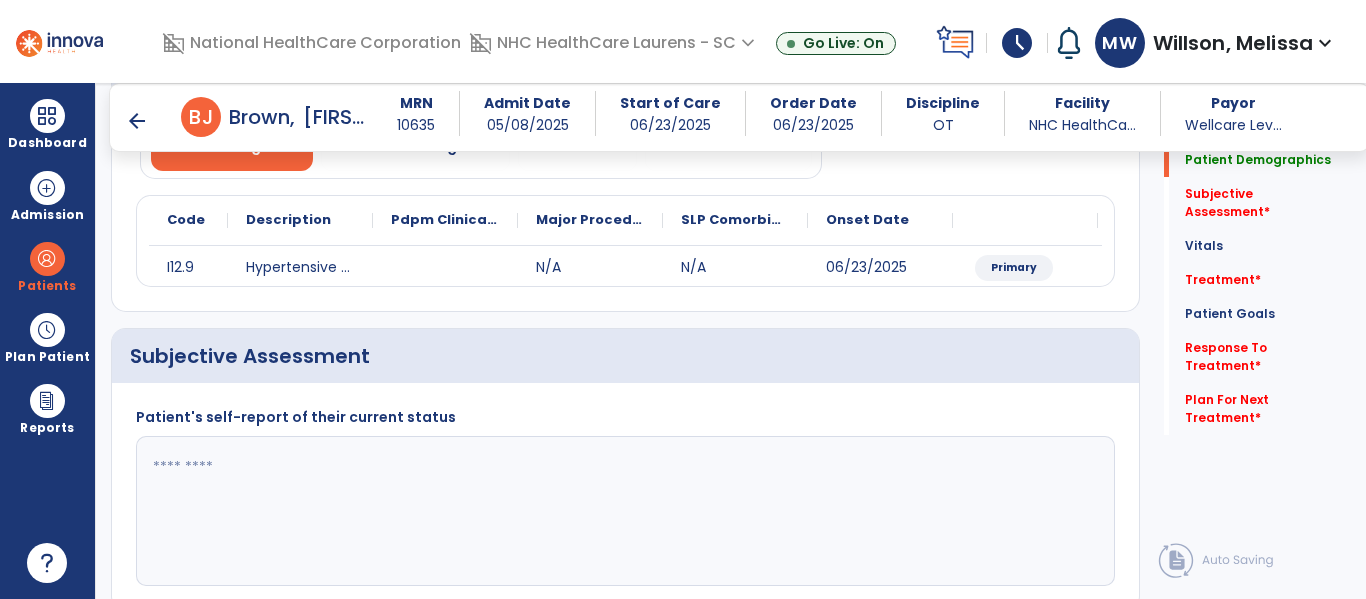 click 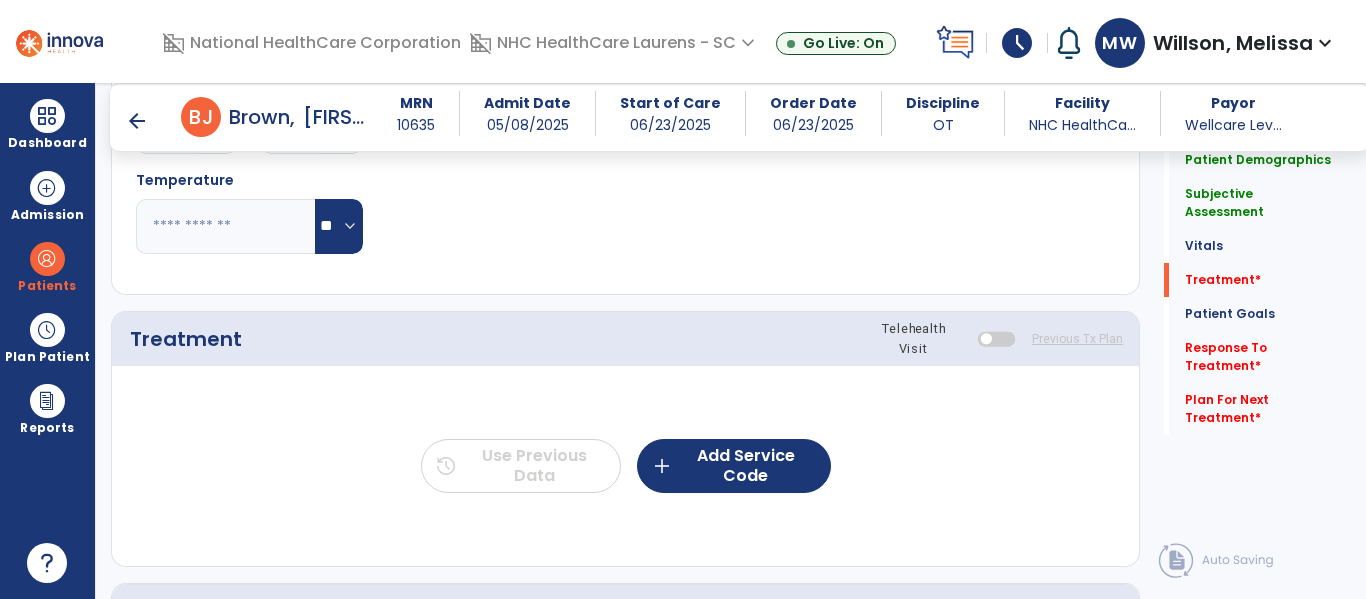 scroll, scrollTop: 1000, scrollLeft: 0, axis: vertical 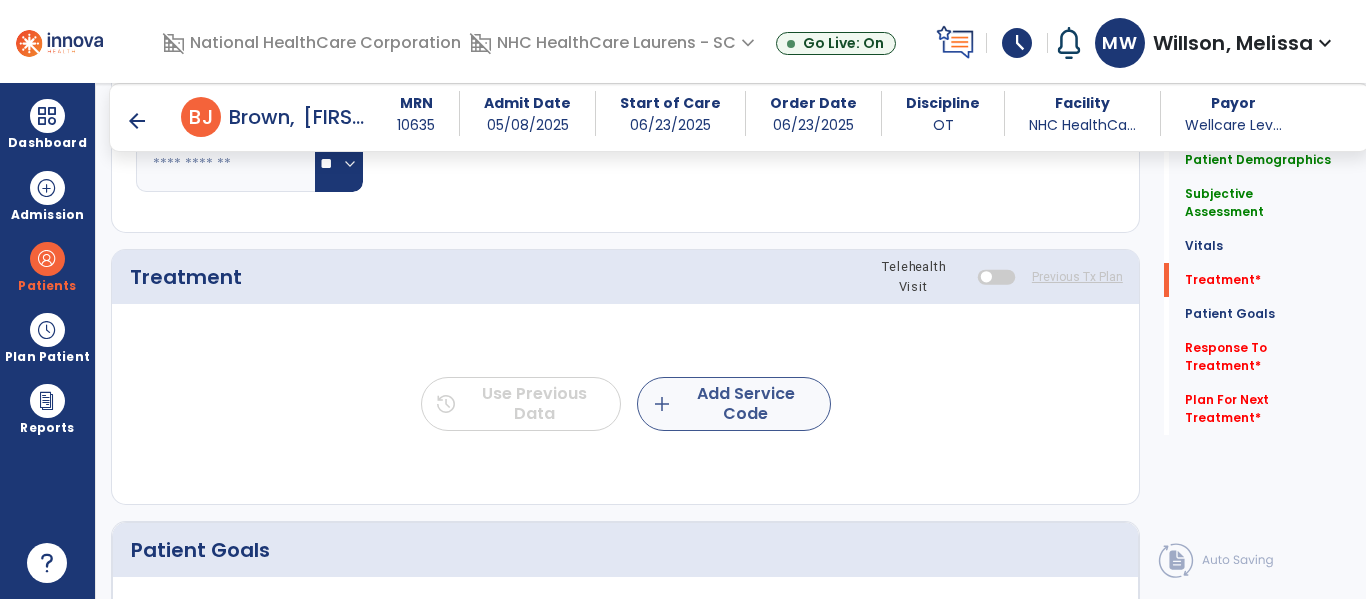 type on "**********" 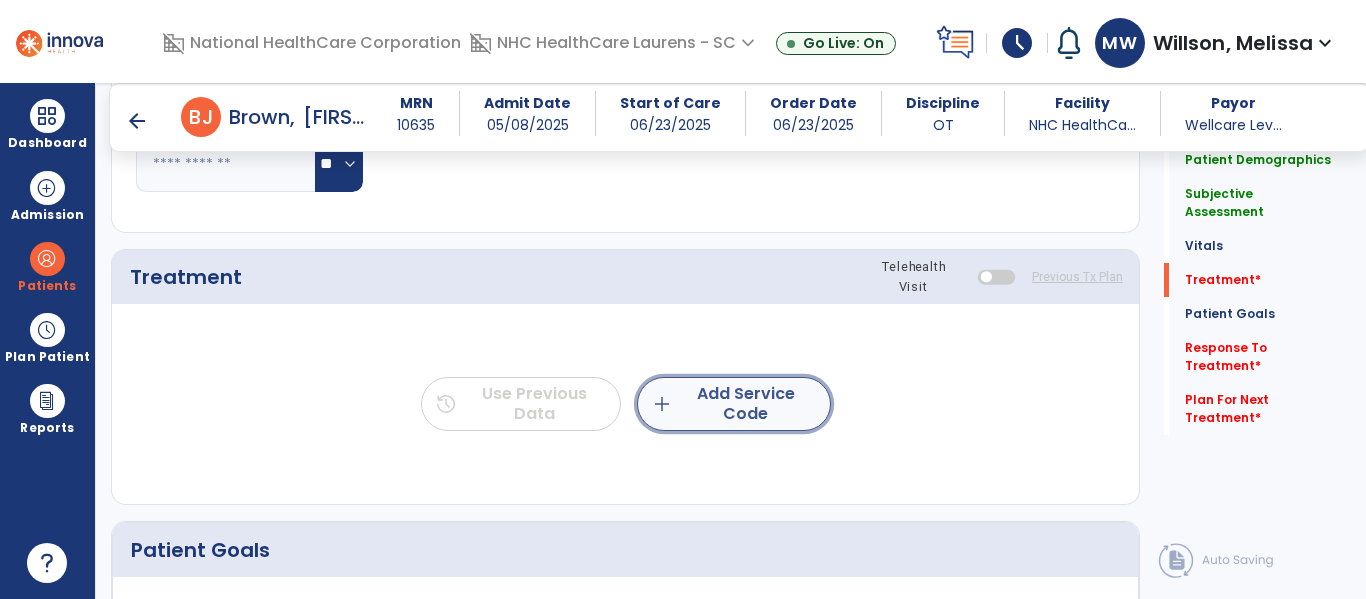 click on "add  Add Service Code" 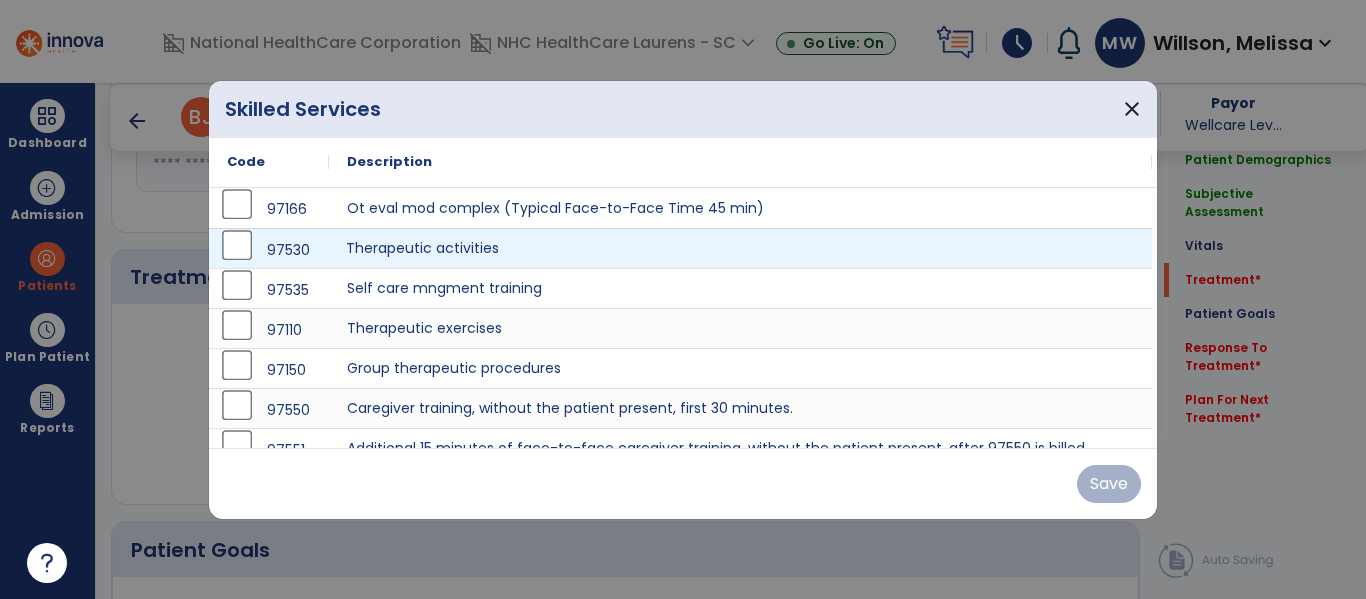 click on "Therapeutic activities" at bounding box center [740, 248] 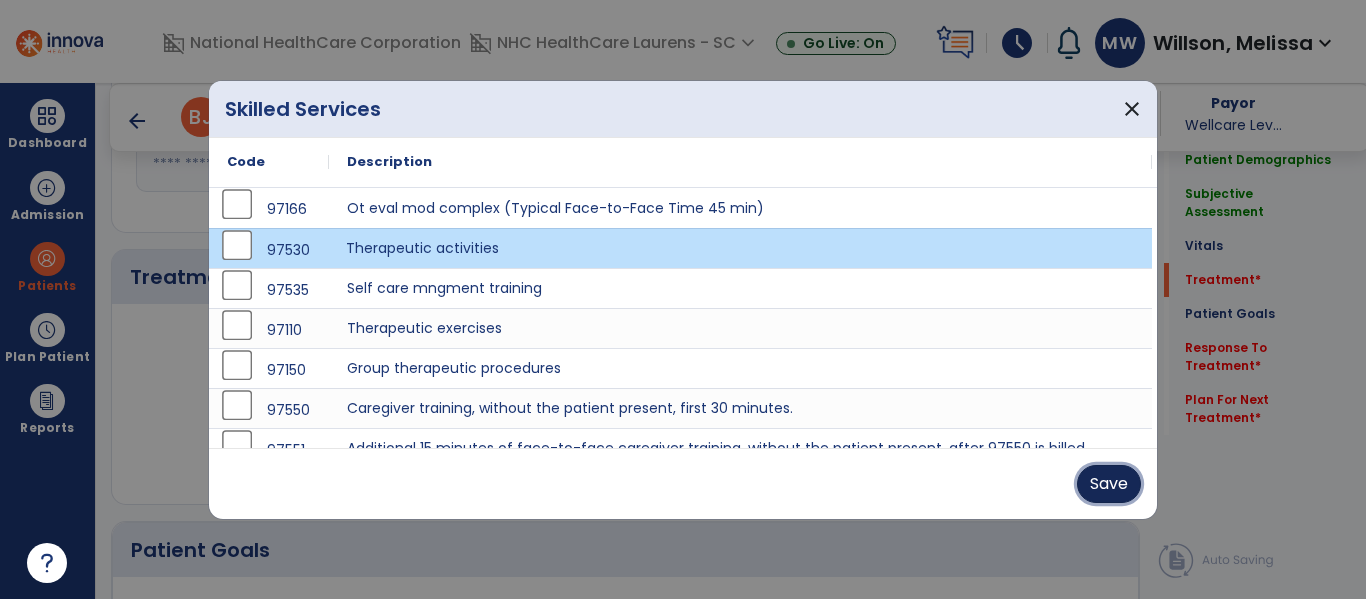 click on "Save" at bounding box center (1109, 484) 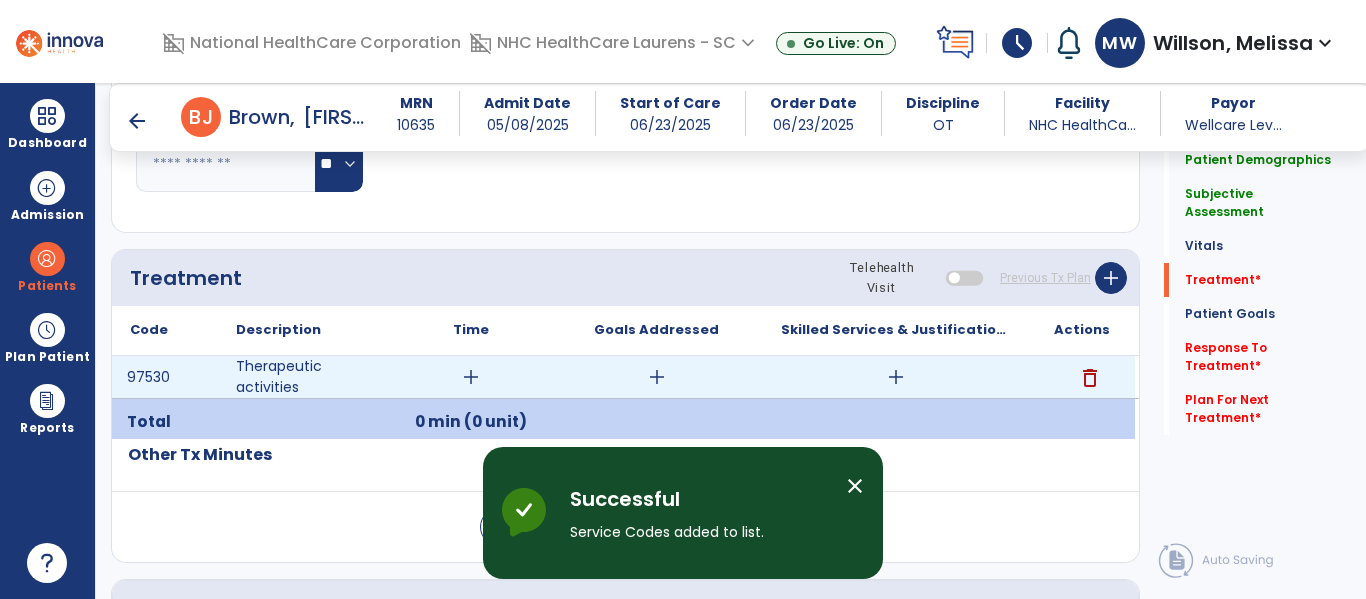 click on "add" at bounding box center [471, 377] 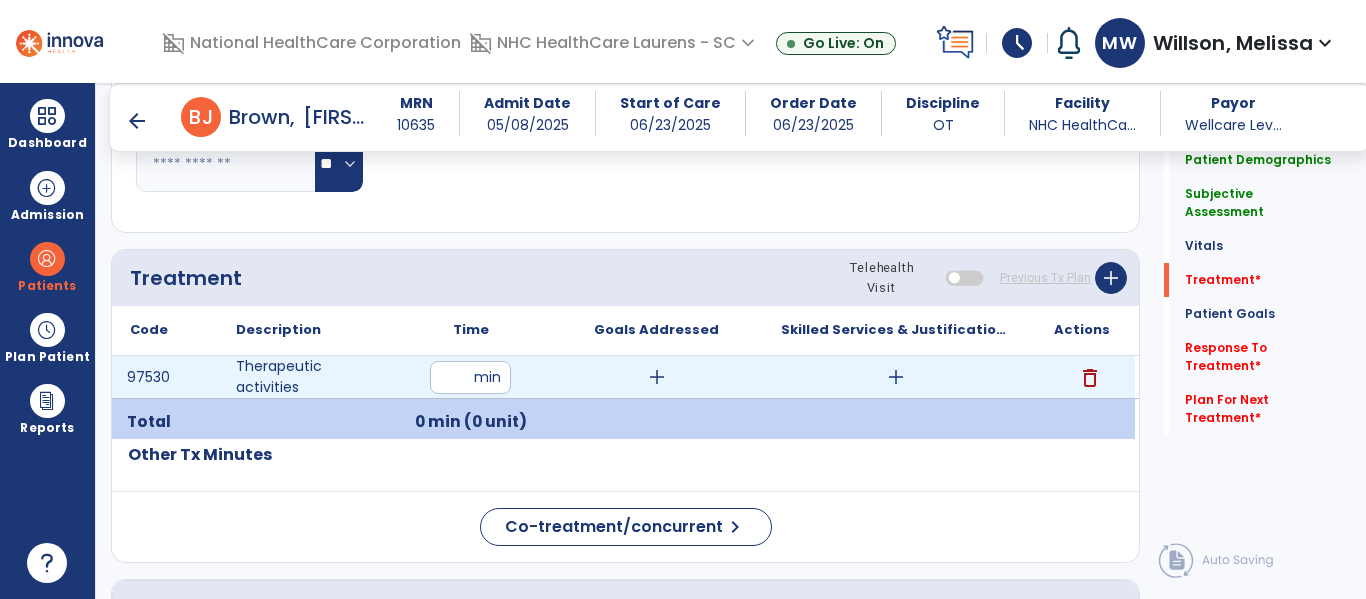 type on "**" 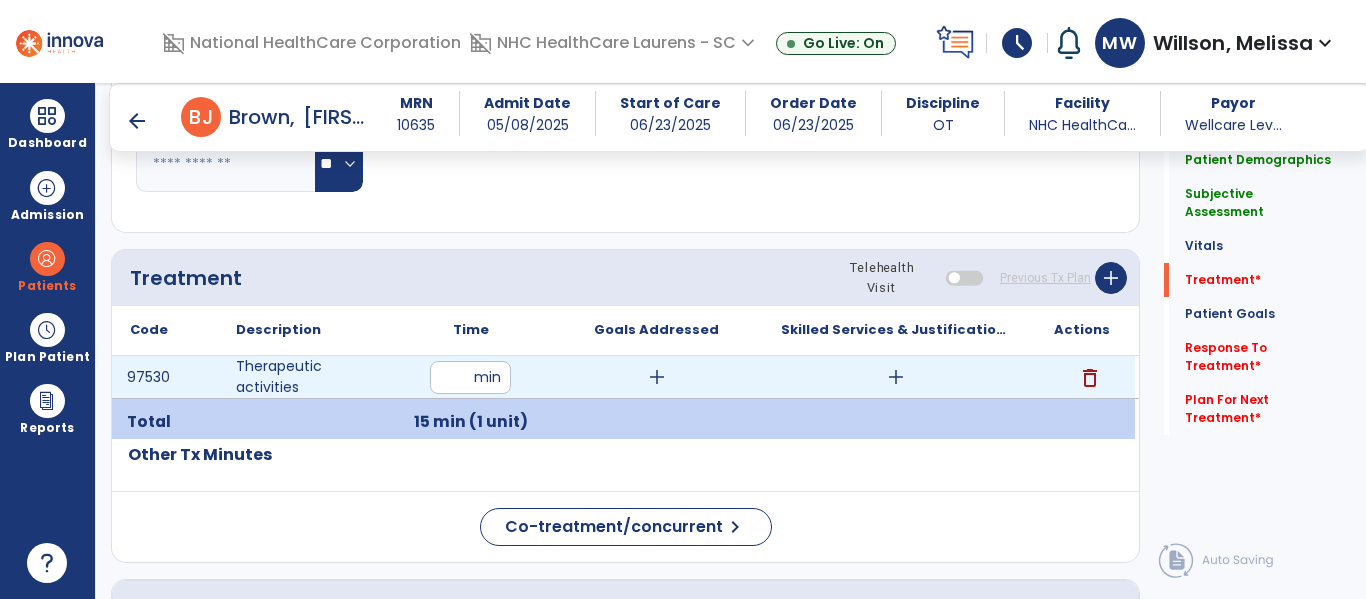 click on "add" at bounding box center (657, 377) 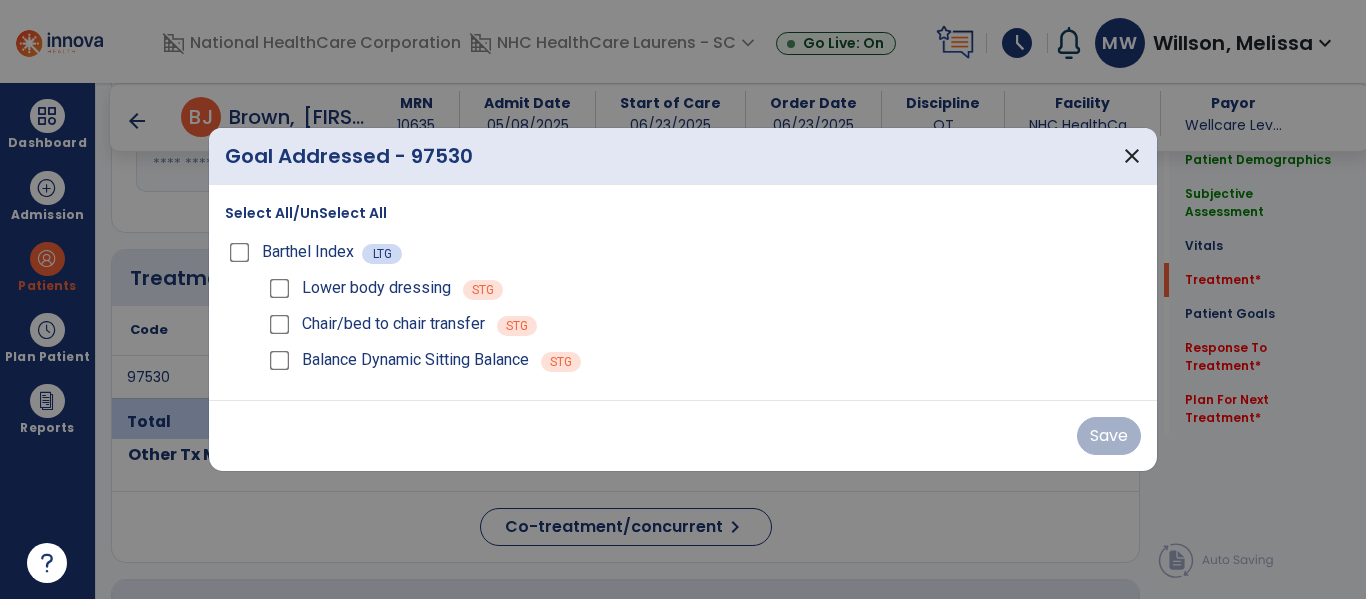click on "Select All/UnSelect All" at bounding box center [306, 213] 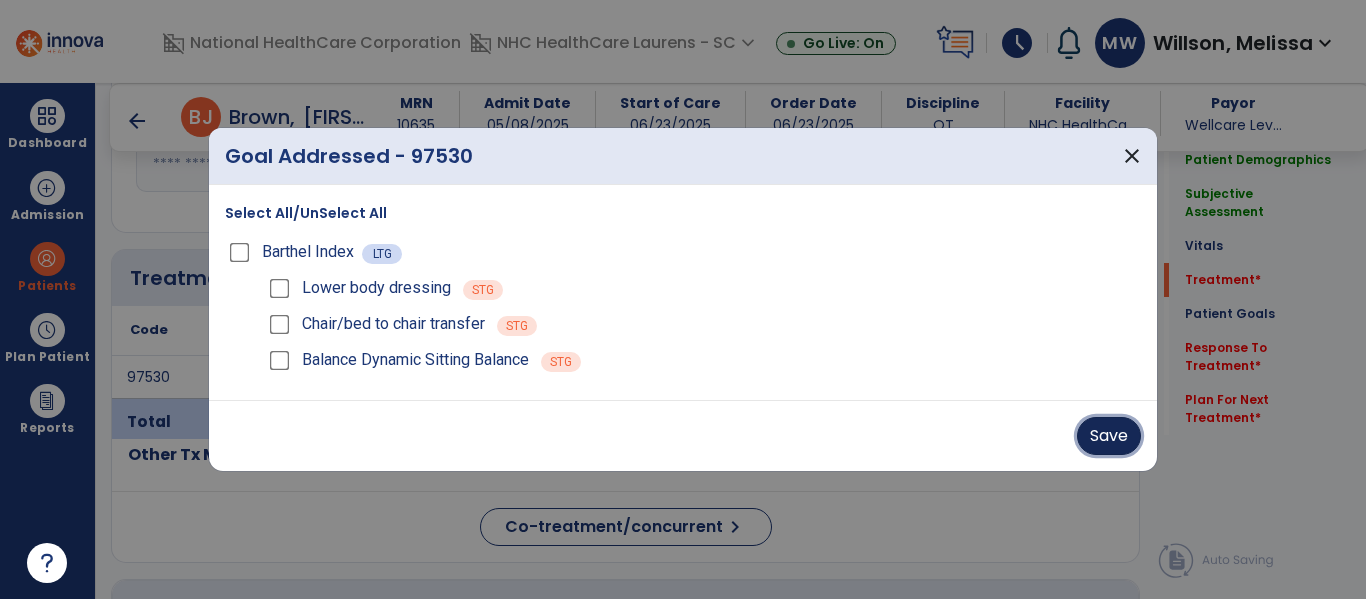 click on "Save" at bounding box center [1109, 436] 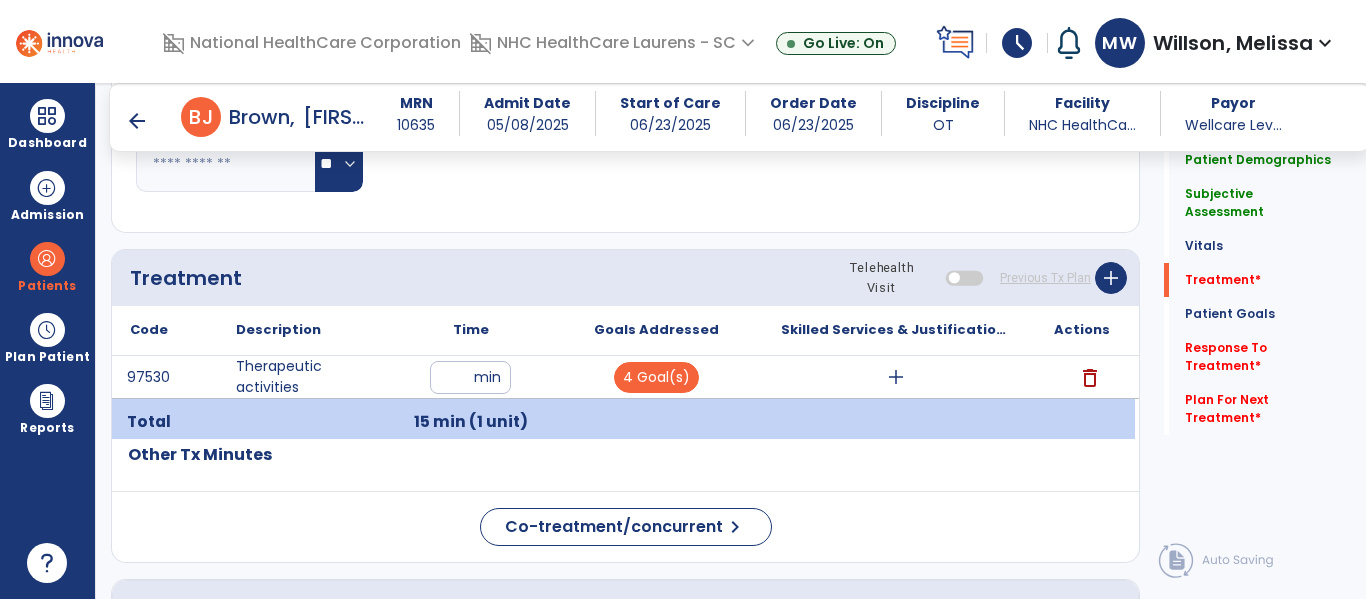 click on "Patient Demographics  Medical Diagnosis   Treatment Diagnosis   Precautions   Contraindications
Code
Description
Pdpm Clinical Category
I12.9 to" 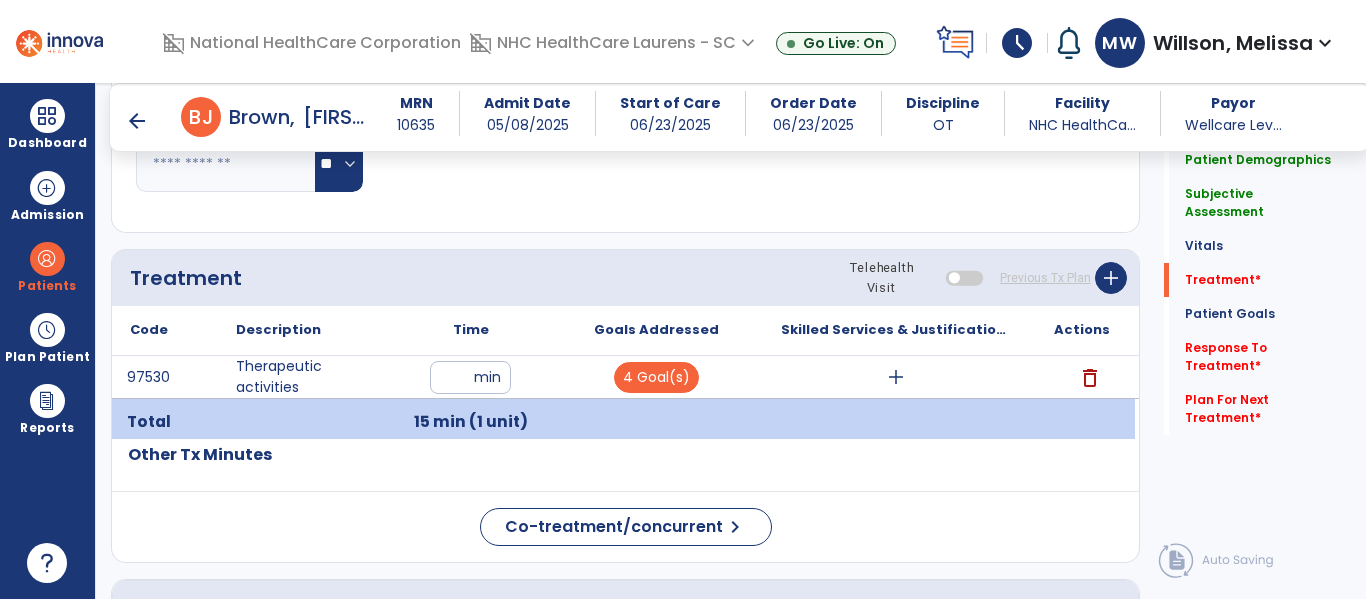 click on "add" at bounding box center (896, 377) 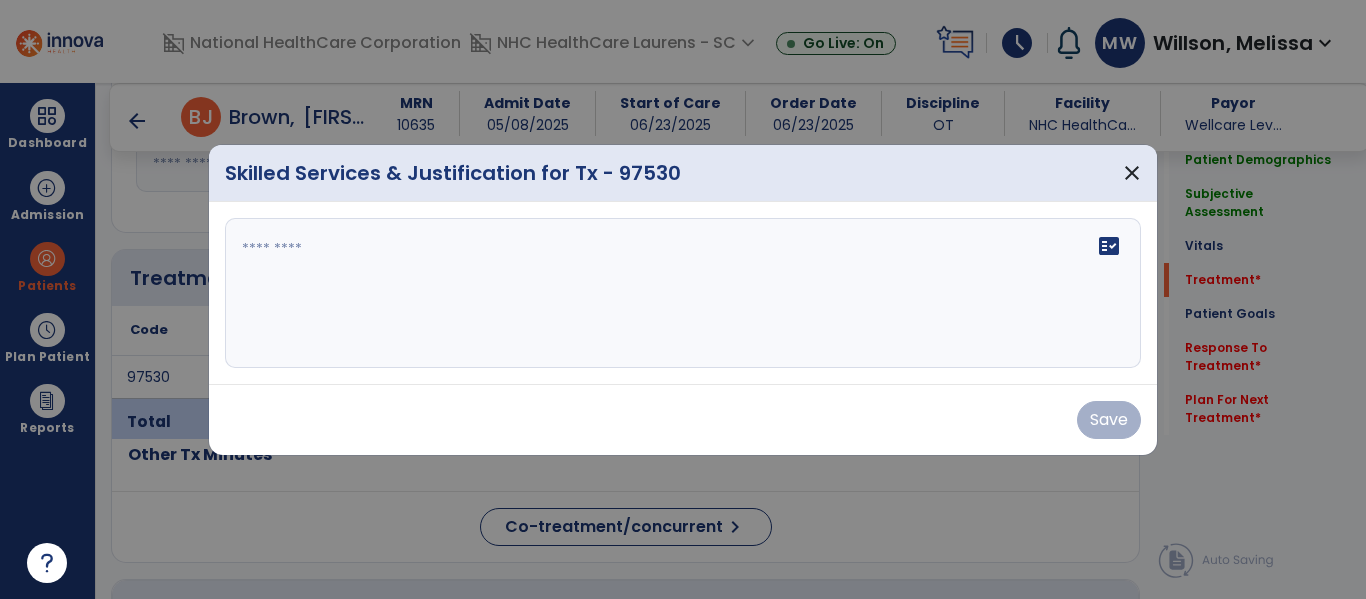 click on "fact_check" at bounding box center [683, 293] 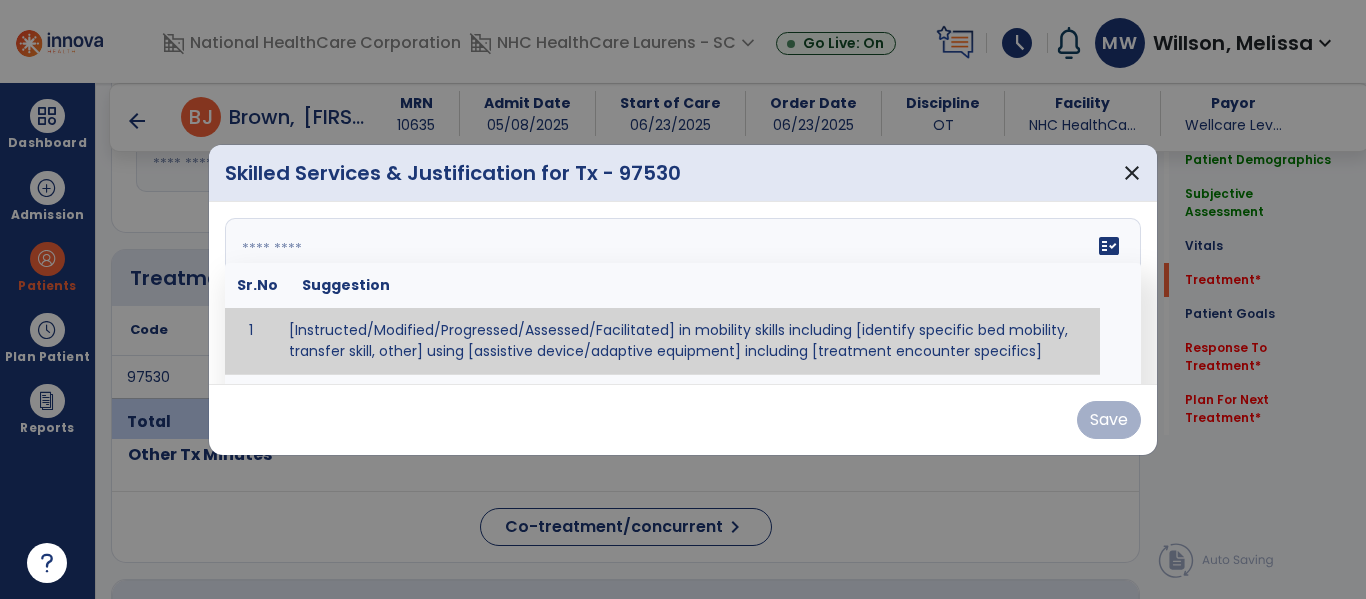 paste on "**********" 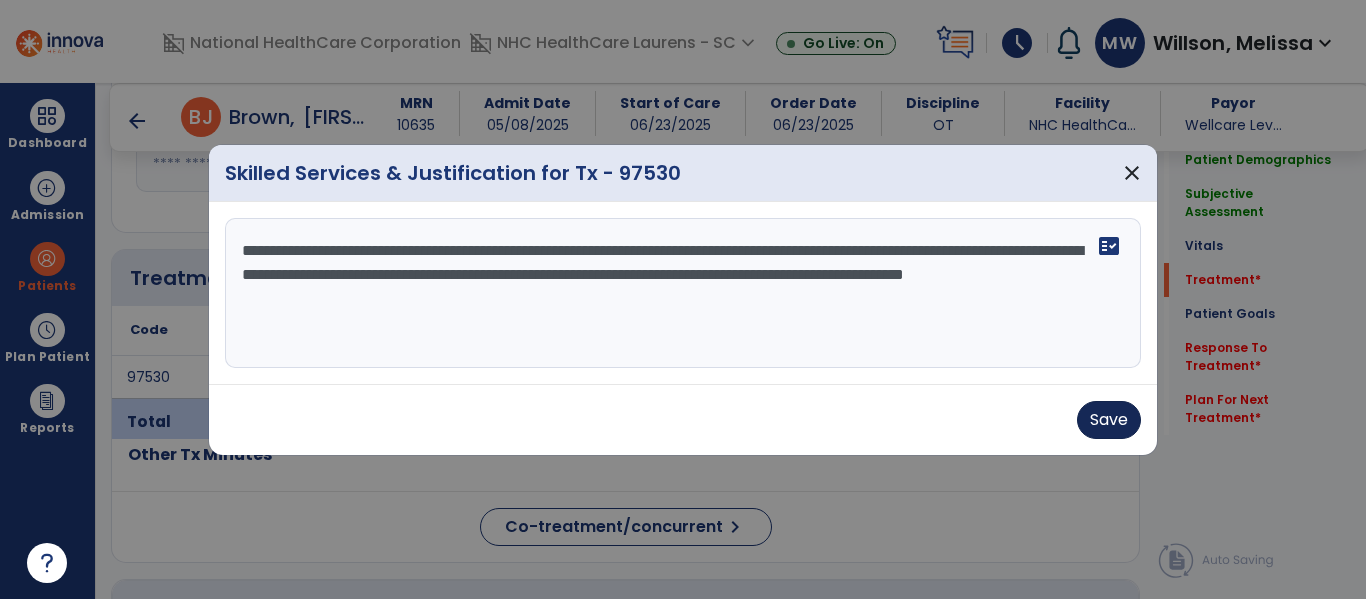 type on "**********" 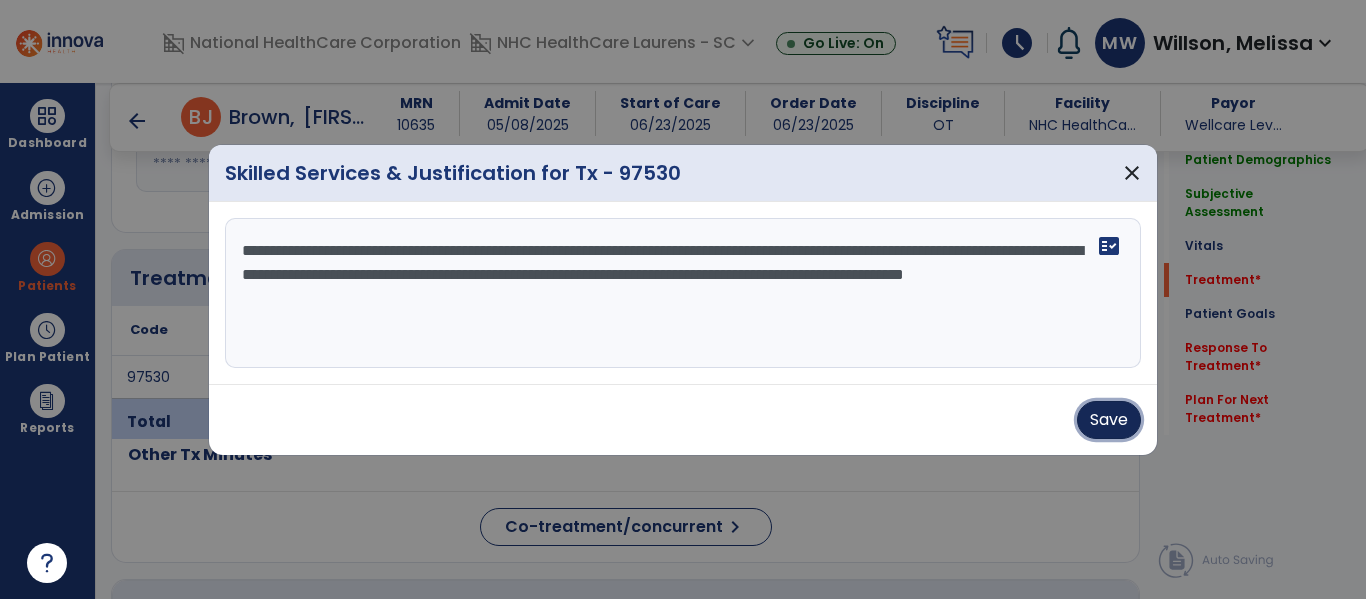 click on "Save" at bounding box center (1109, 420) 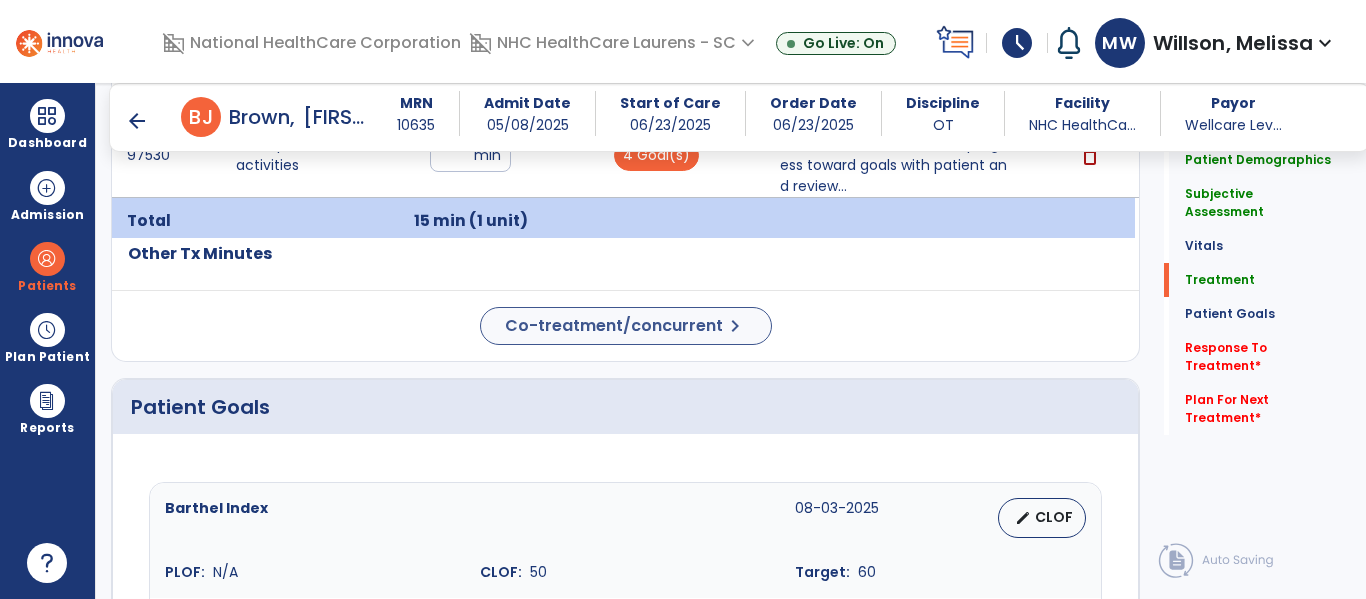 scroll, scrollTop: 1300, scrollLeft: 0, axis: vertical 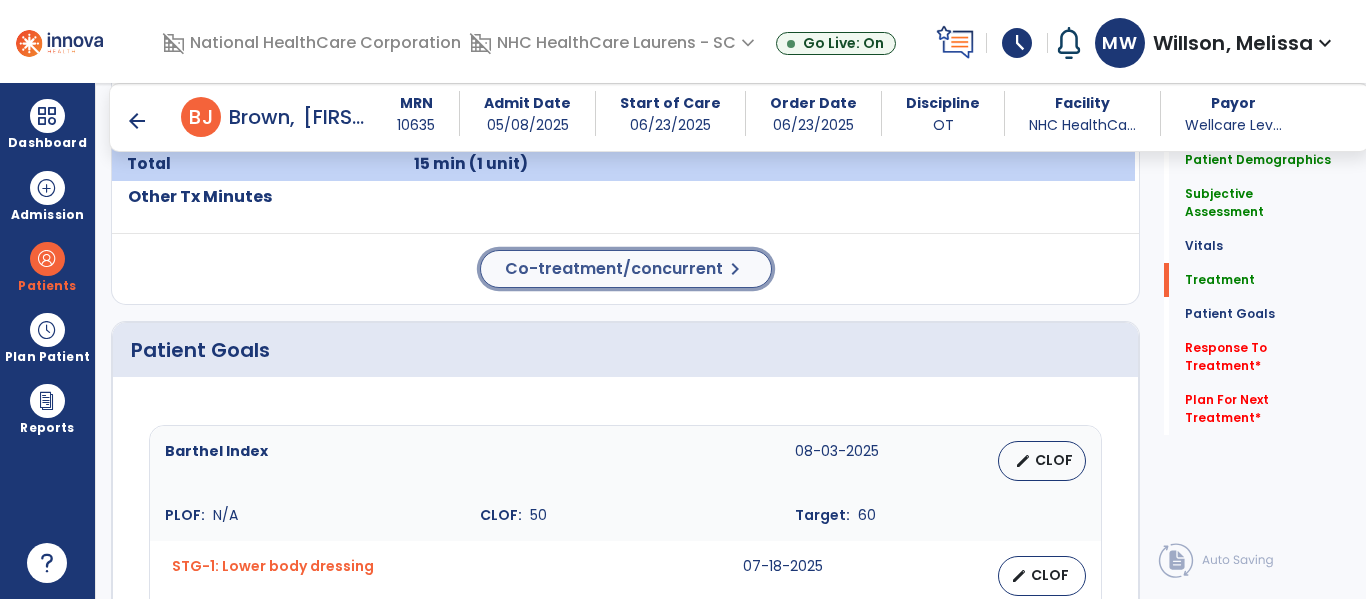 click on "Co-treatment/concurrent" 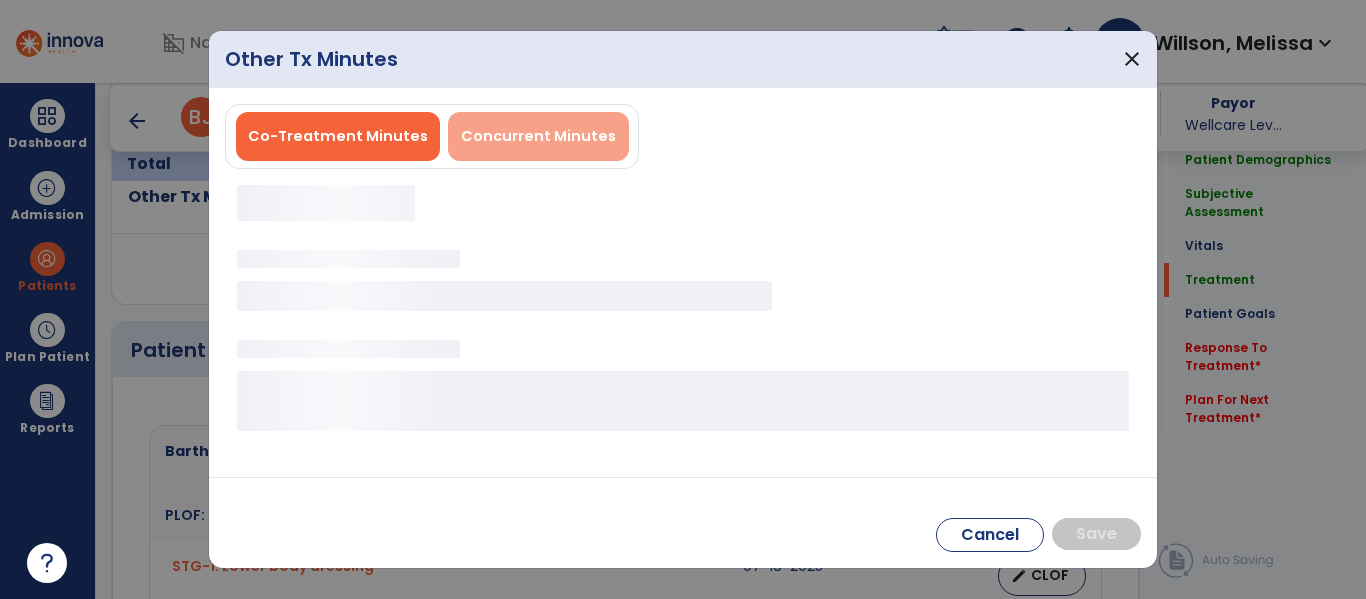 click on "Concurrent Minutes" at bounding box center (538, 136) 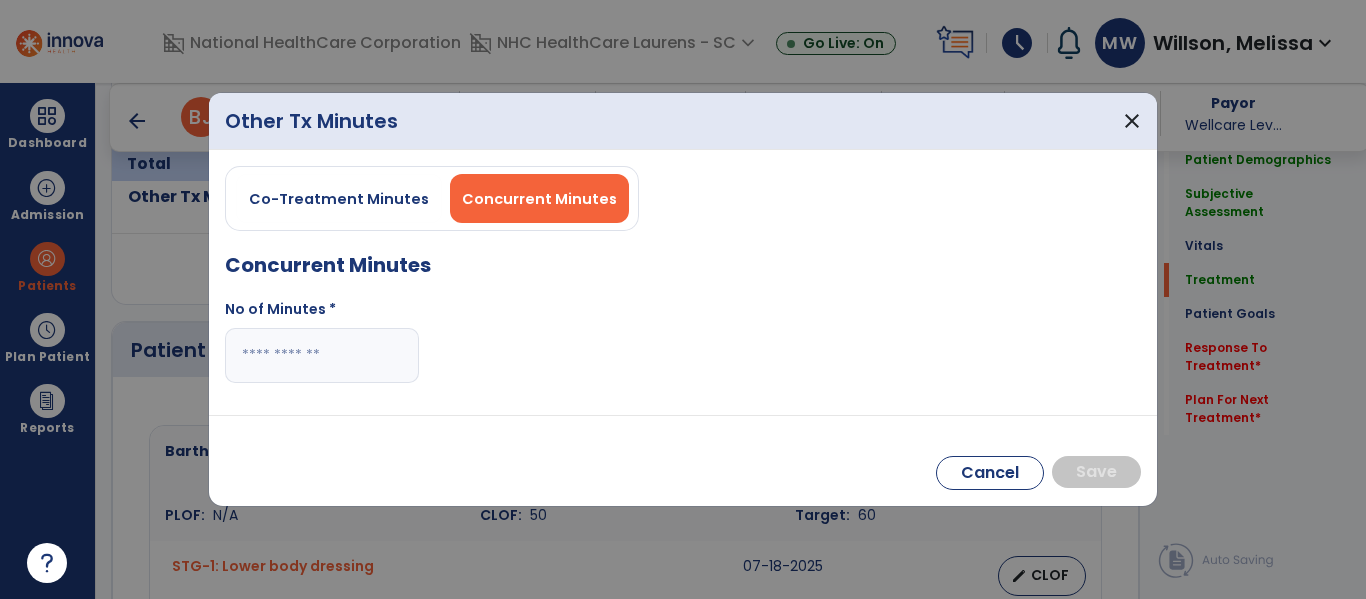 click at bounding box center [322, 355] 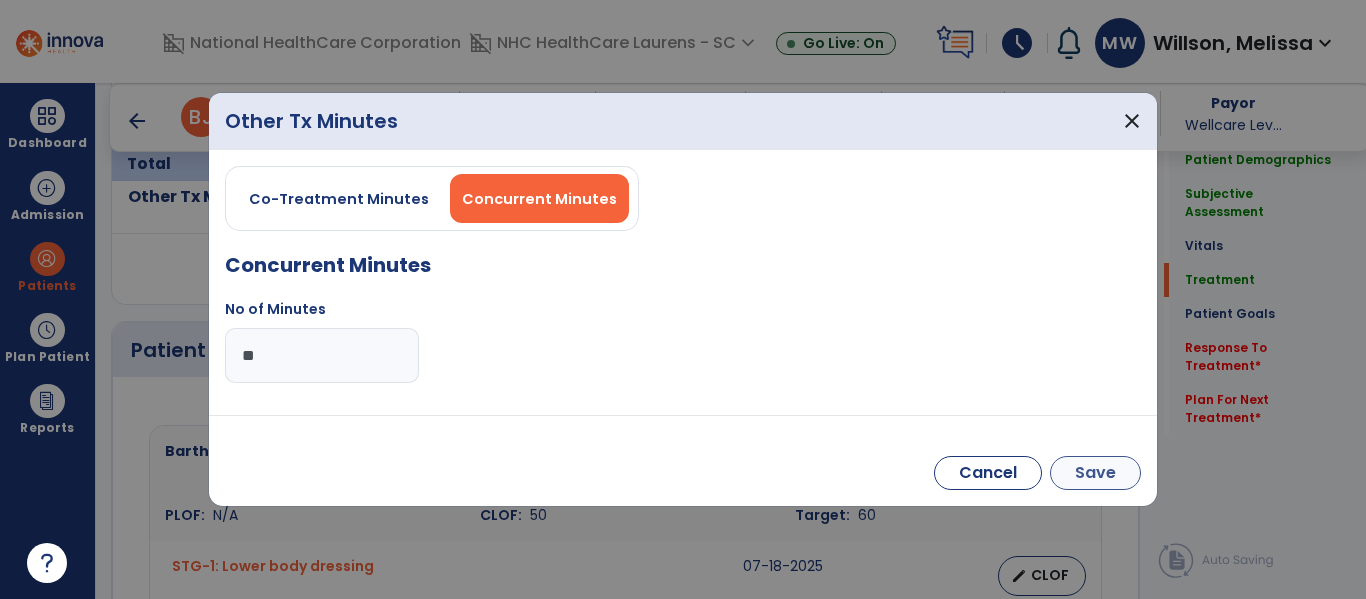 type on "**" 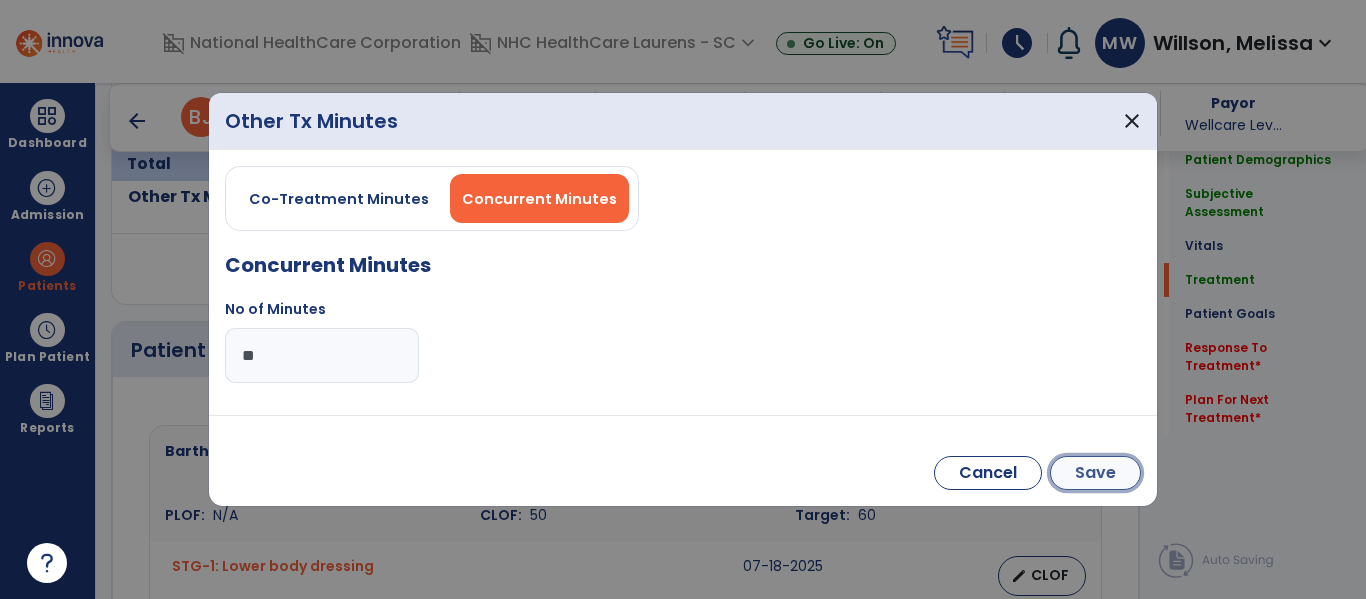 click on "Save" at bounding box center (1095, 473) 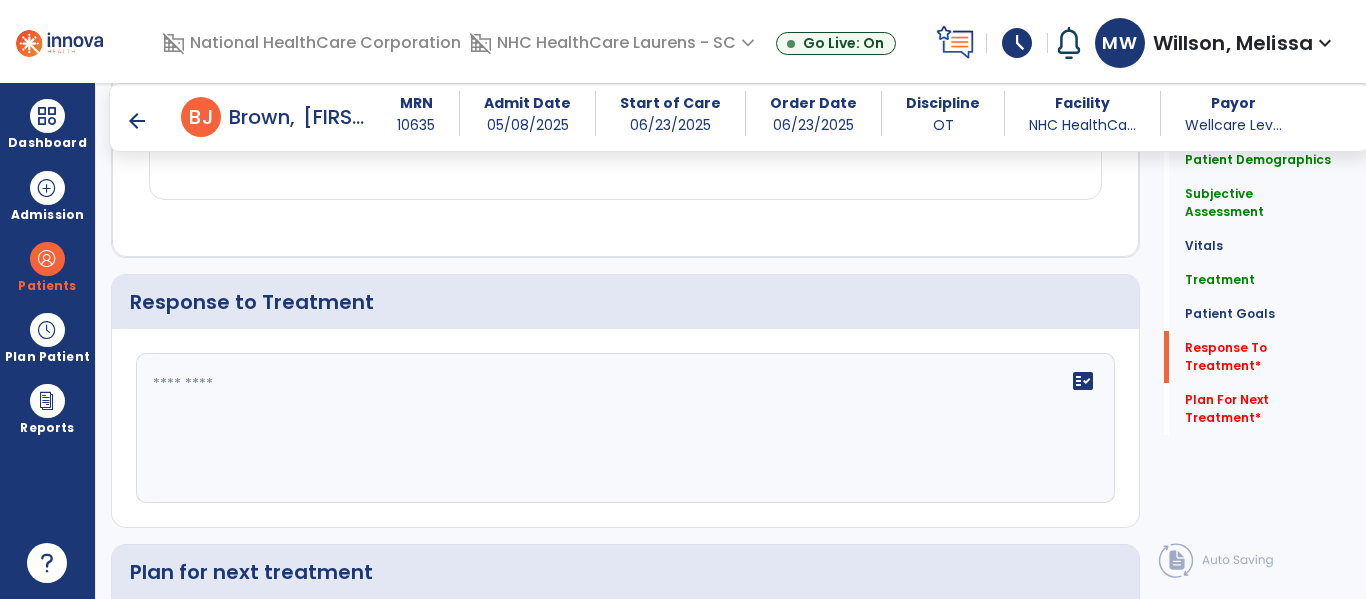 scroll, scrollTop: 2300, scrollLeft: 0, axis: vertical 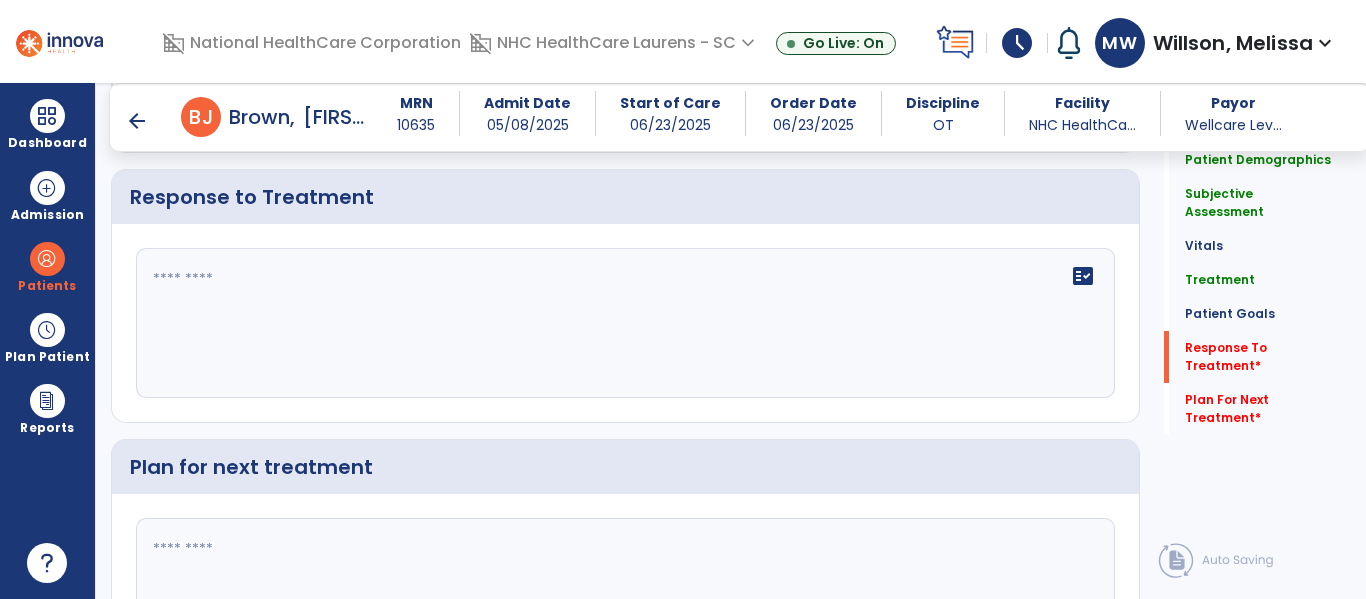 click on "fact_check" 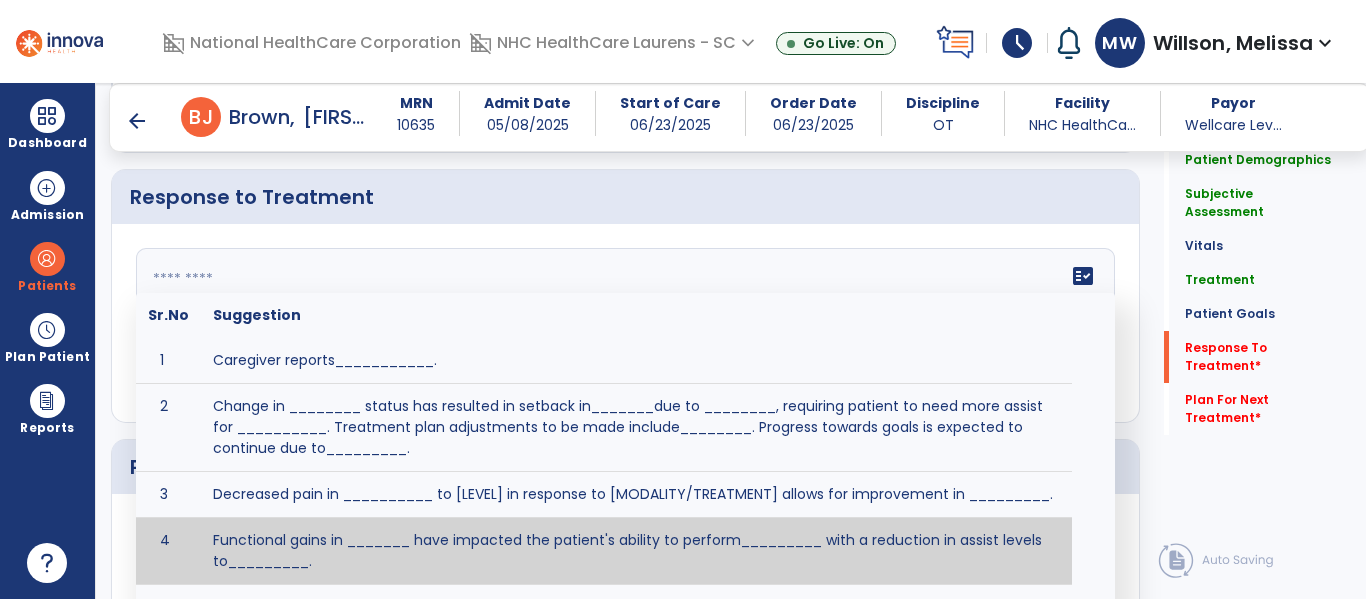 scroll, scrollTop: 18, scrollLeft: 0, axis: vertical 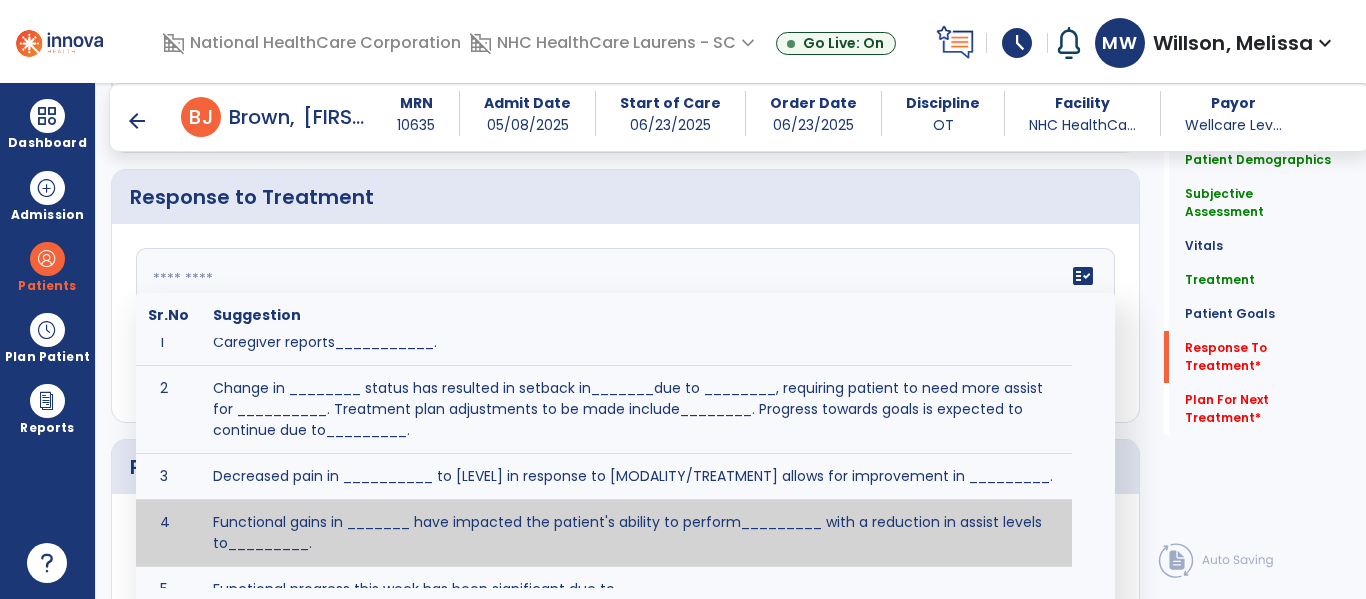 paste on "**********" 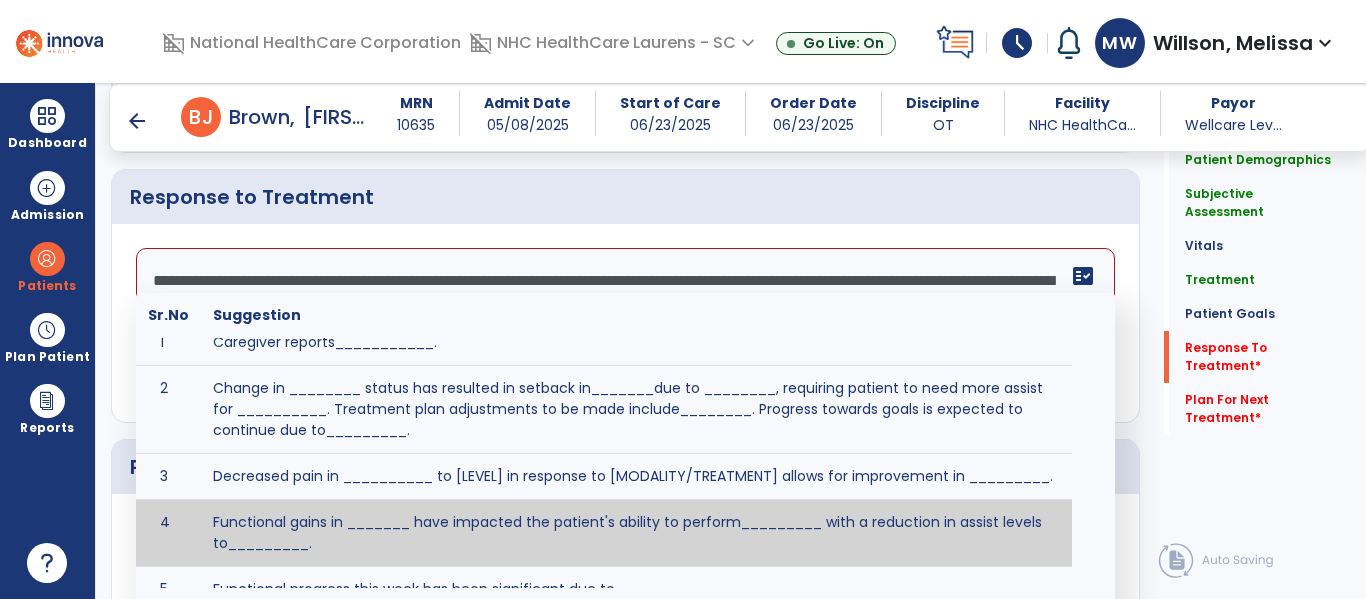 scroll, scrollTop: 207, scrollLeft: 0, axis: vertical 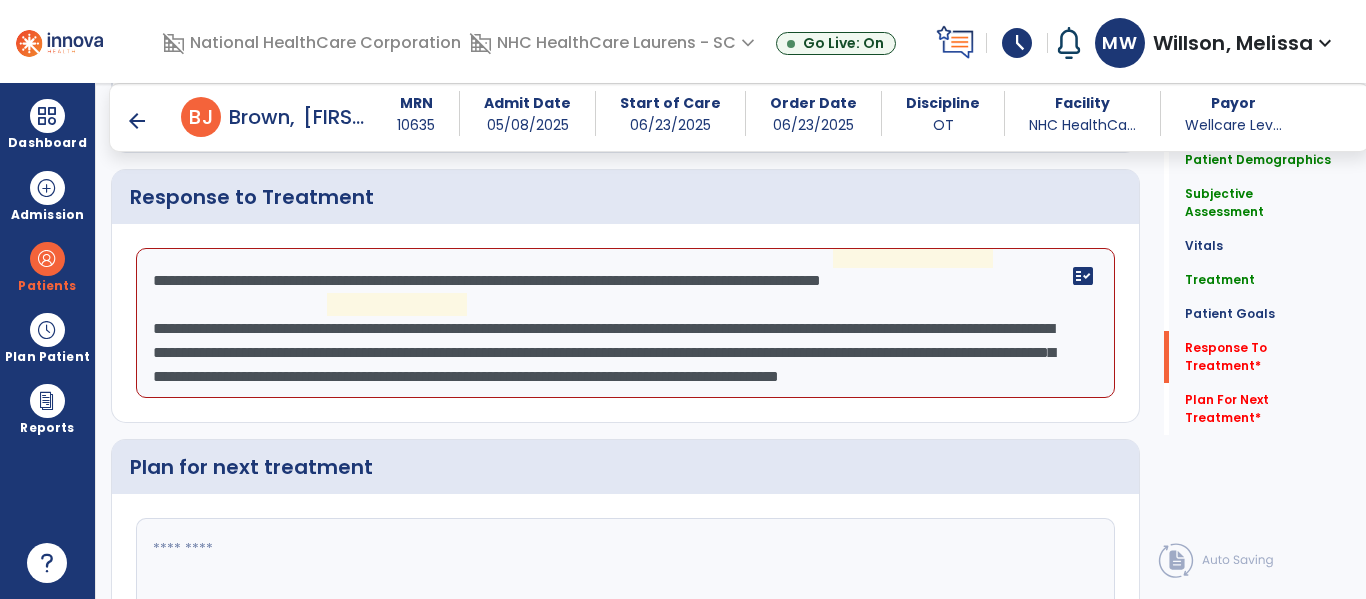 click on "**********" 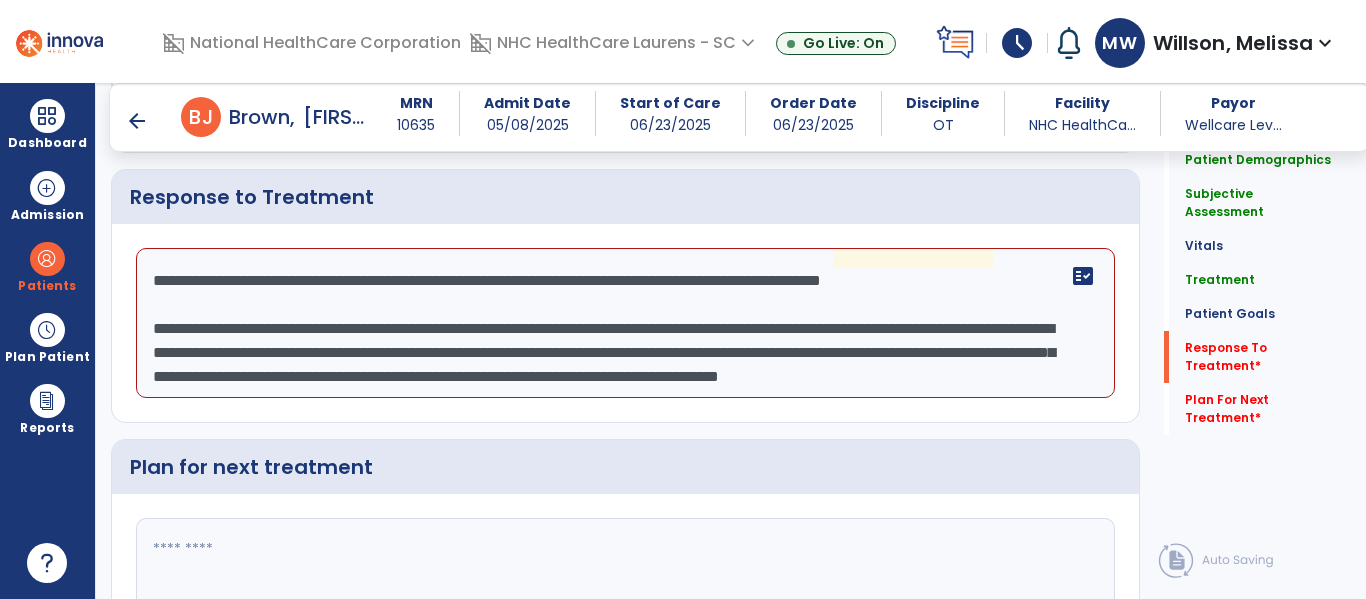 click on "**********" 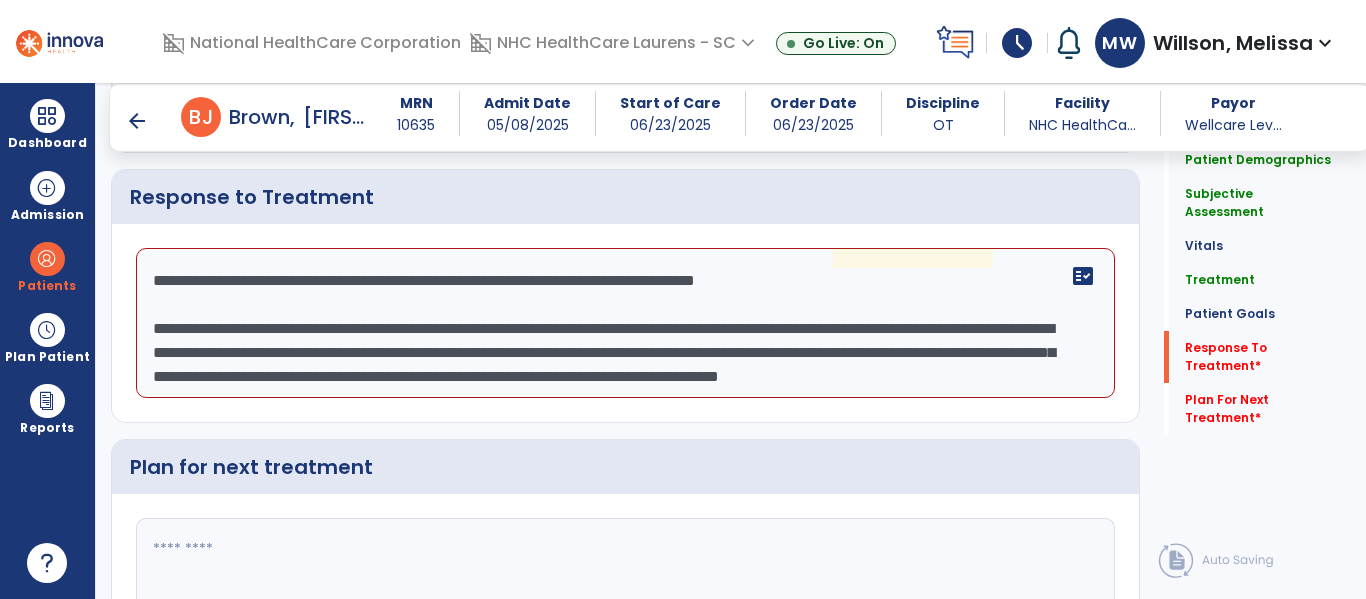 scroll, scrollTop: 187, scrollLeft: 0, axis: vertical 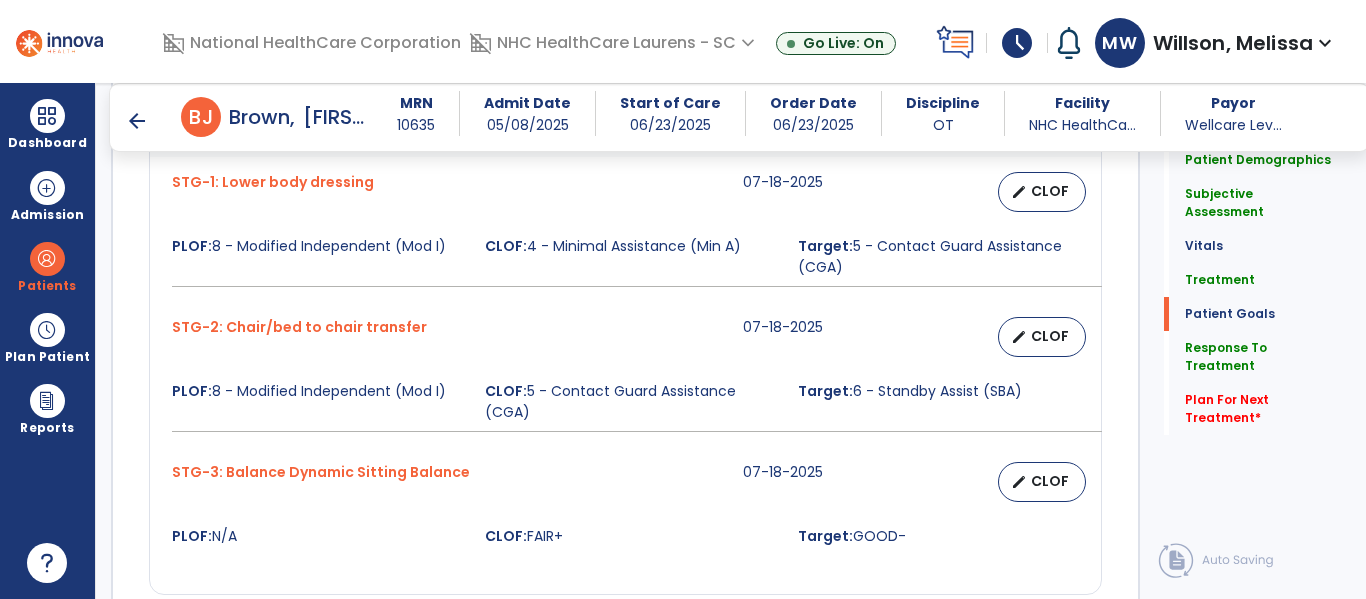type on "**********" 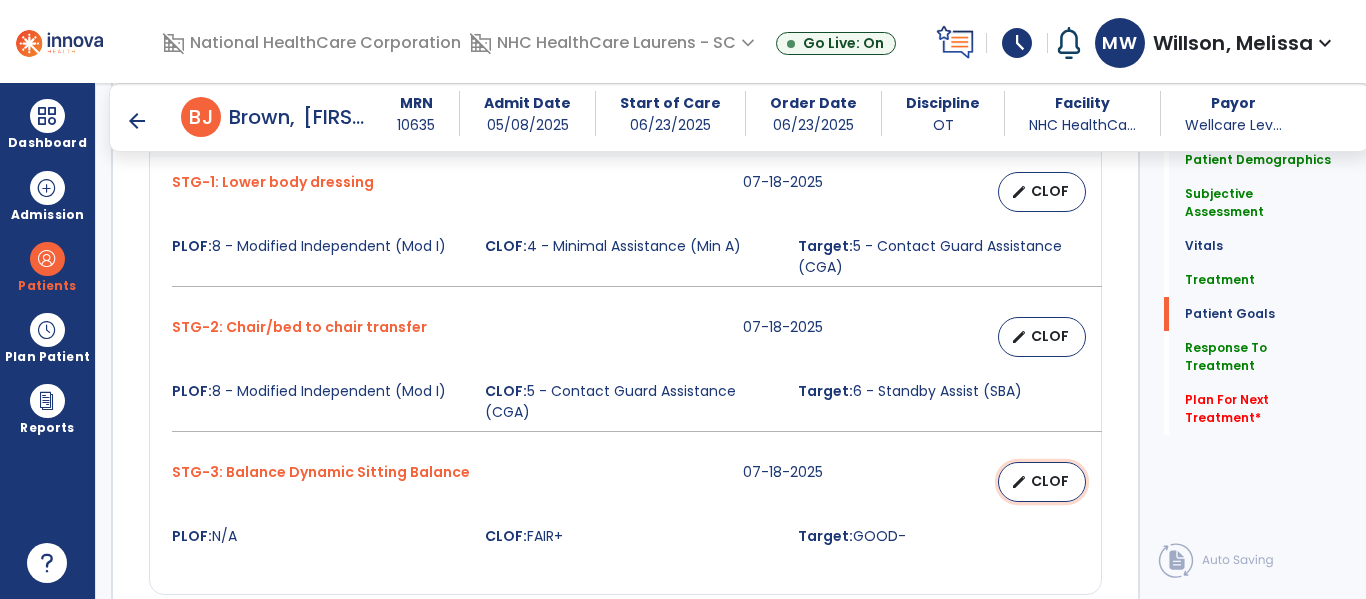 click on "edit" at bounding box center (1019, 482) 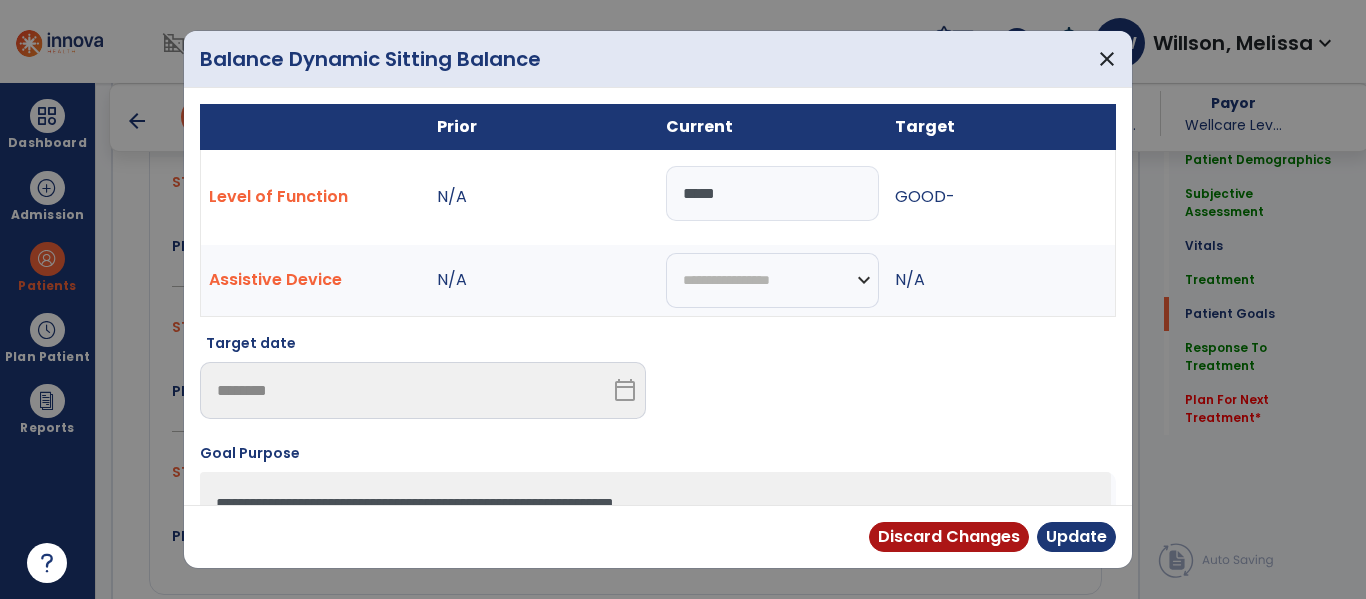 drag, startPoint x: 717, startPoint y: 203, endPoint x: 634, endPoint y: 206, distance: 83.0542 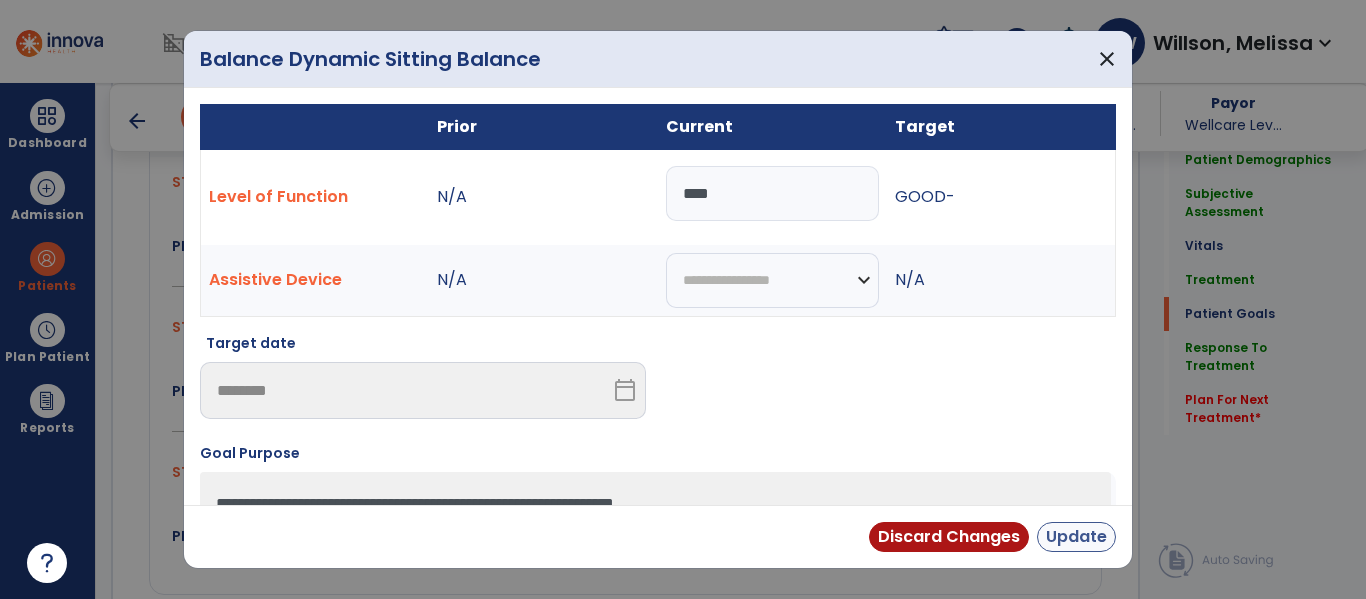 type on "****" 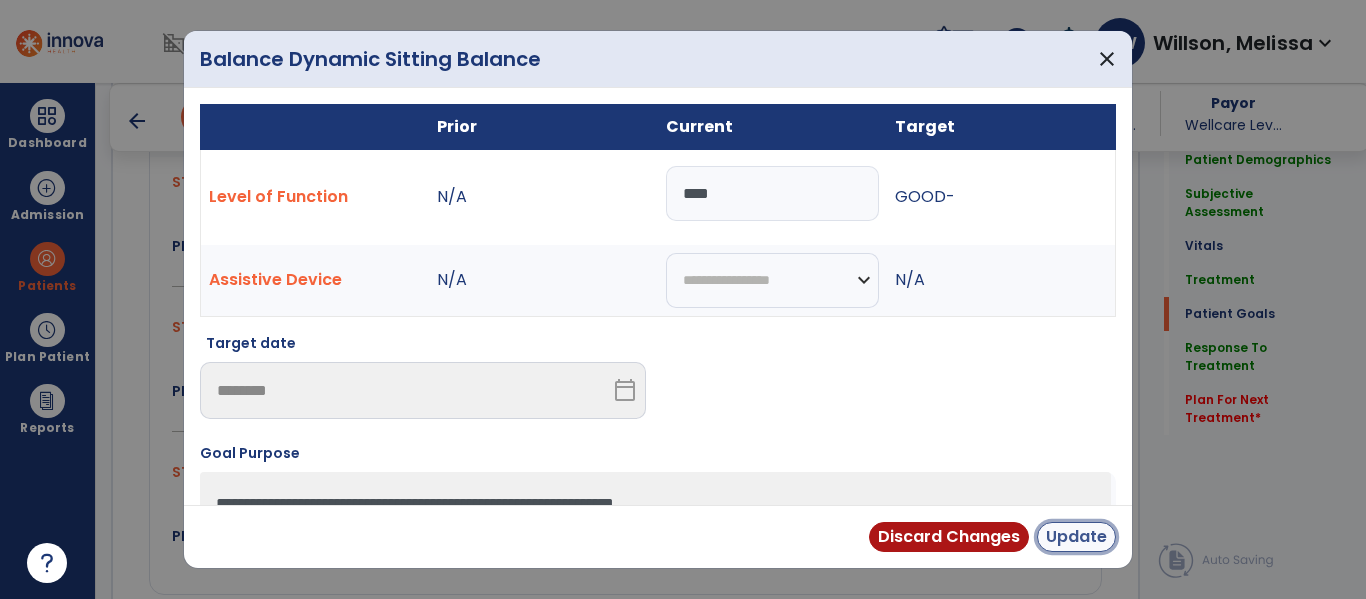 click on "Update" at bounding box center (1076, 537) 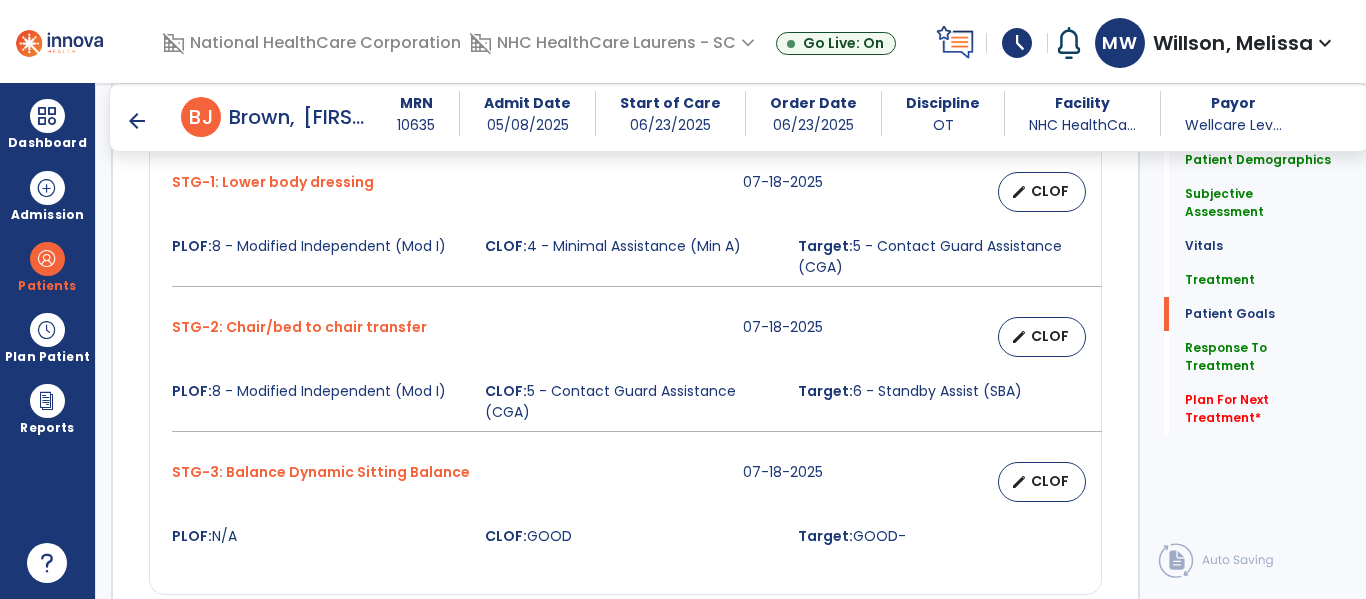 scroll, scrollTop: 1700, scrollLeft: 0, axis: vertical 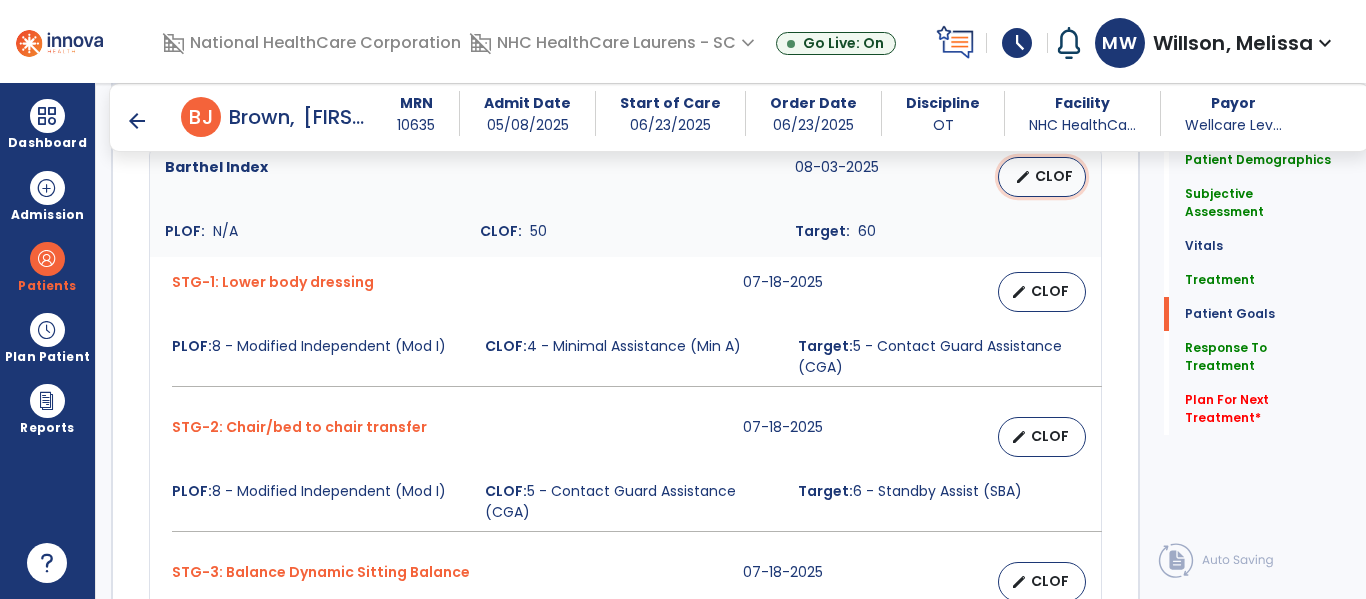 click on "CLOF" at bounding box center (1054, 176) 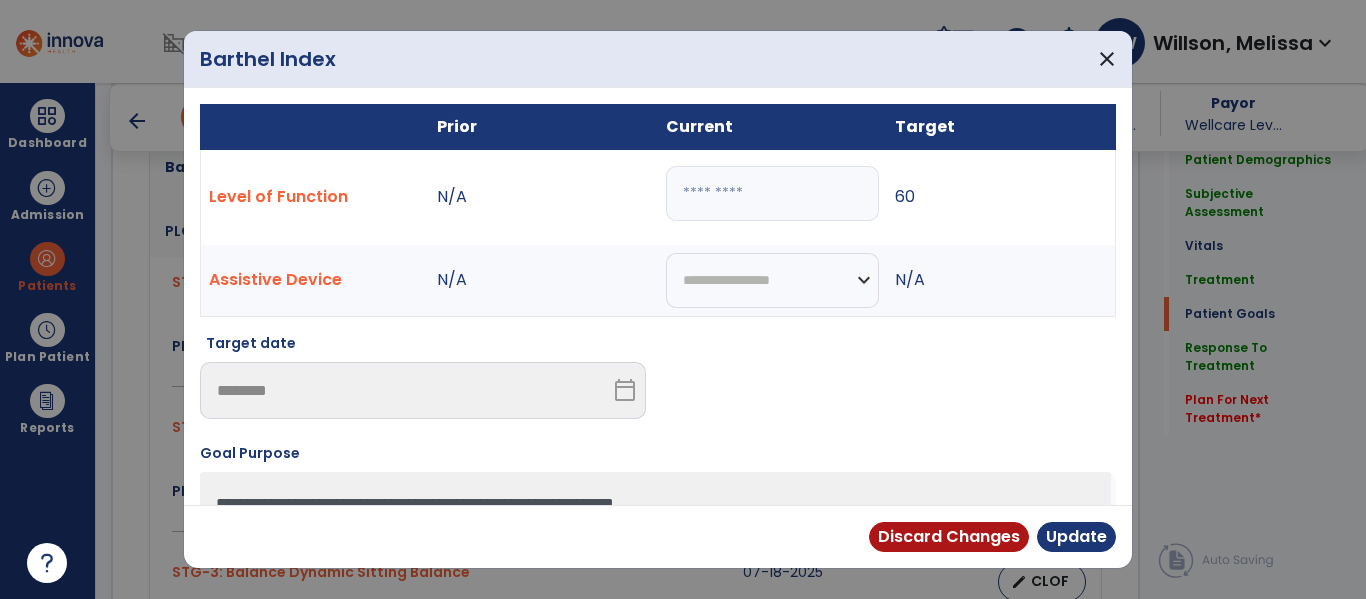 drag, startPoint x: 754, startPoint y: 194, endPoint x: 675, endPoint y: 200, distance: 79.22752 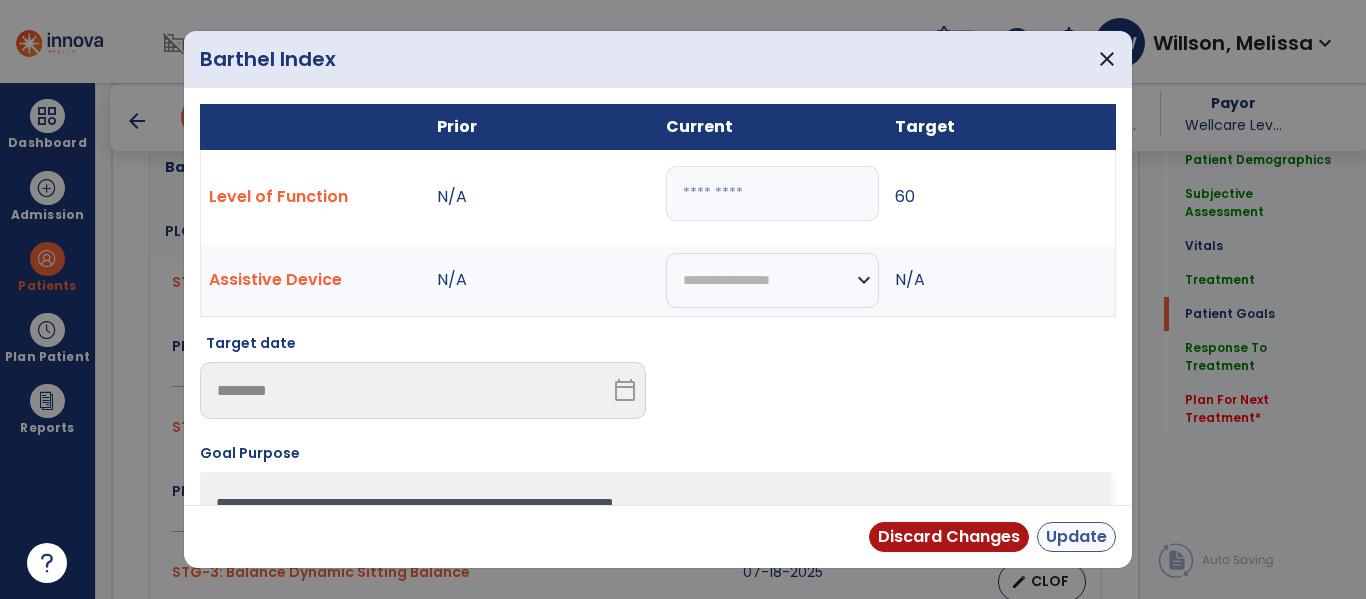 type on "**" 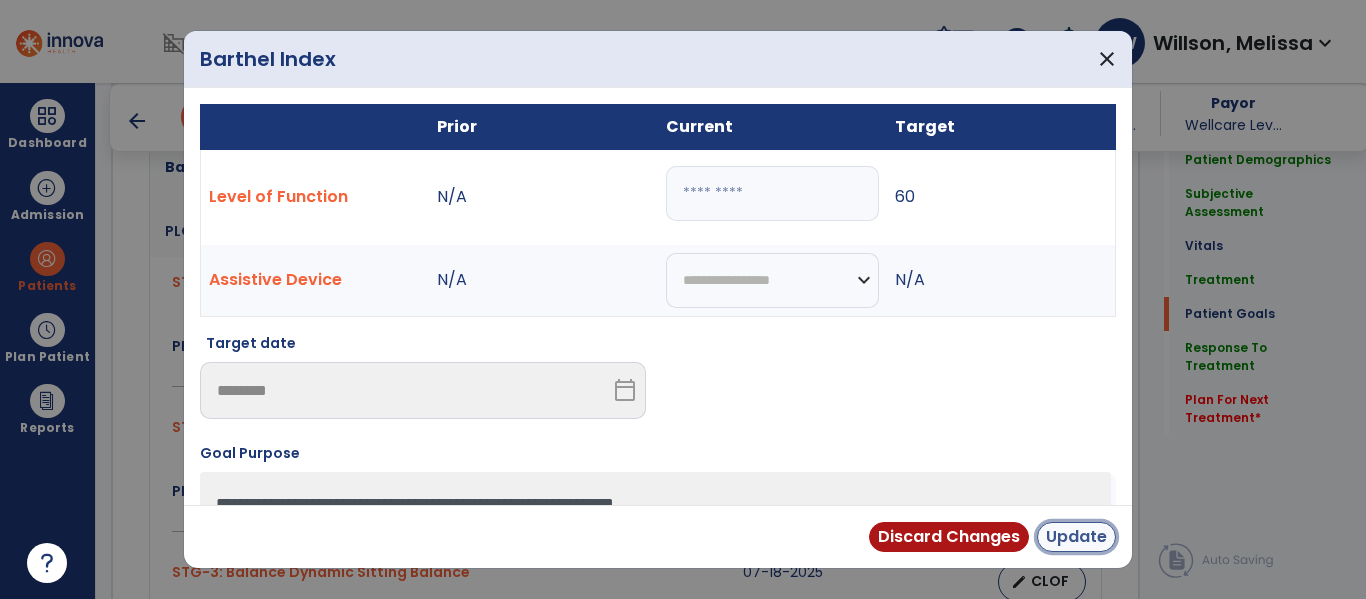 click on "Update" at bounding box center [1076, 537] 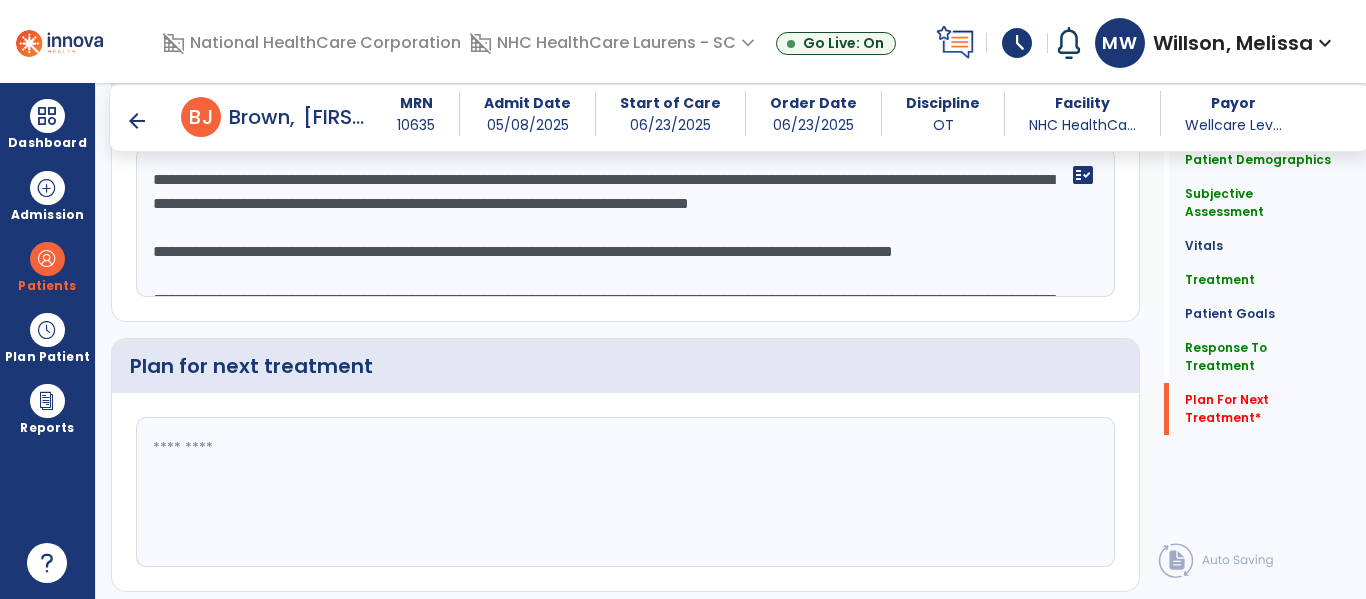 scroll, scrollTop: 2461, scrollLeft: 0, axis: vertical 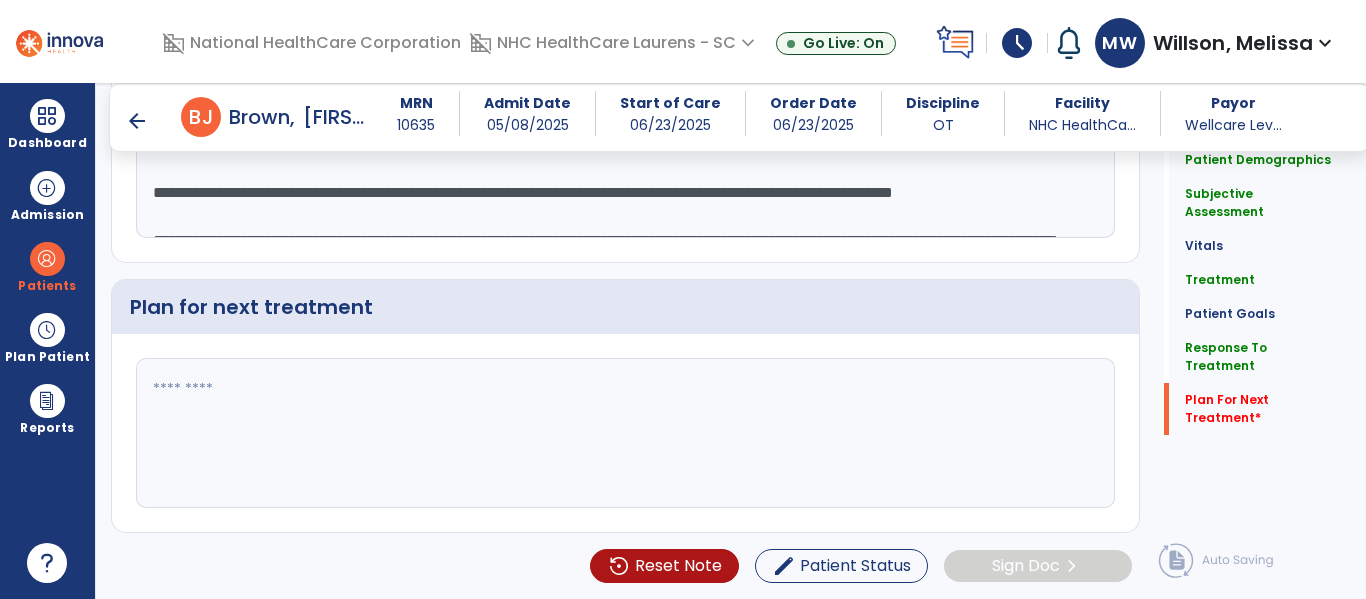 click 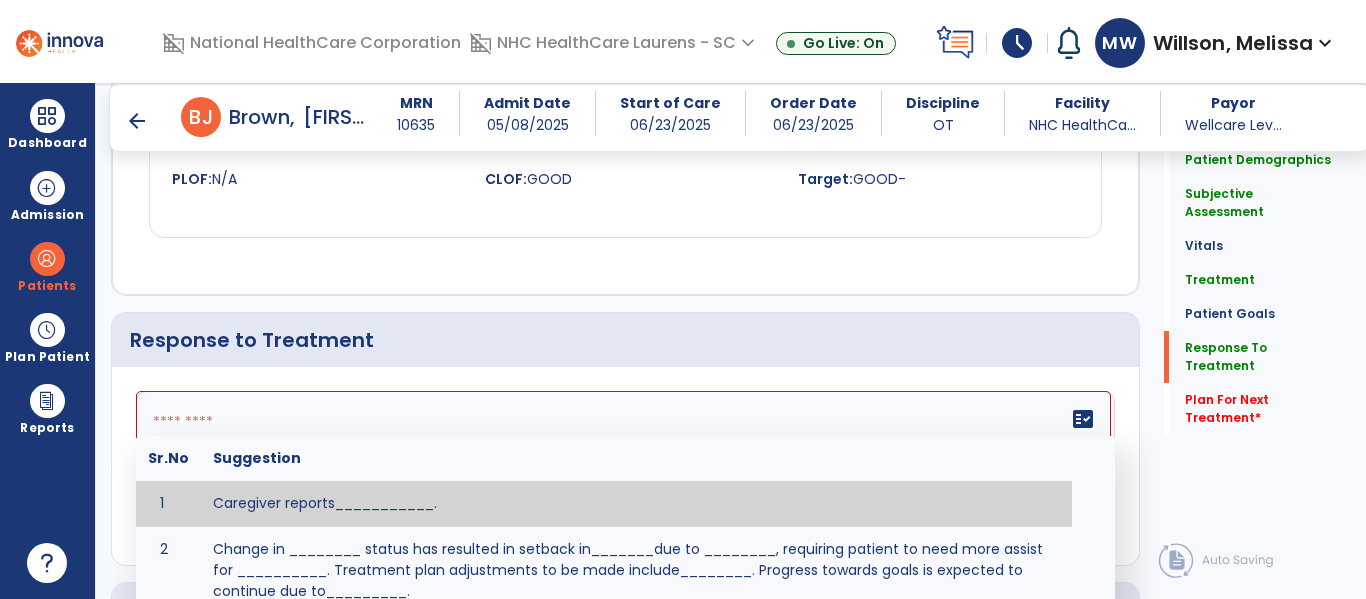 scroll, scrollTop: 2241, scrollLeft: 0, axis: vertical 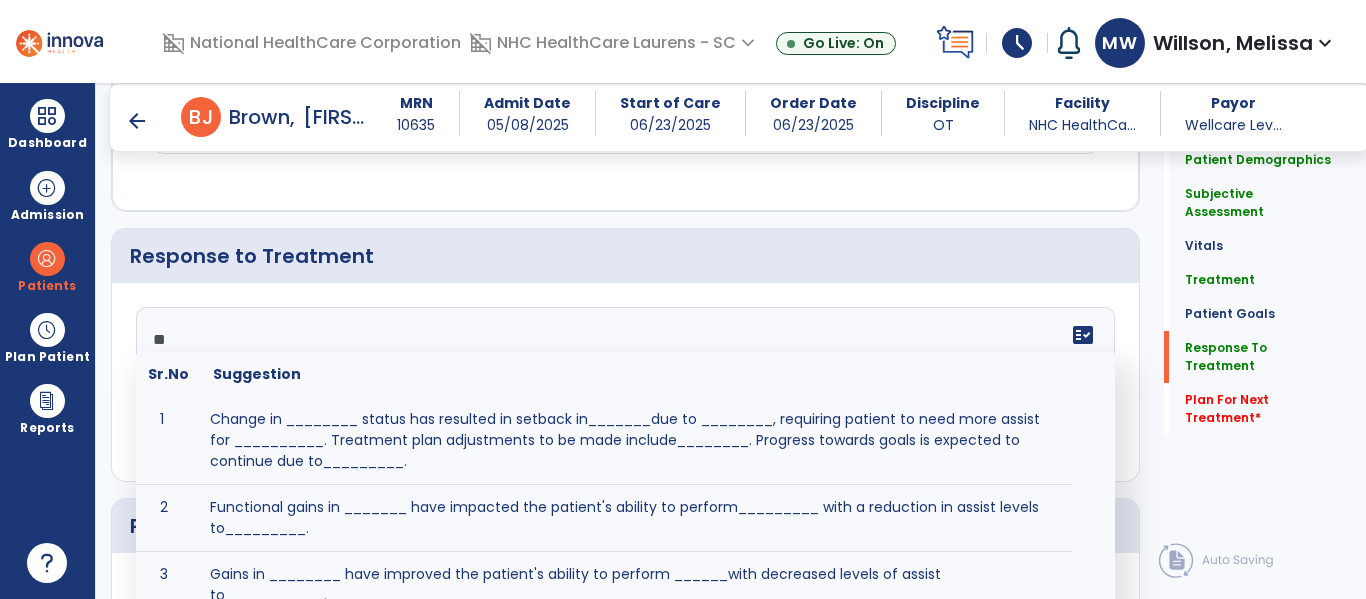 type on "*" 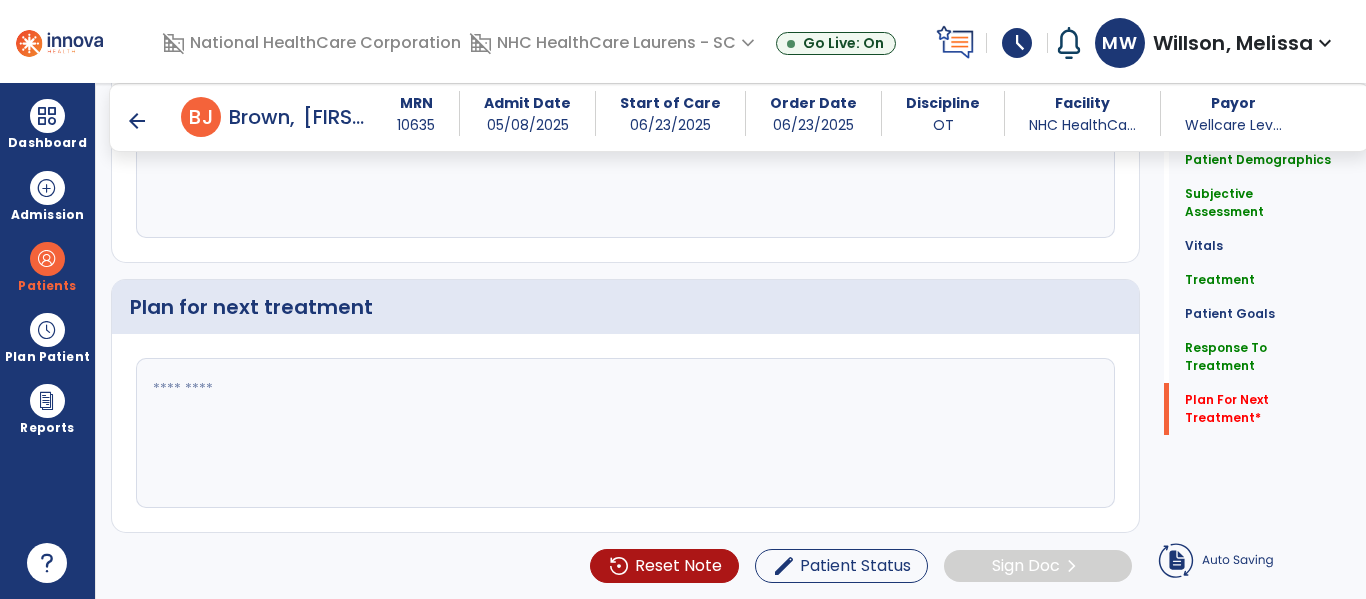 type on "**********" 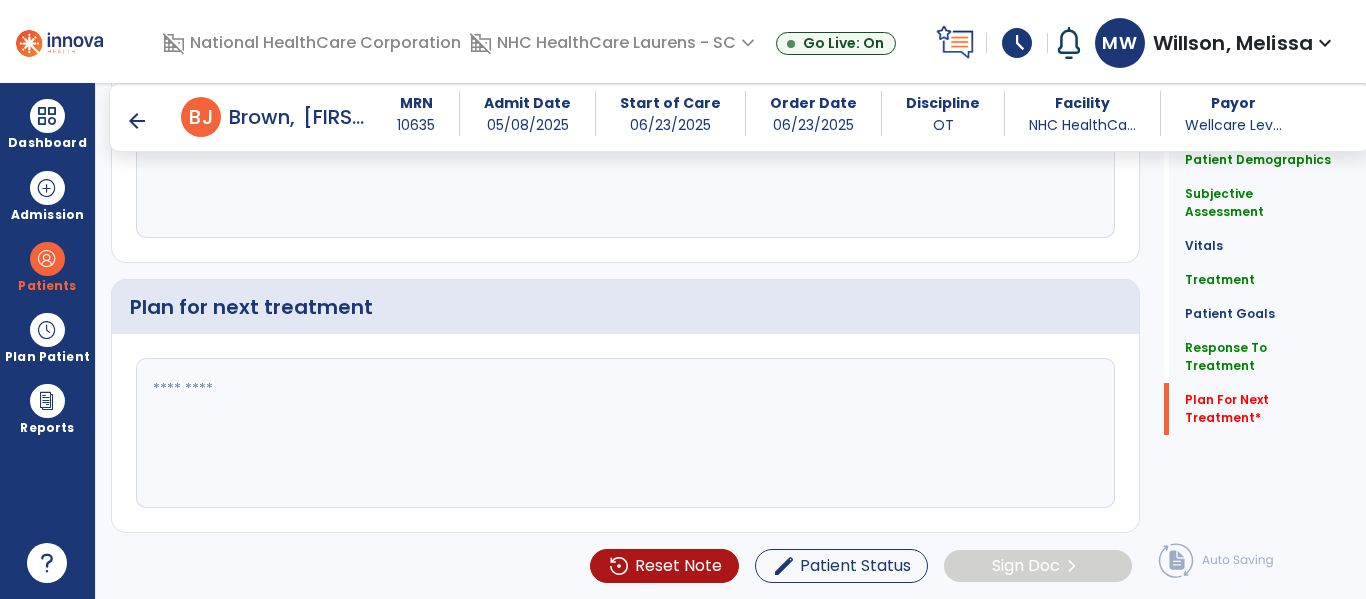 click 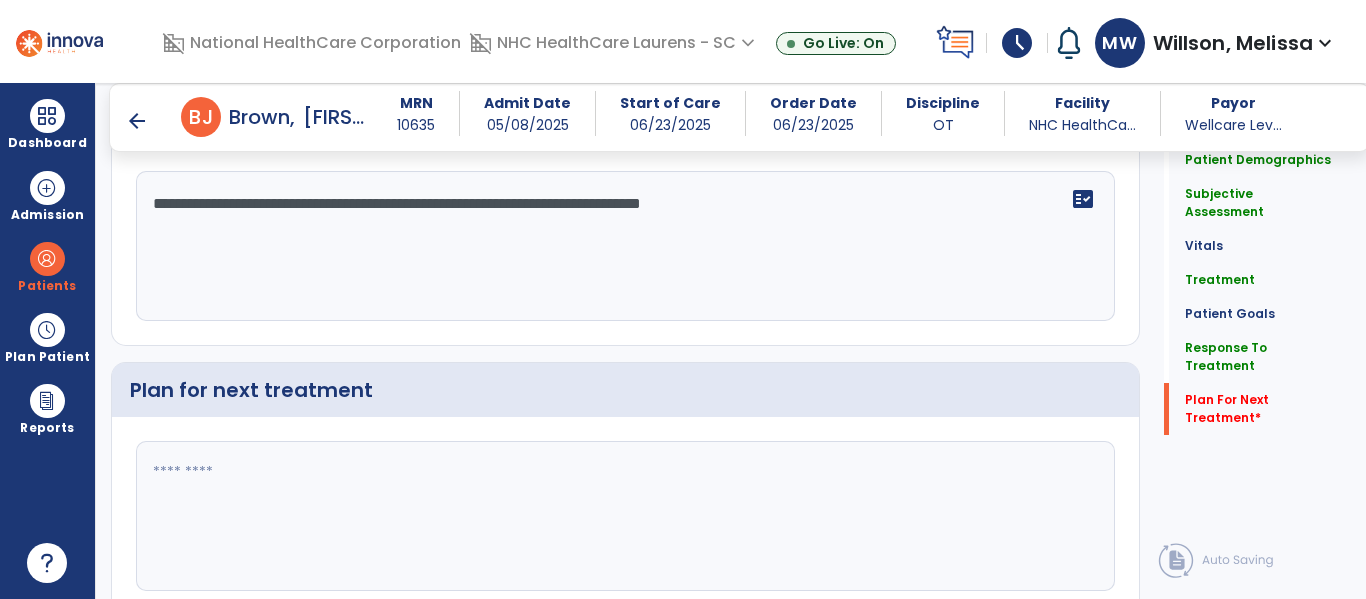 scroll, scrollTop: 2461, scrollLeft: 0, axis: vertical 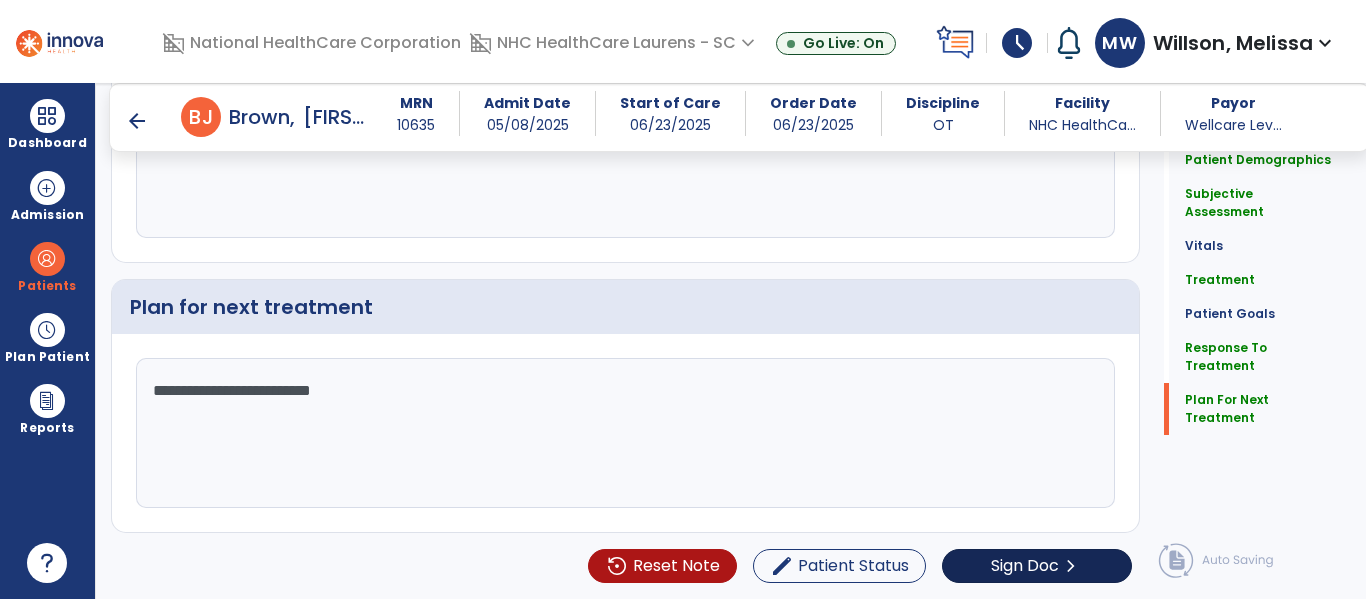 type on "**********" 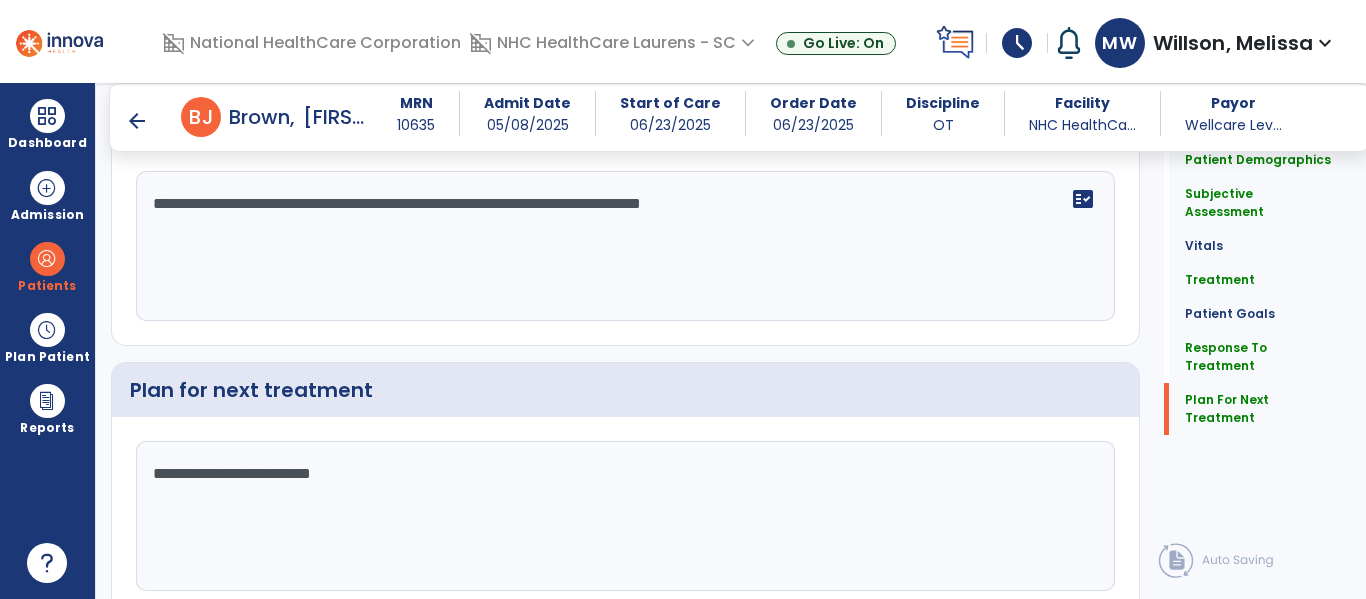 scroll, scrollTop: 2461, scrollLeft: 0, axis: vertical 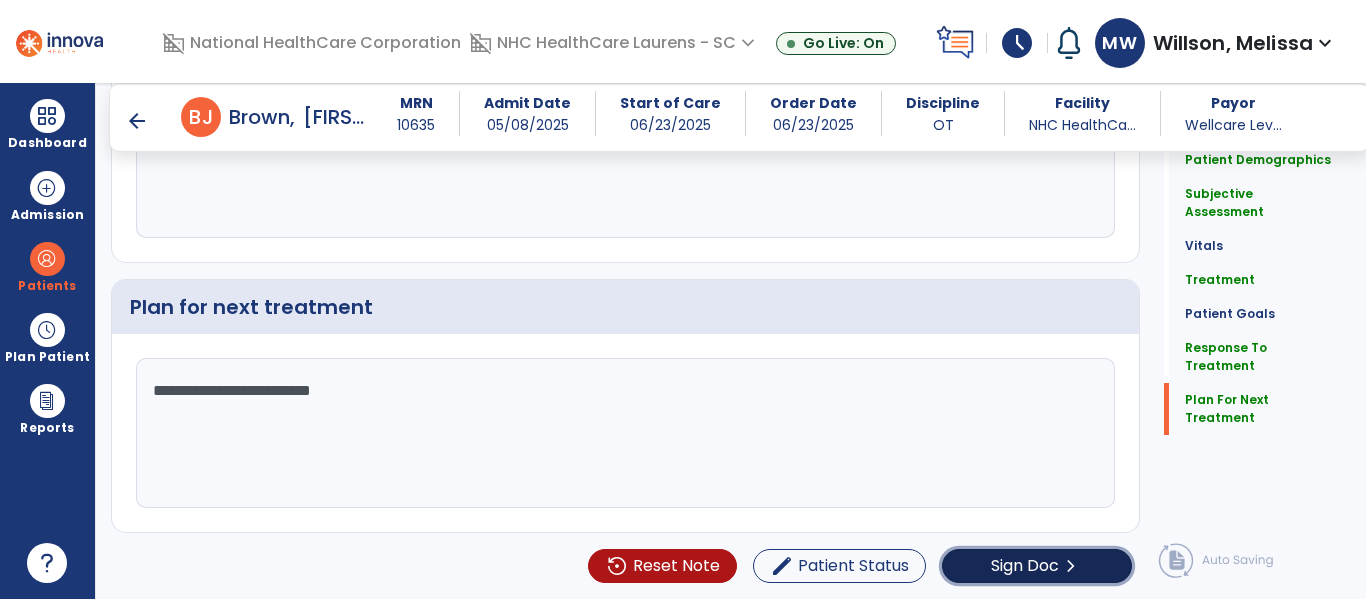 click on "Sign Doc" 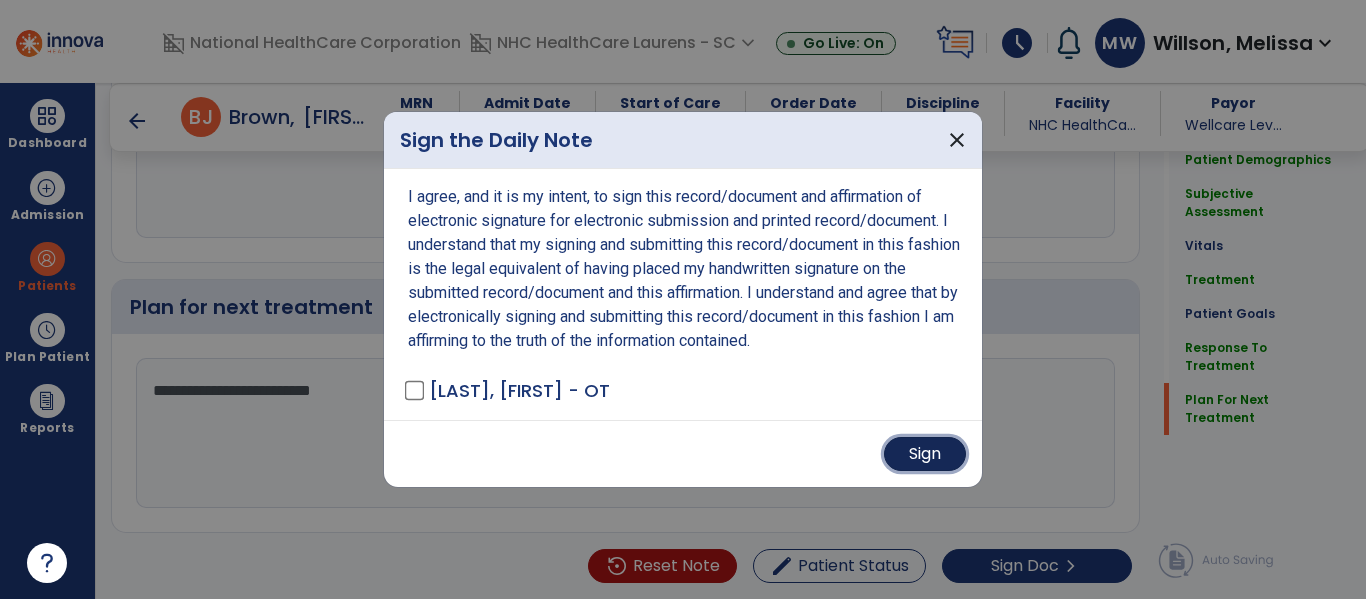 click on "Sign" at bounding box center [925, 454] 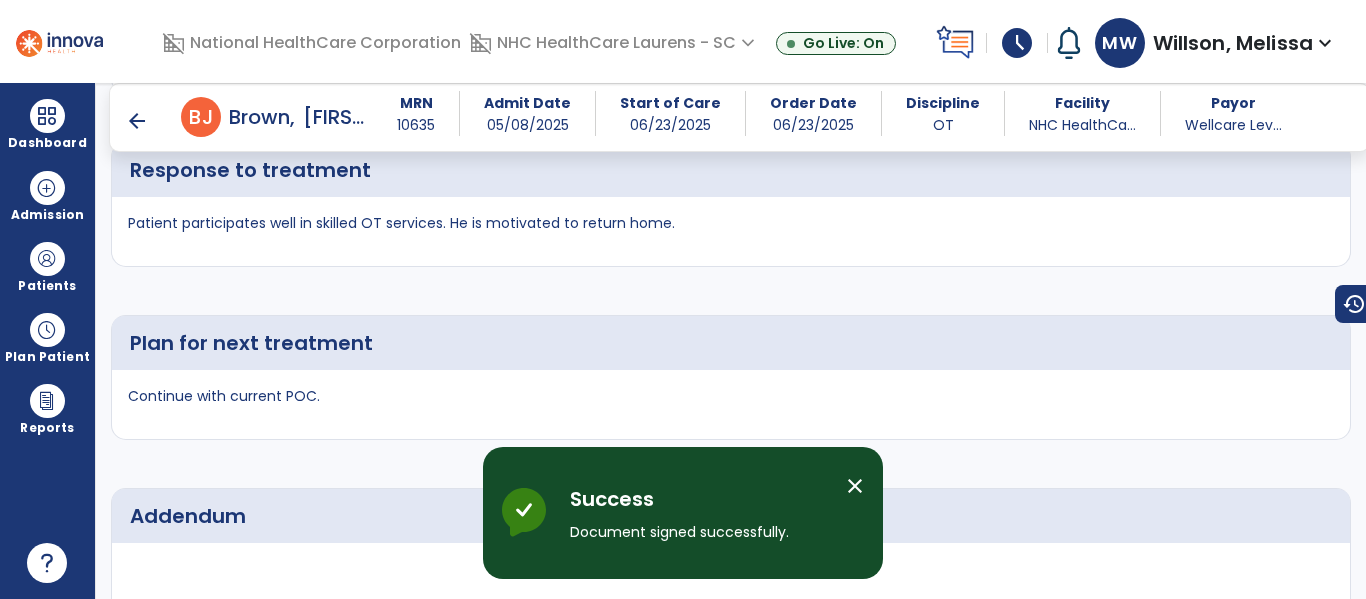 scroll, scrollTop: 3077, scrollLeft: 0, axis: vertical 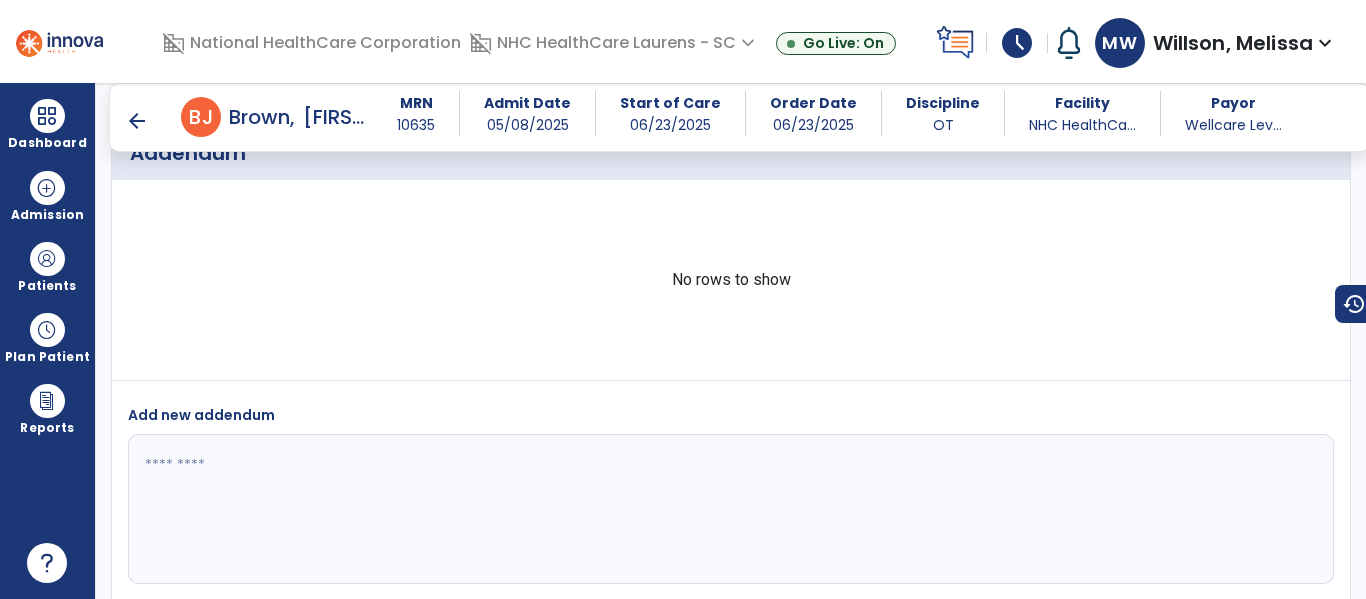 click at bounding box center (728, 509) 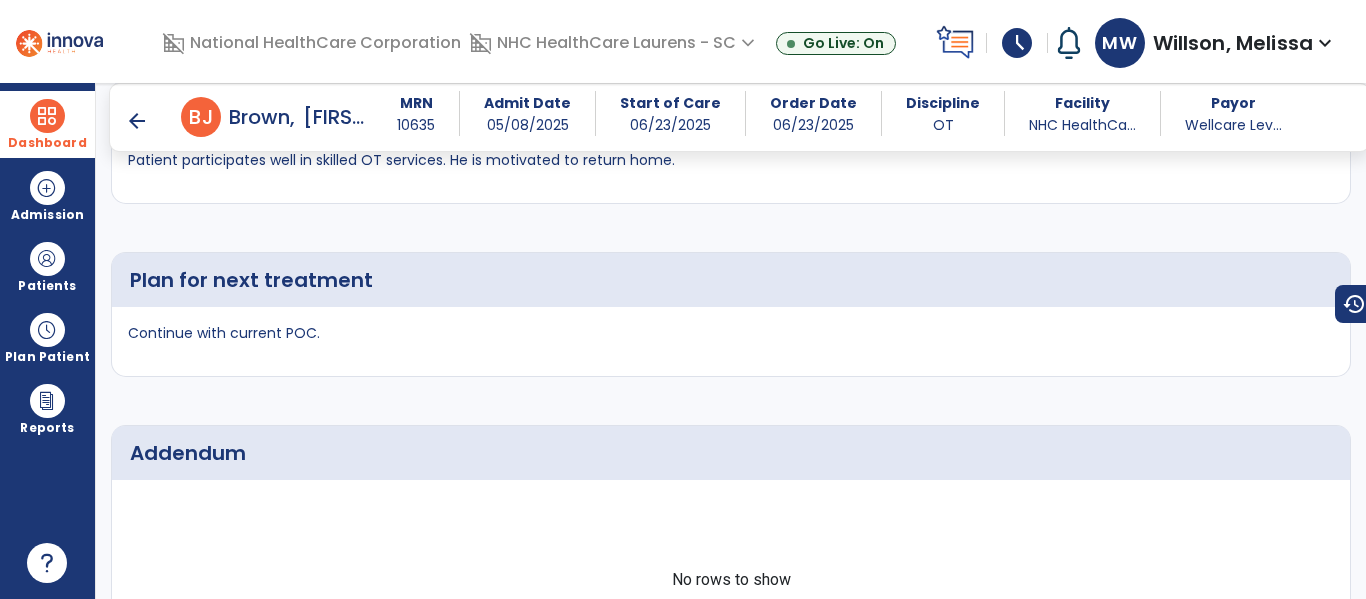 click at bounding box center [47, 116] 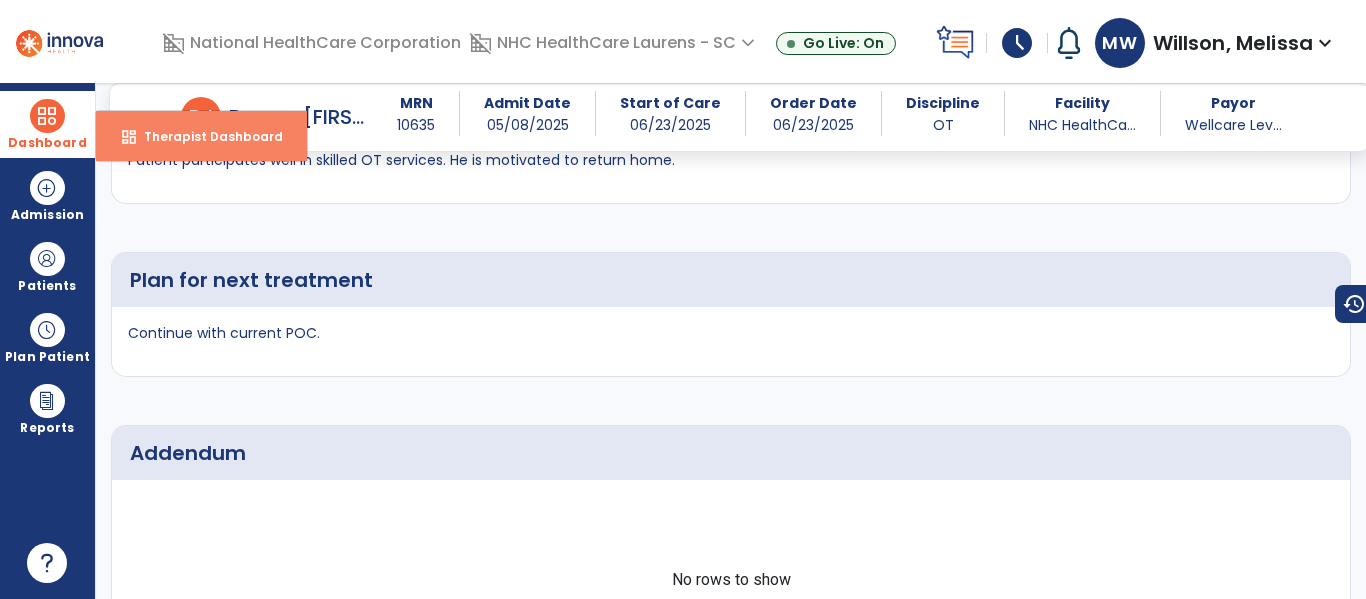 click on "dashboard  Therapist Dashboard" at bounding box center (201, 136) 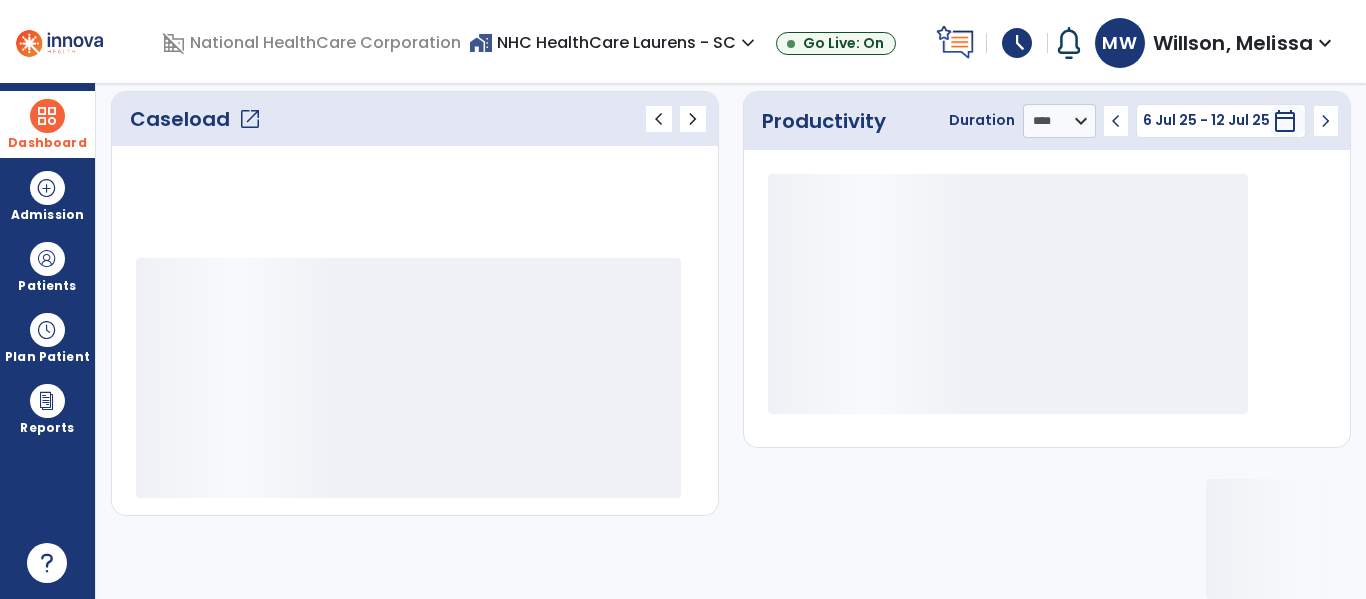 scroll, scrollTop: 277, scrollLeft: 0, axis: vertical 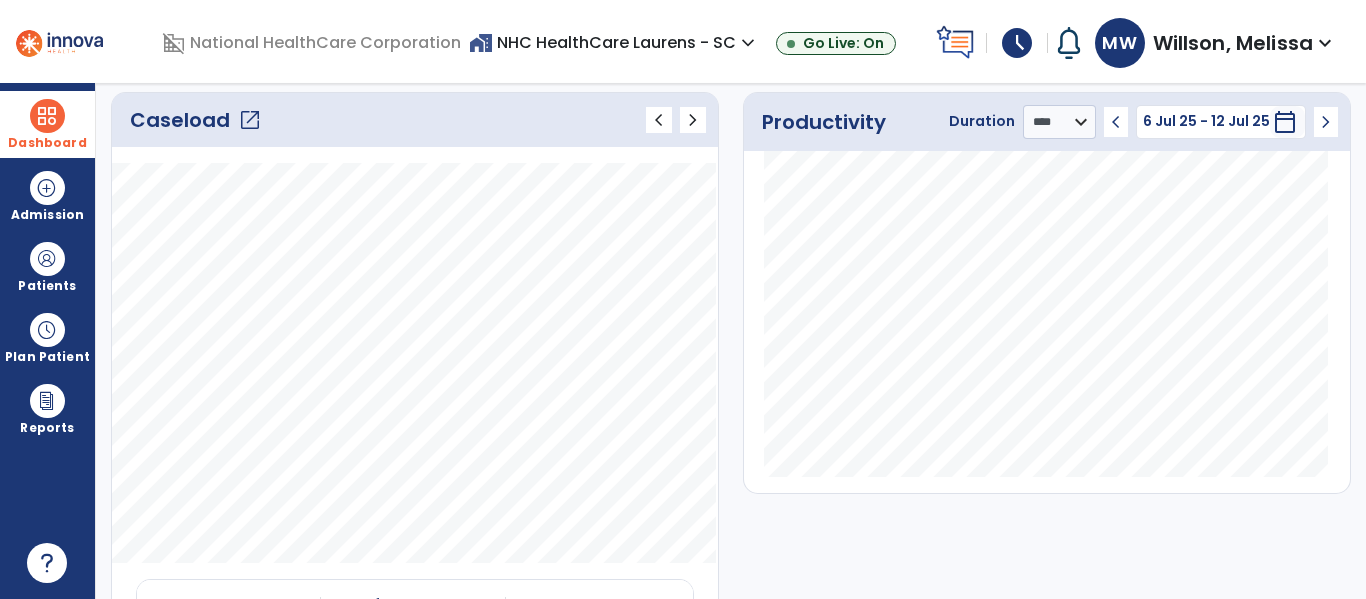 click on "open_in_new" 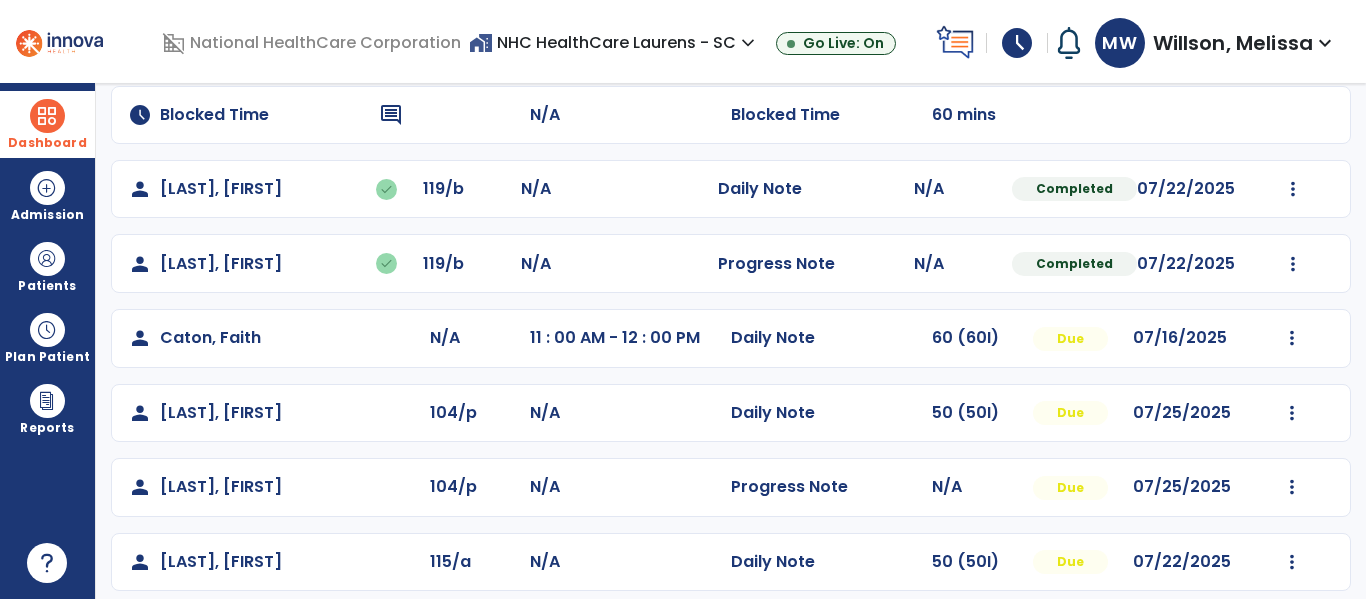 scroll, scrollTop: 368, scrollLeft: 0, axis: vertical 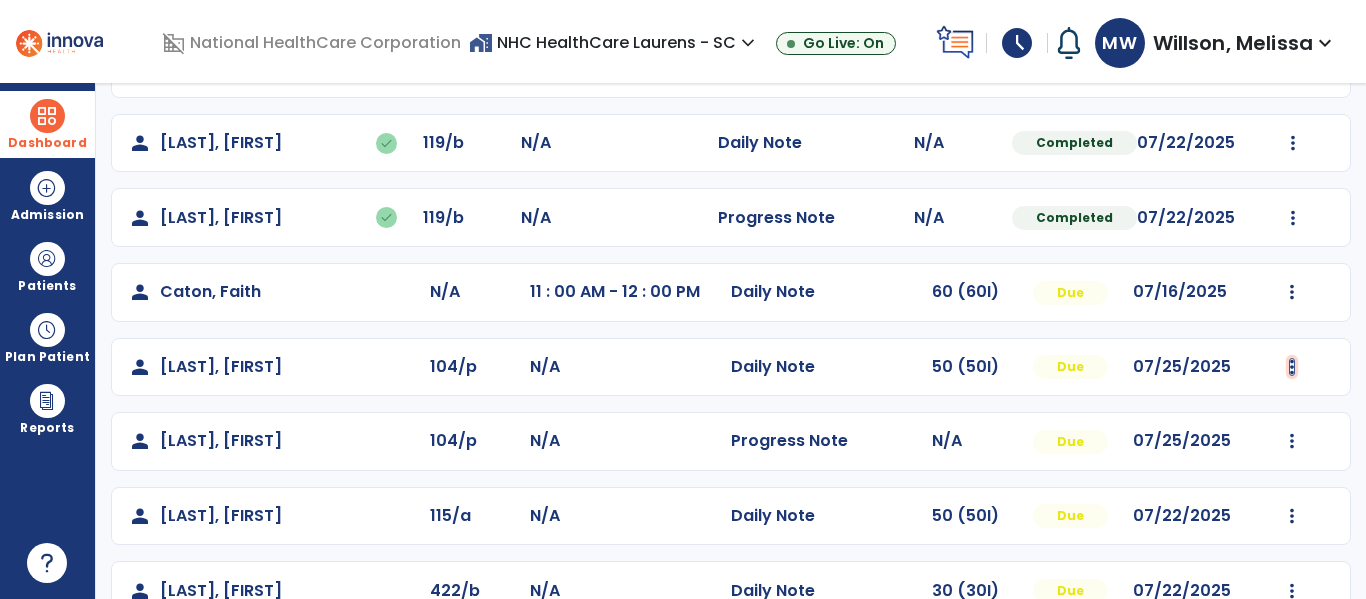 click at bounding box center [1292, -80] 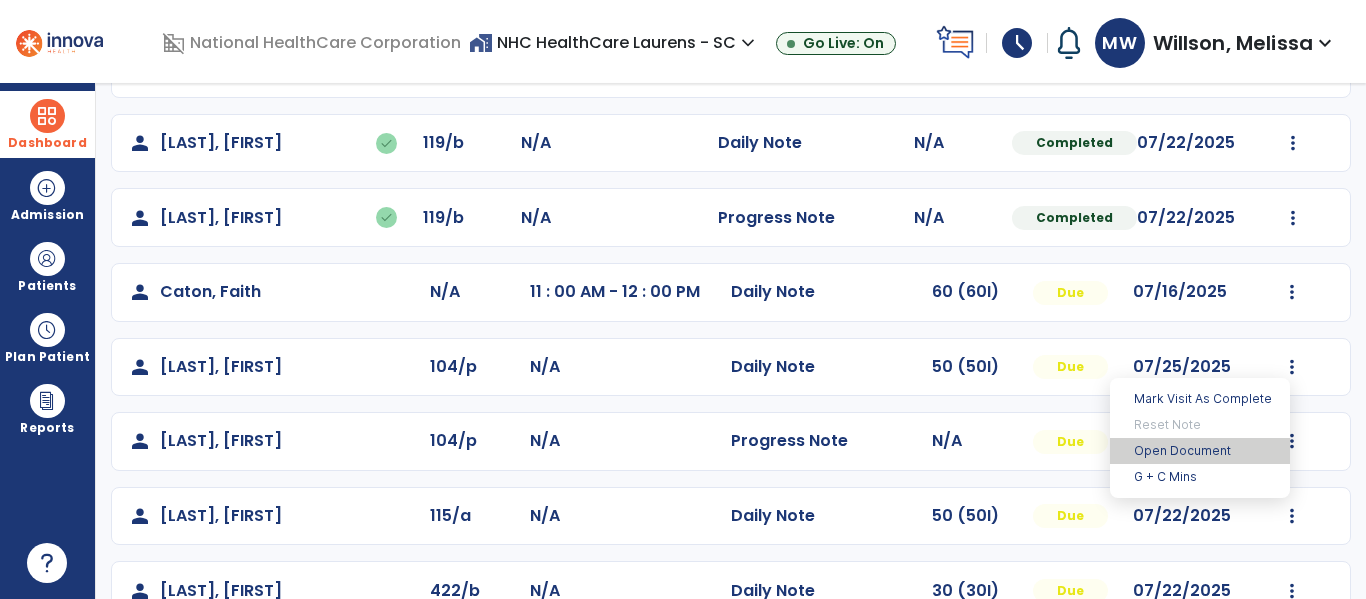 click on "Open Document" at bounding box center [1200, 451] 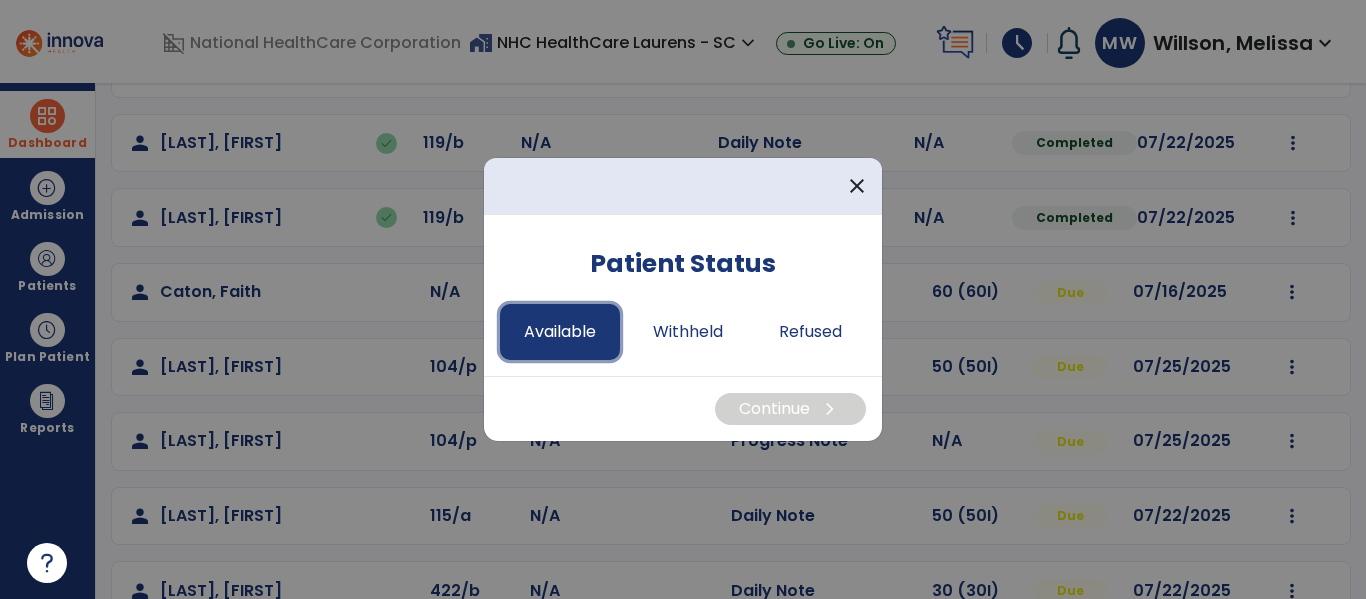click on "Available" at bounding box center (560, 332) 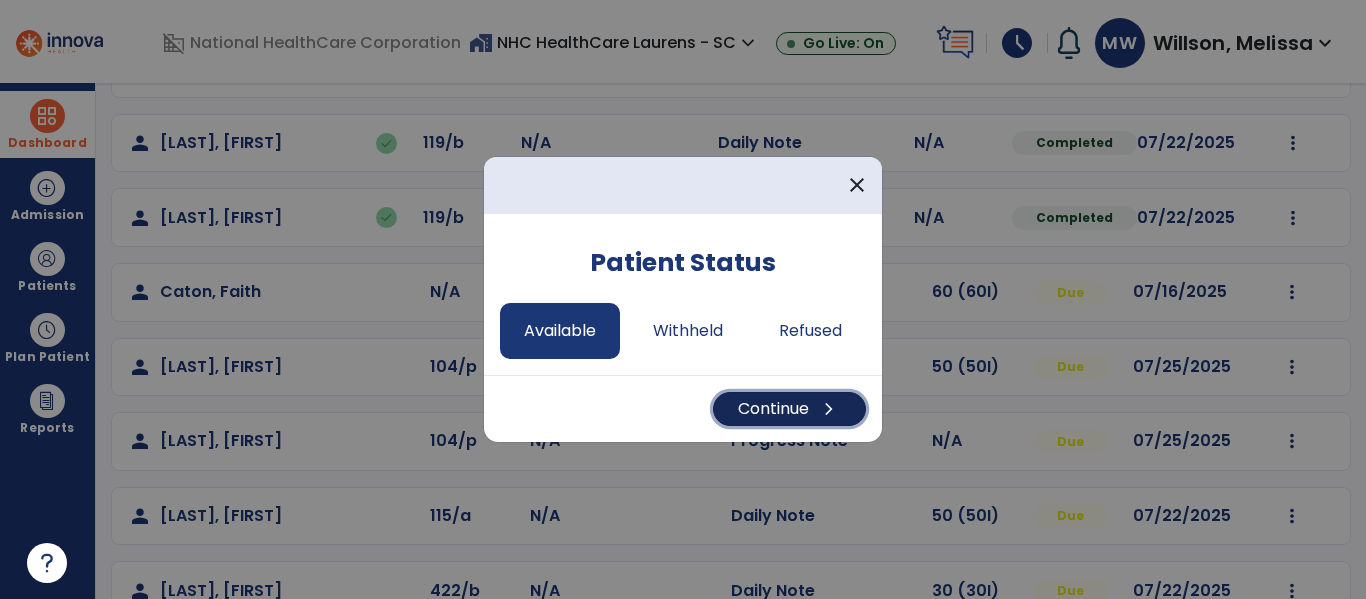 click on "Continue   chevron_right" at bounding box center (789, 409) 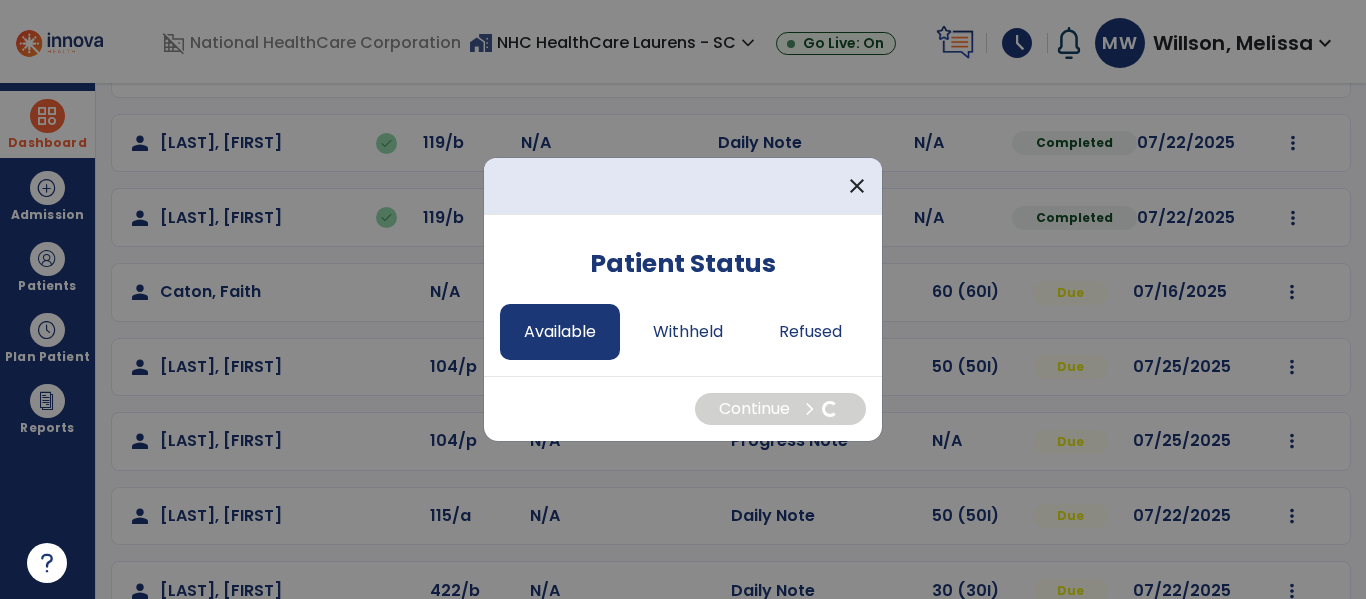 select on "*" 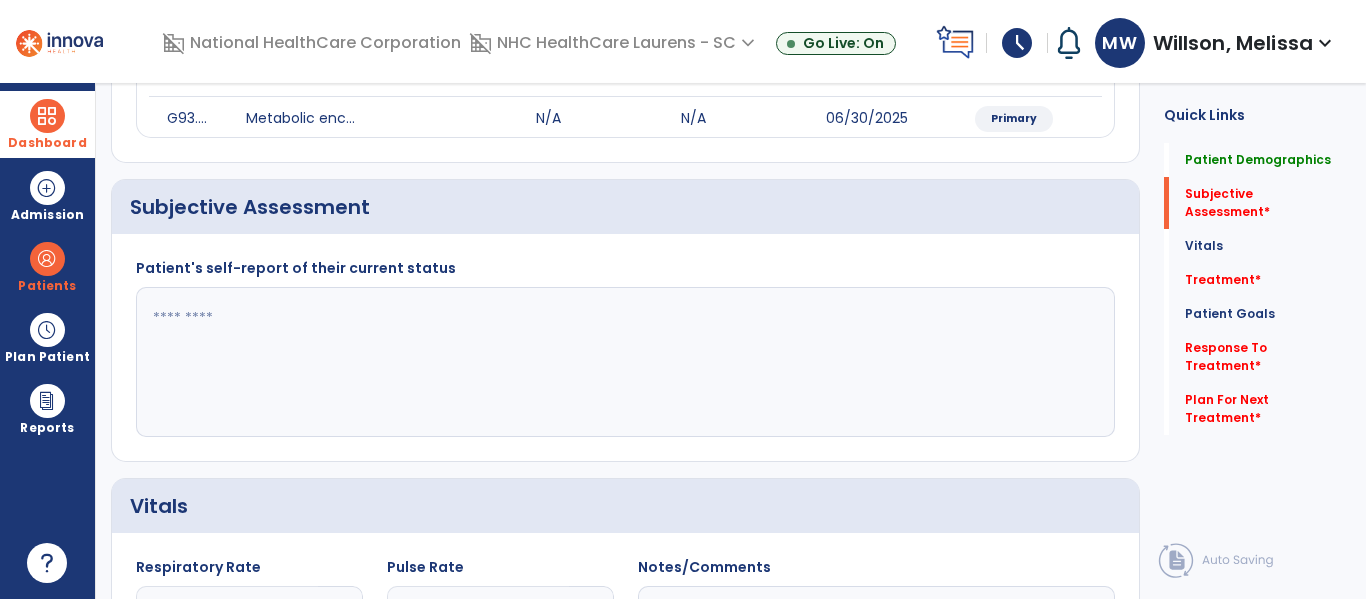 click 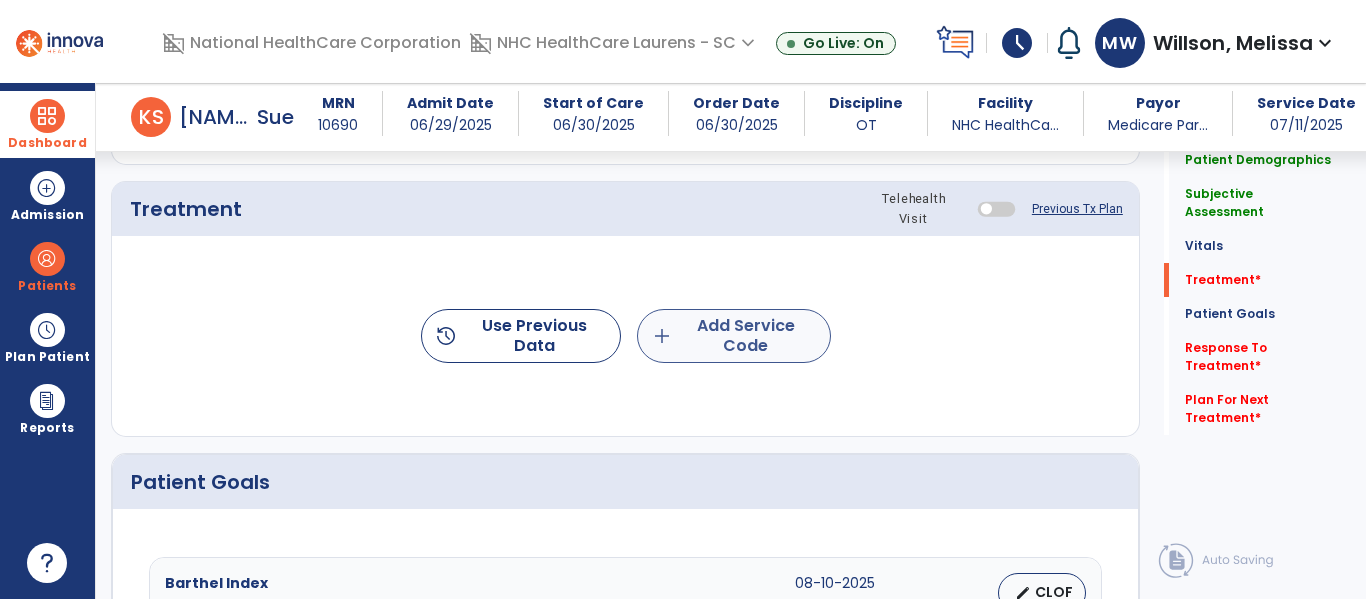 type on "**********" 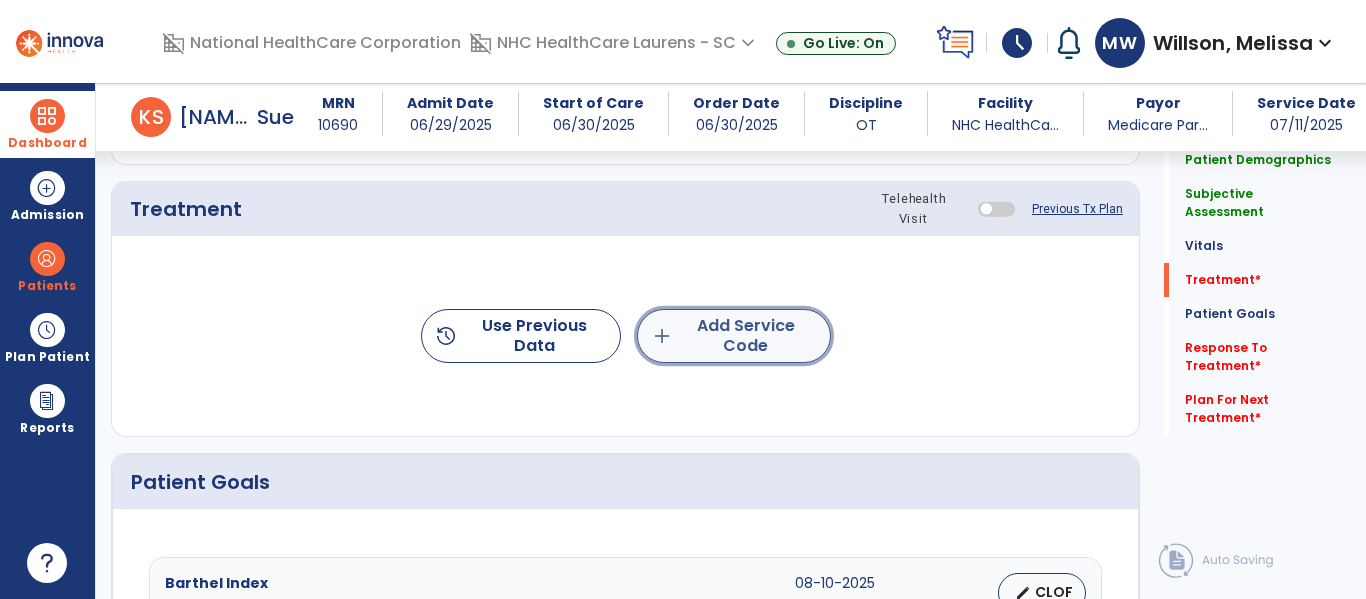 click on "add  Add Service Code" 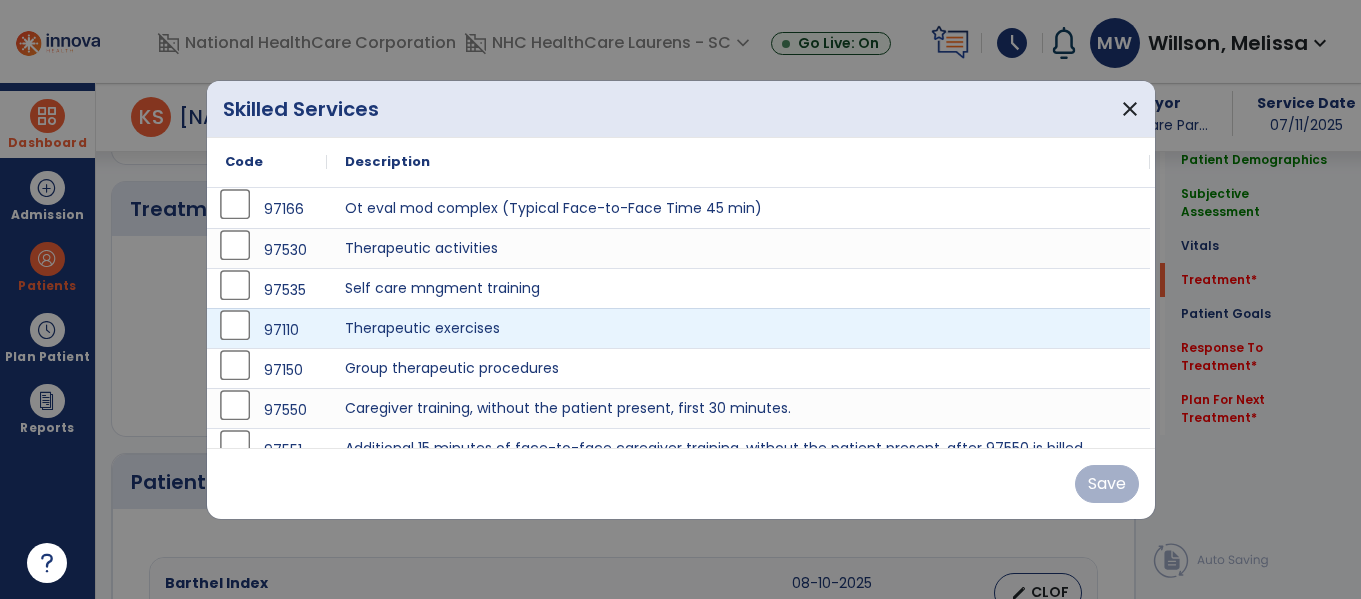 scroll, scrollTop: 1068, scrollLeft: 0, axis: vertical 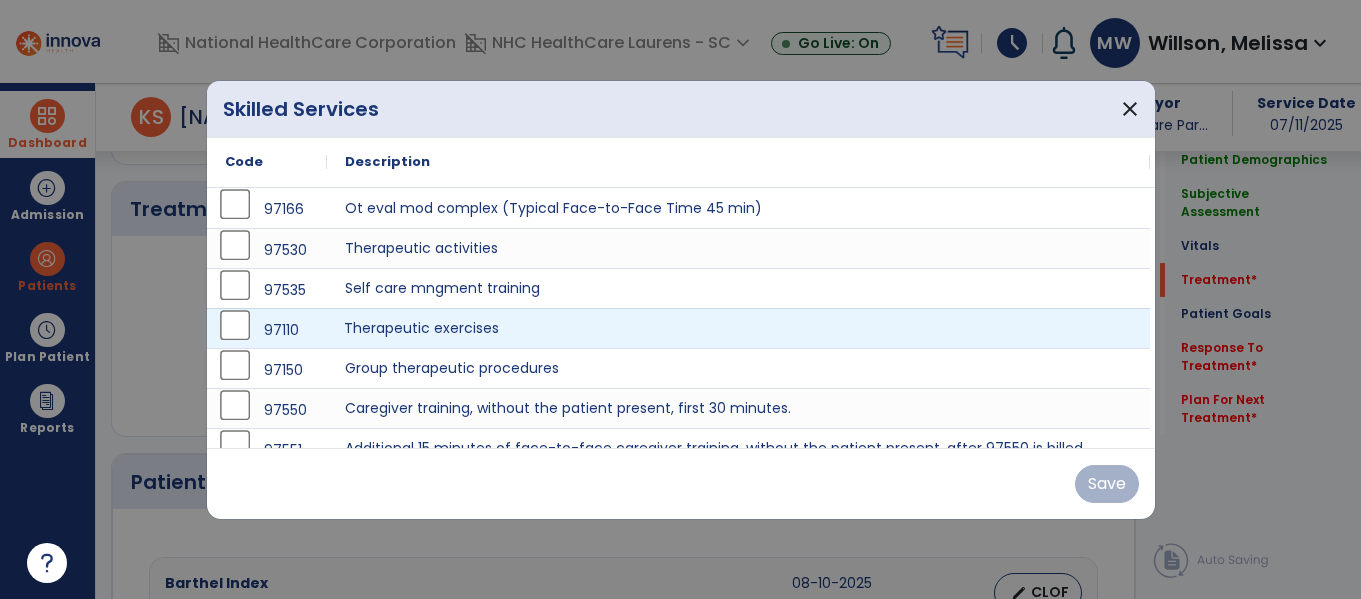 click on "Therapeutic exercises" at bounding box center (738, 328) 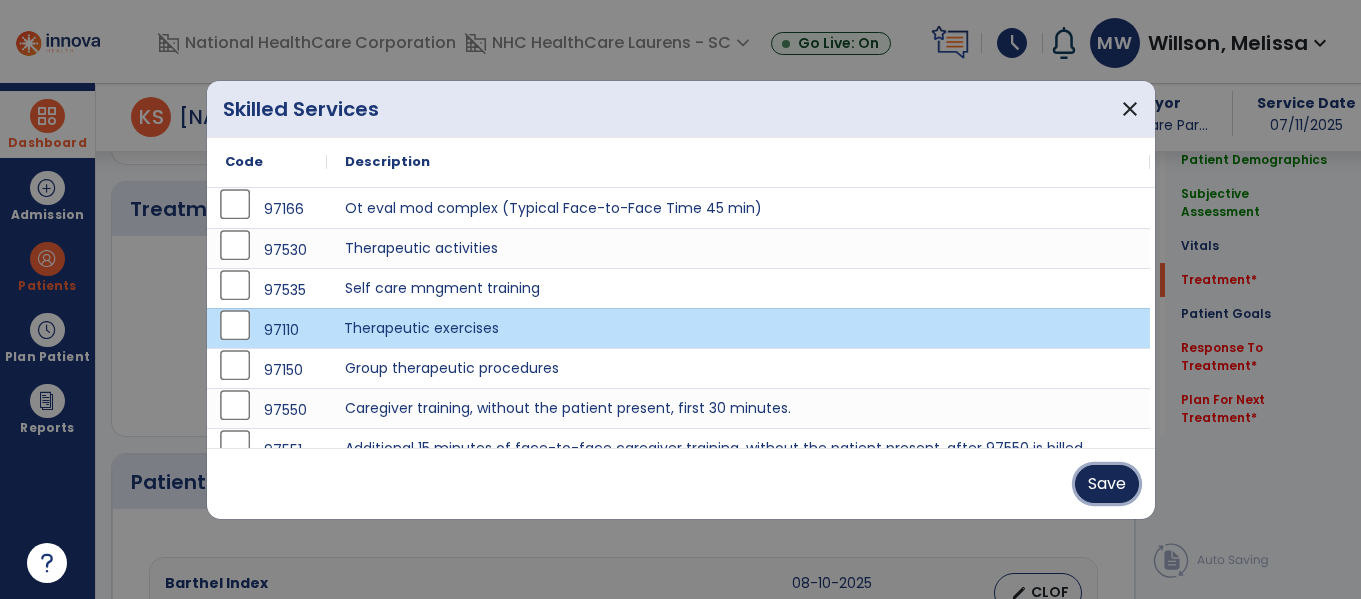 click on "Save" at bounding box center (1107, 484) 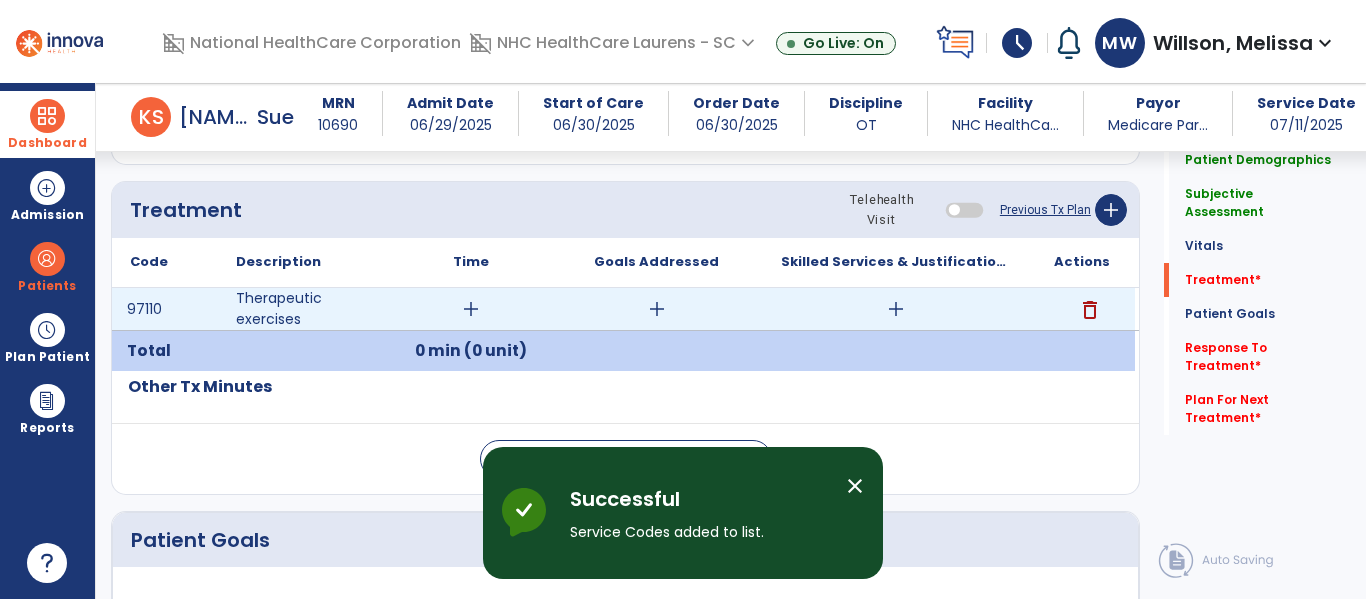 click on "add" at bounding box center (471, 309) 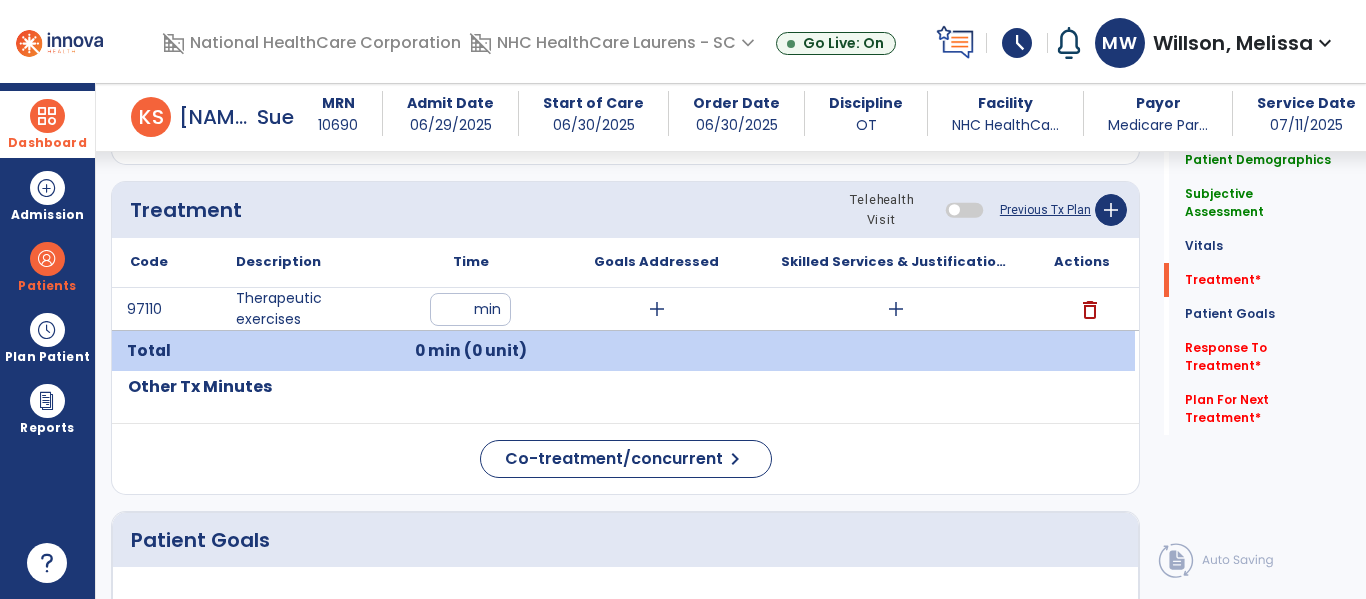 type on "**" 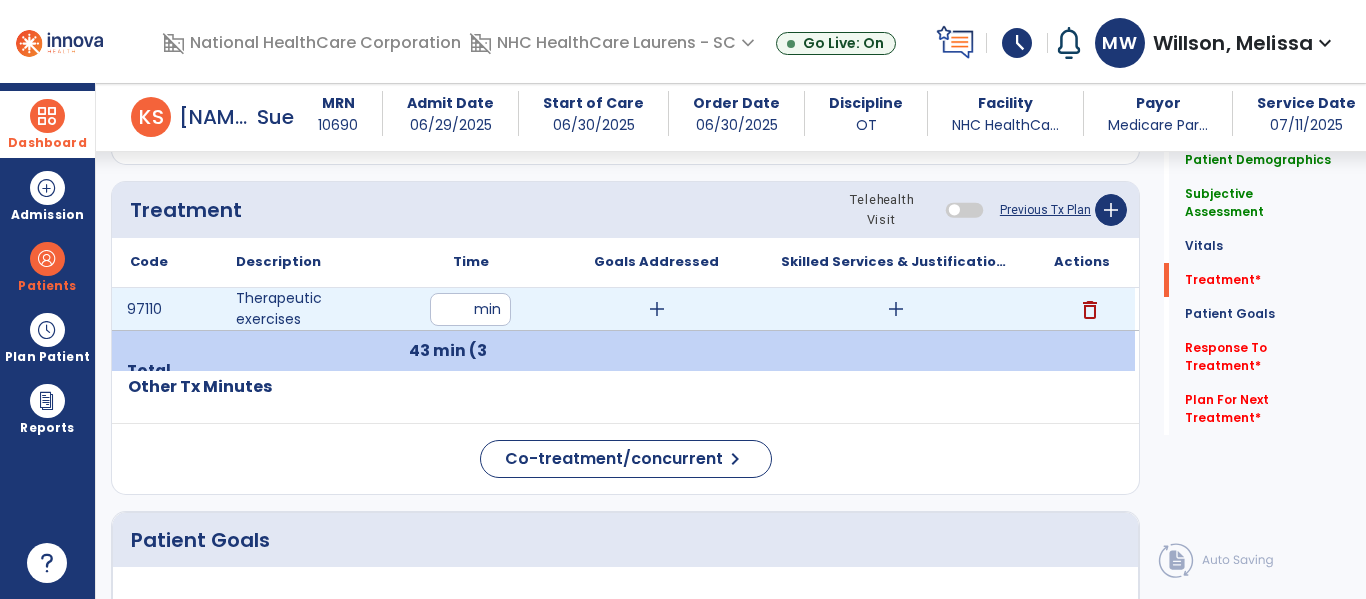 click on "add" at bounding box center [657, 309] 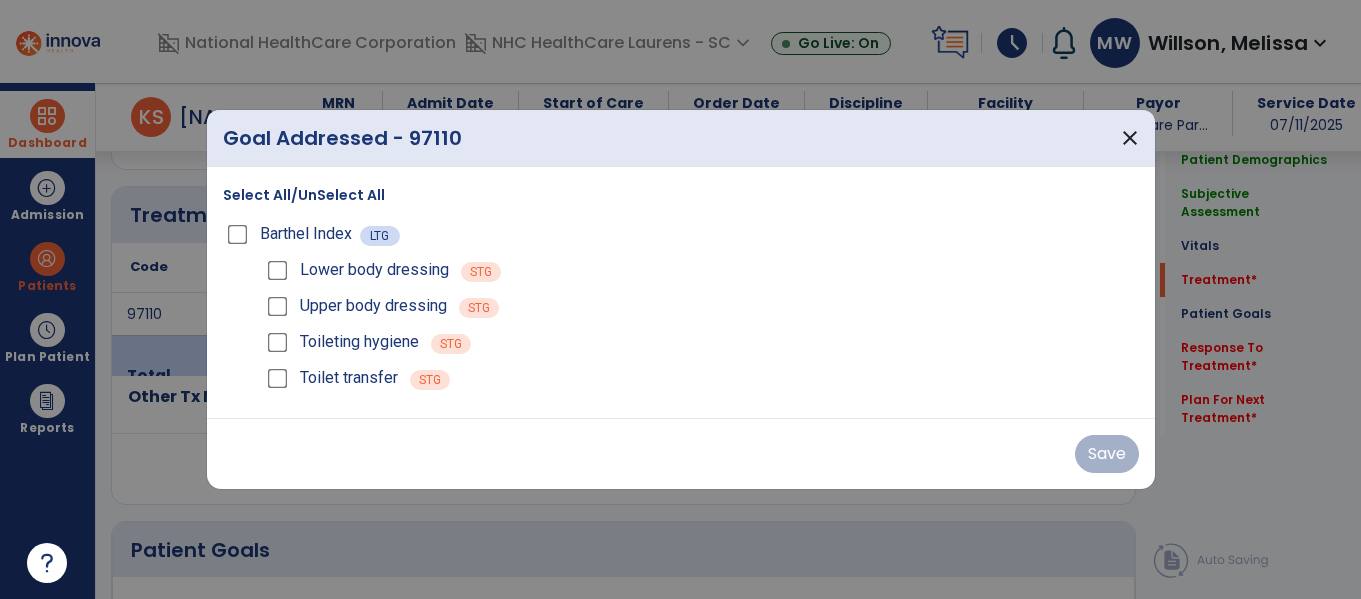 scroll, scrollTop: 1068, scrollLeft: 0, axis: vertical 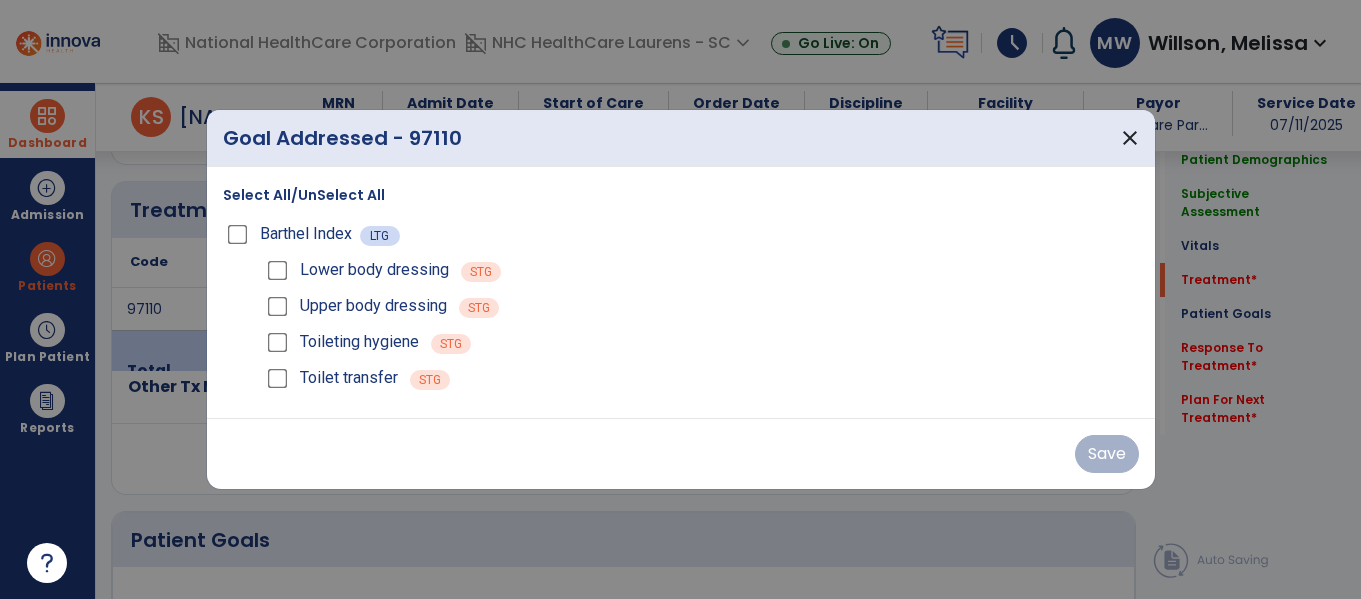 click on "Select All/UnSelect All" at bounding box center [304, 195] 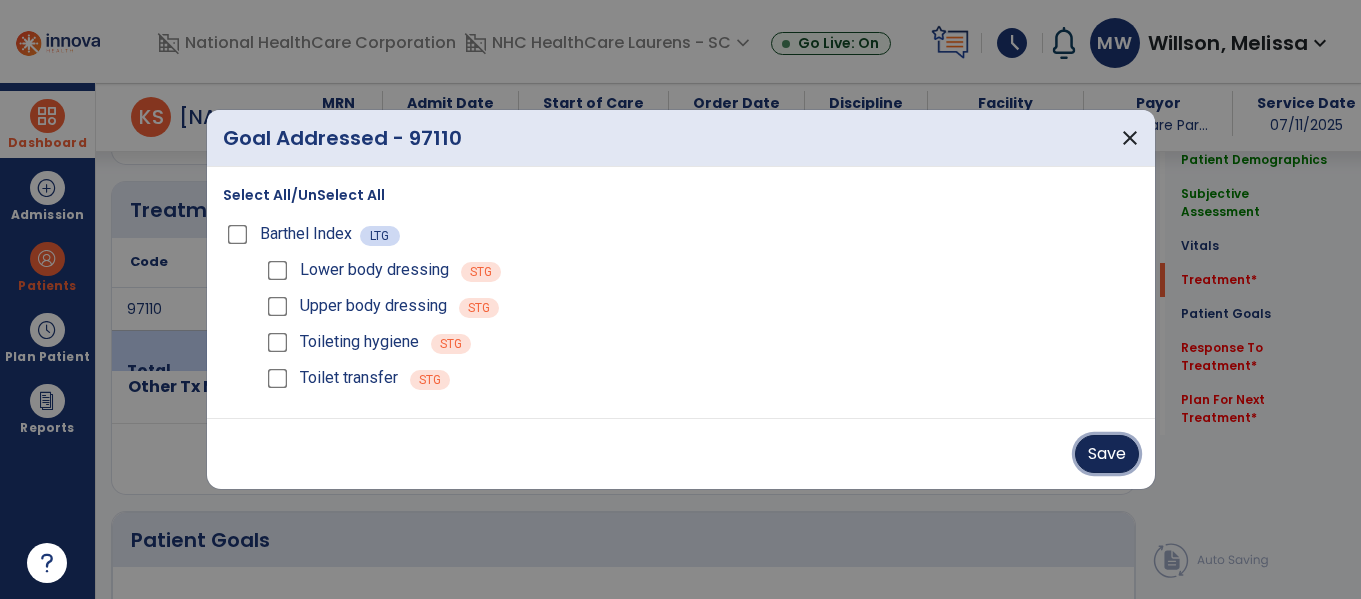 click on "Save" at bounding box center (1107, 454) 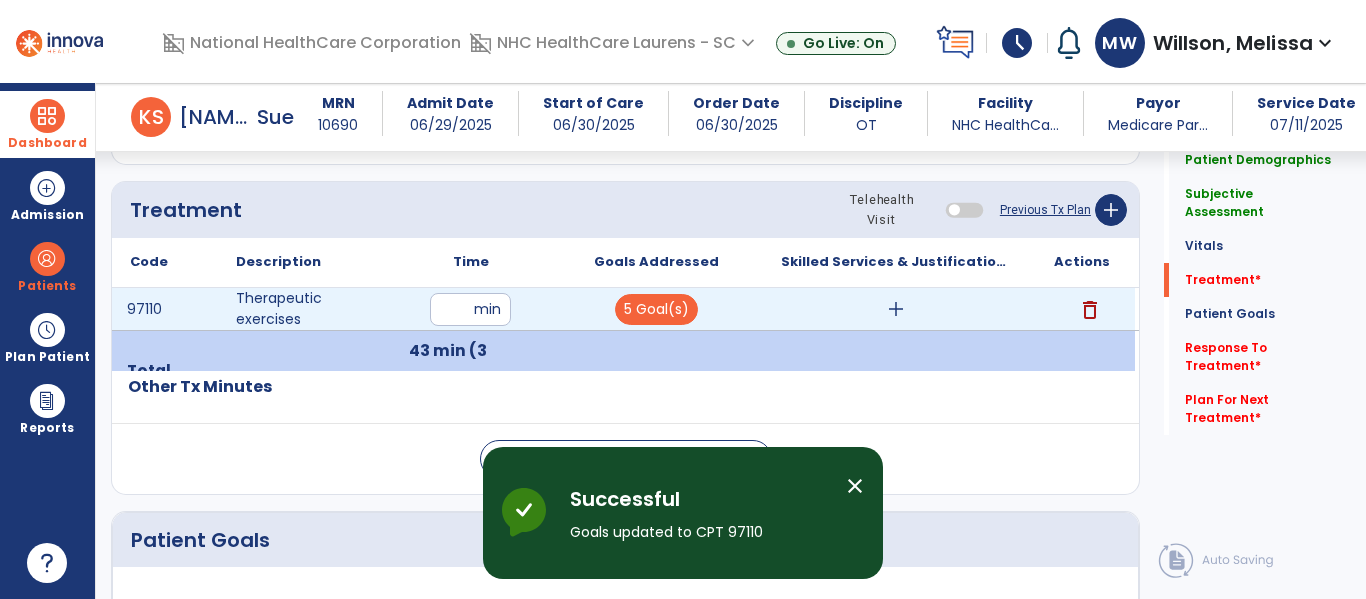 click on "add" at bounding box center (896, 309) 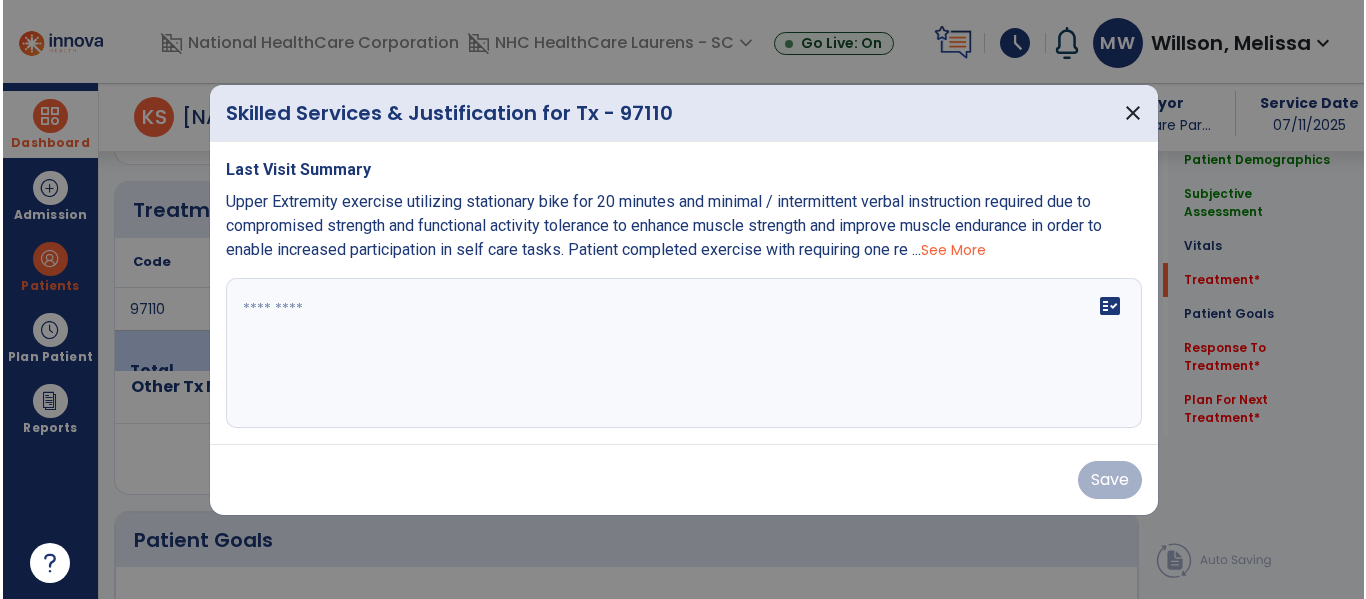 scroll, scrollTop: 1068, scrollLeft: 0, axis: vertical 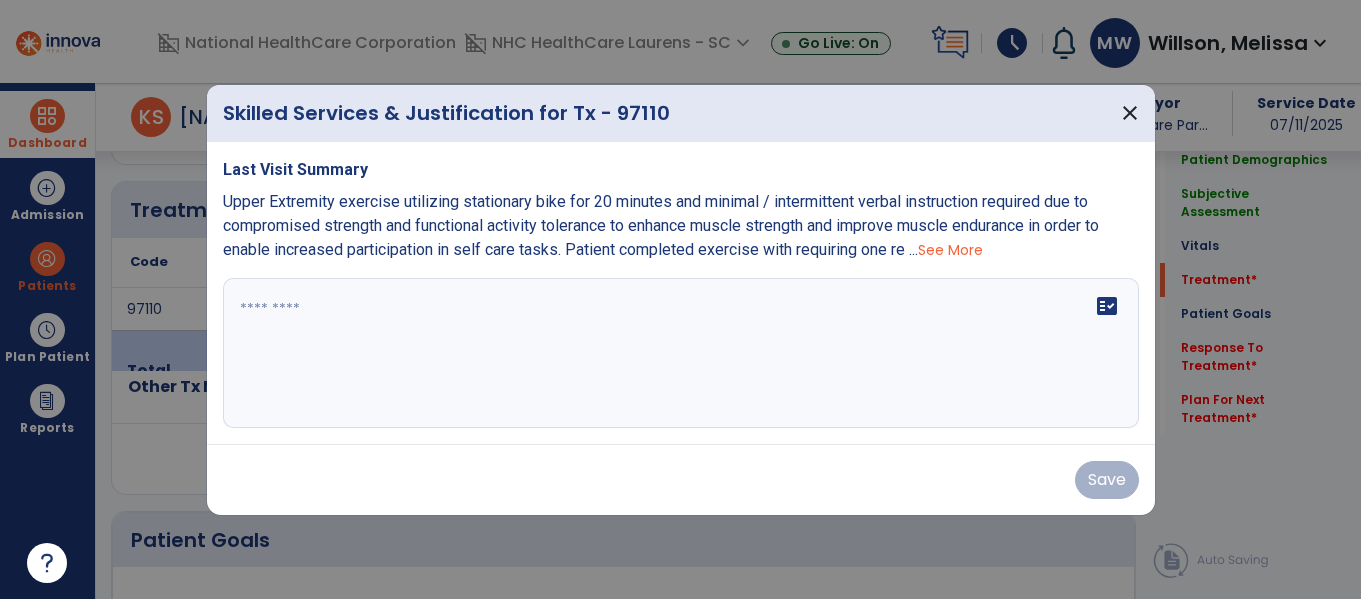 click on "See More" at bounding box center (950, 250) 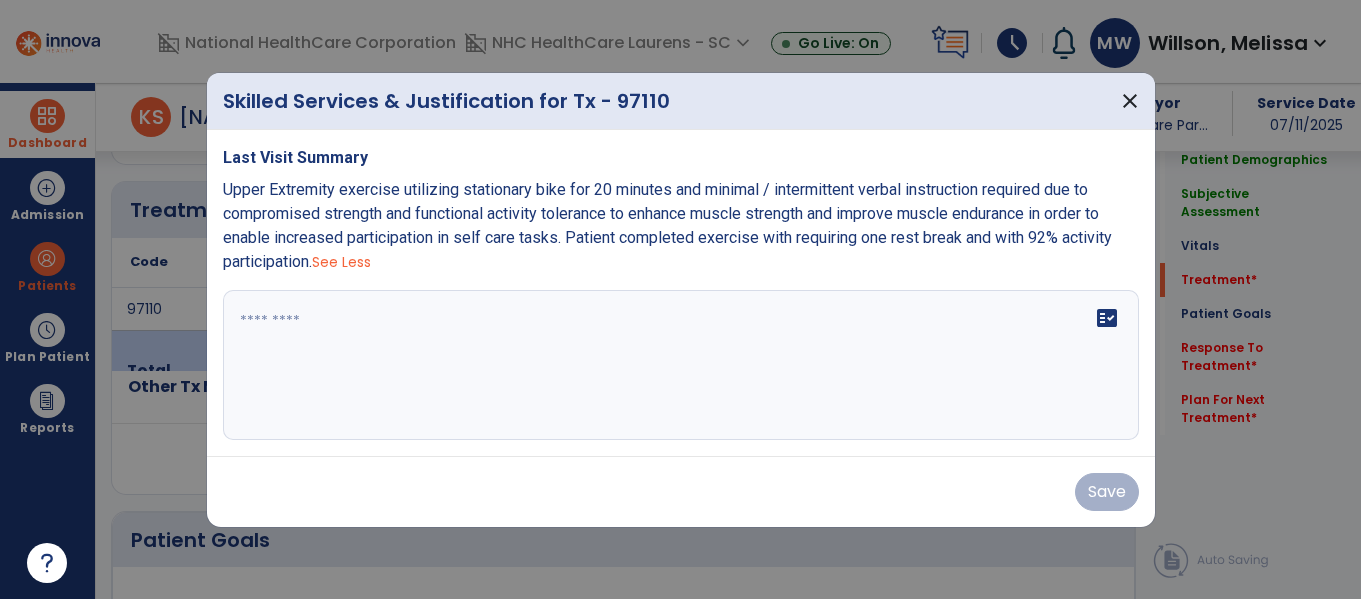 click on "fact_check" at bounding box center (681, 365) 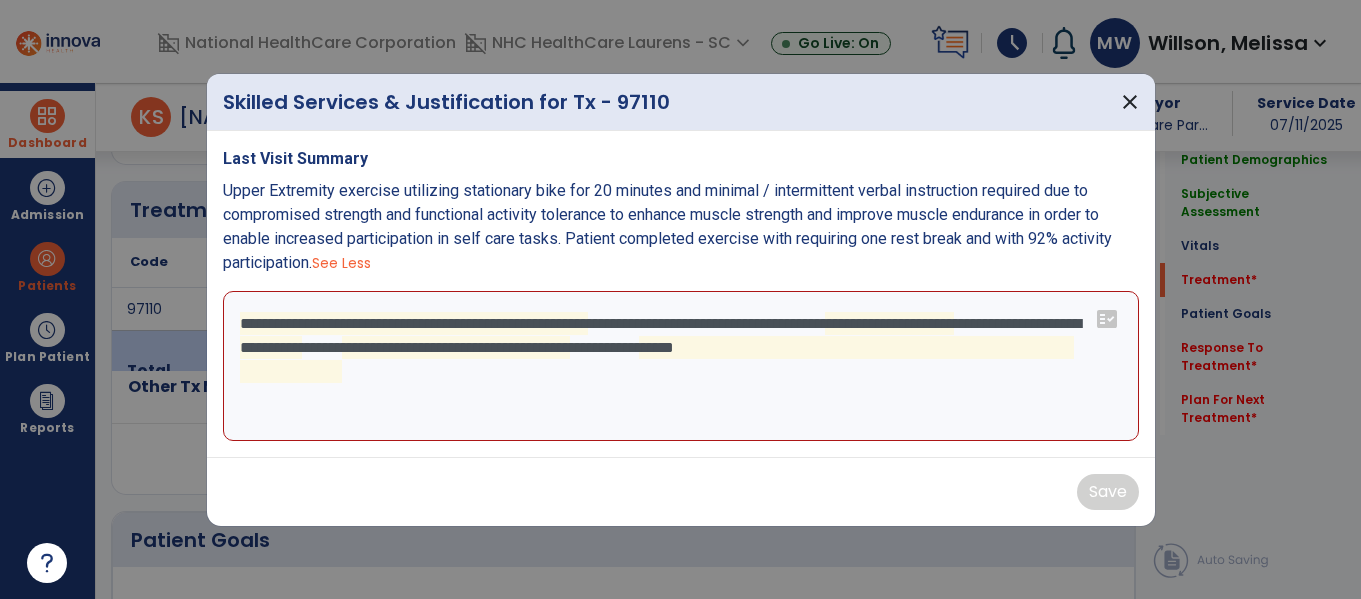 click on "**********" at bounding box center [681, 366] 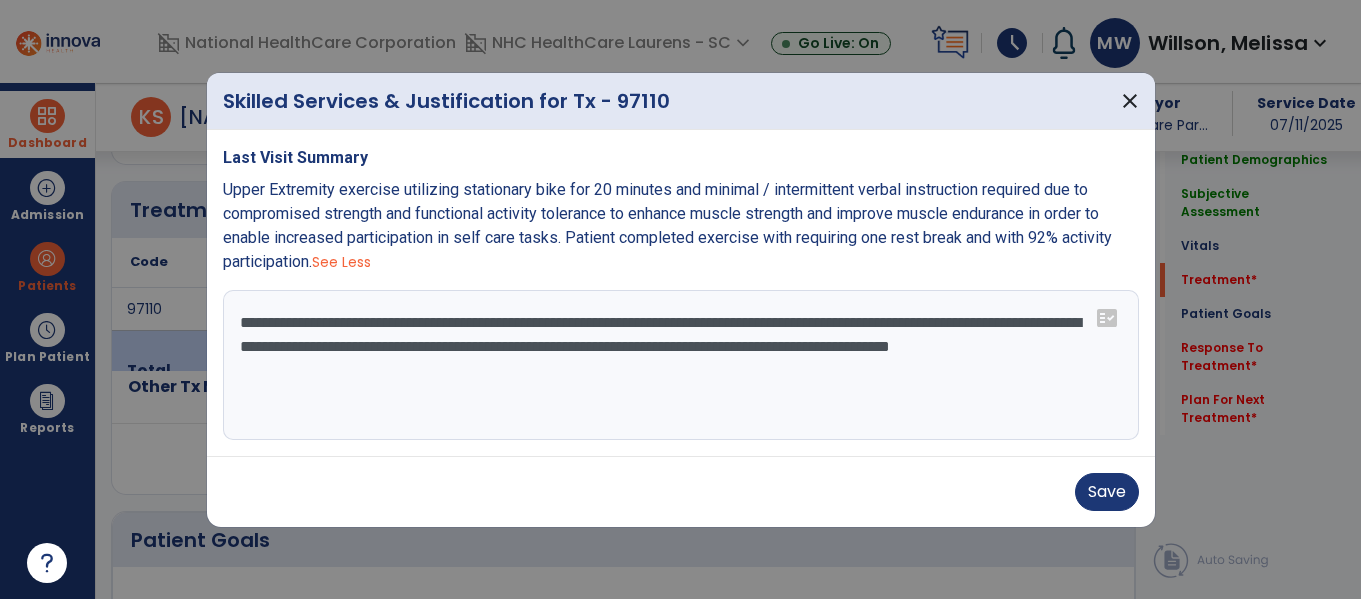 click on "**********" at bounding box center [681, 365] 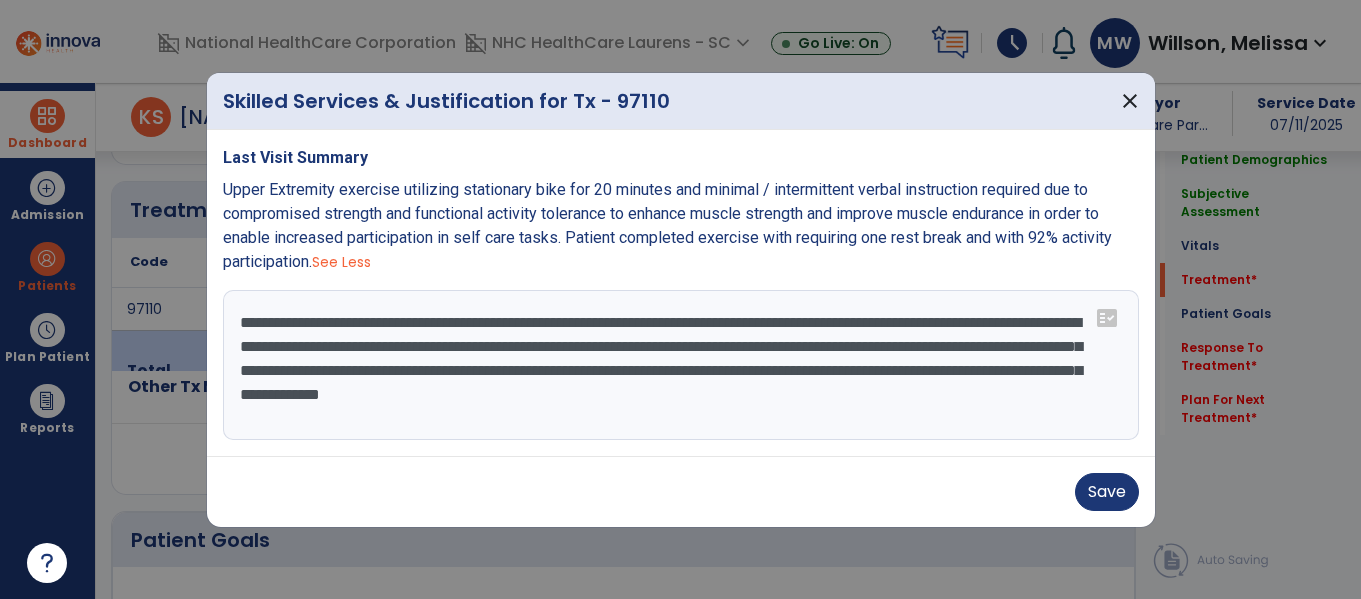 type on "**********" 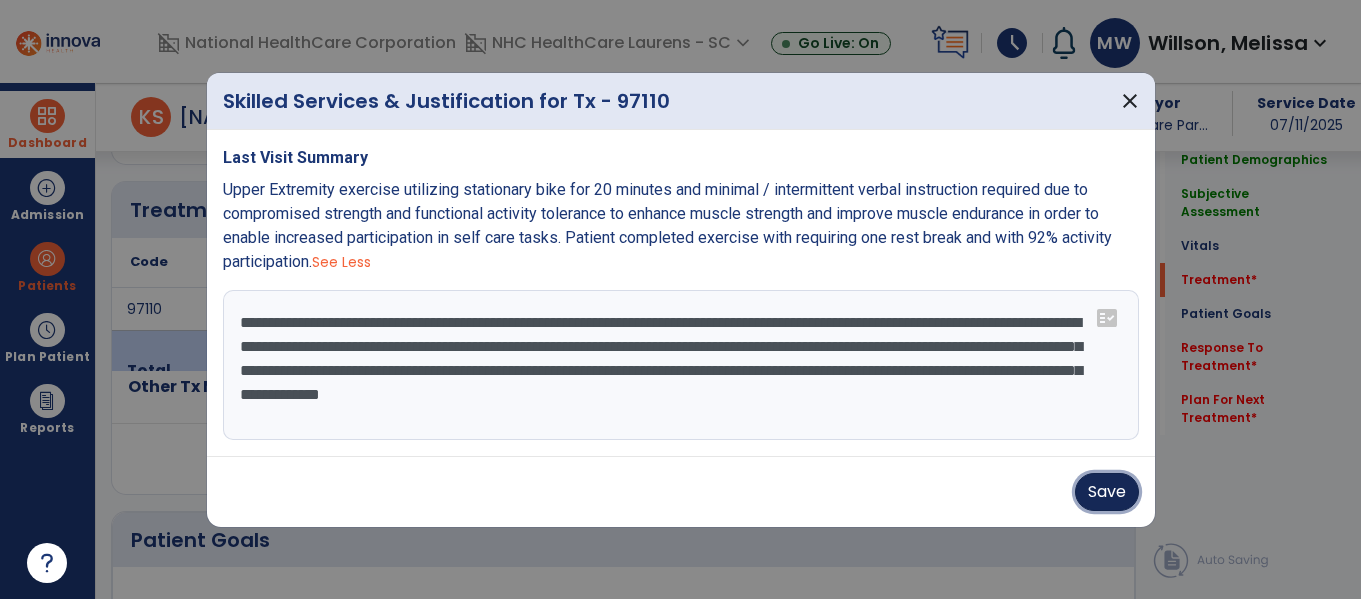 click on "Save" at bounding box center (1107, 492) 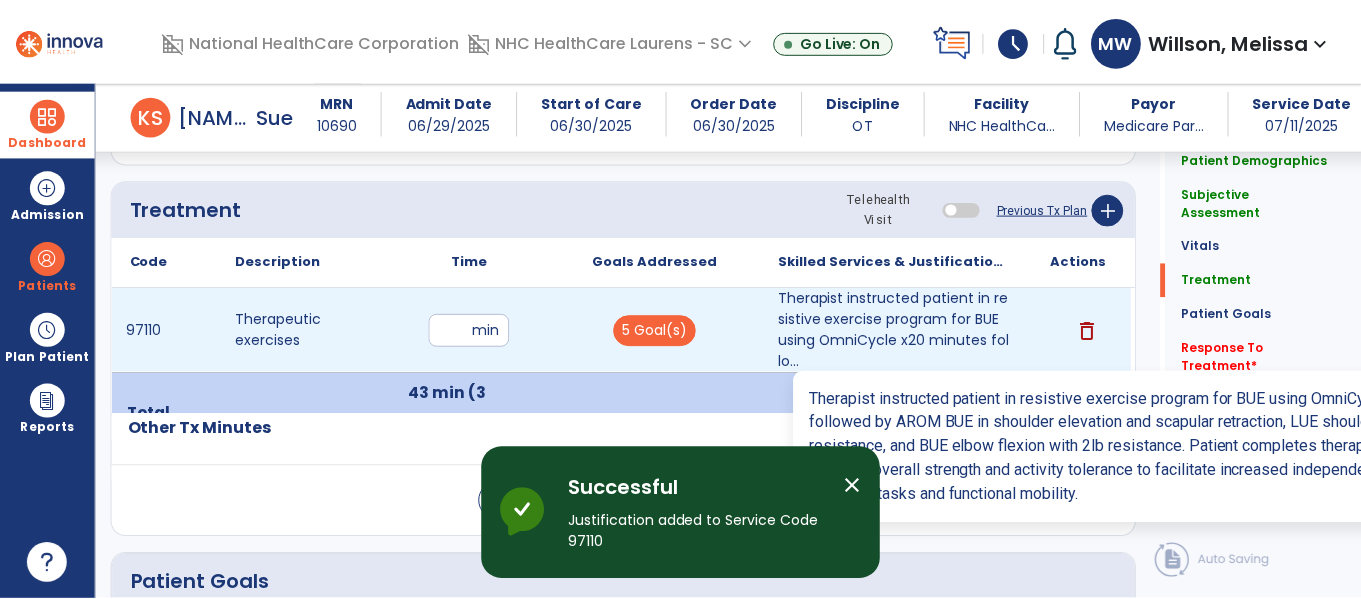 scroll, scrollTop: 1168, scrollLeft: 0, axis: vertical 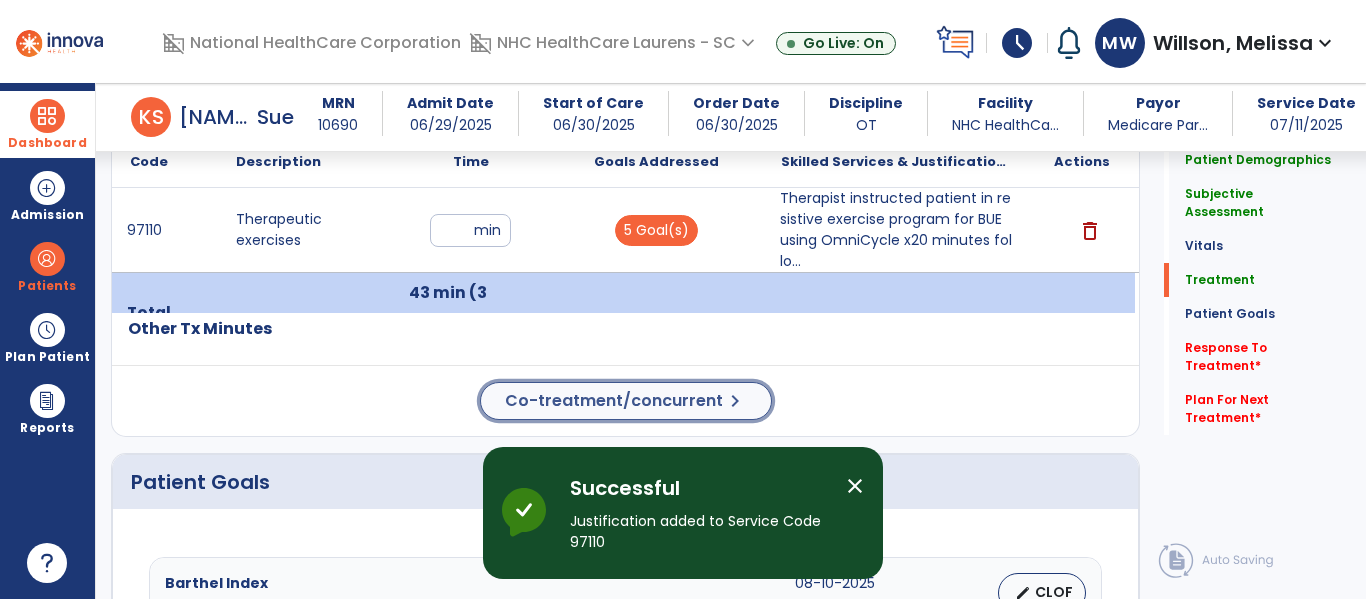 click on "Co-treatment/concurrent  chevron_right" 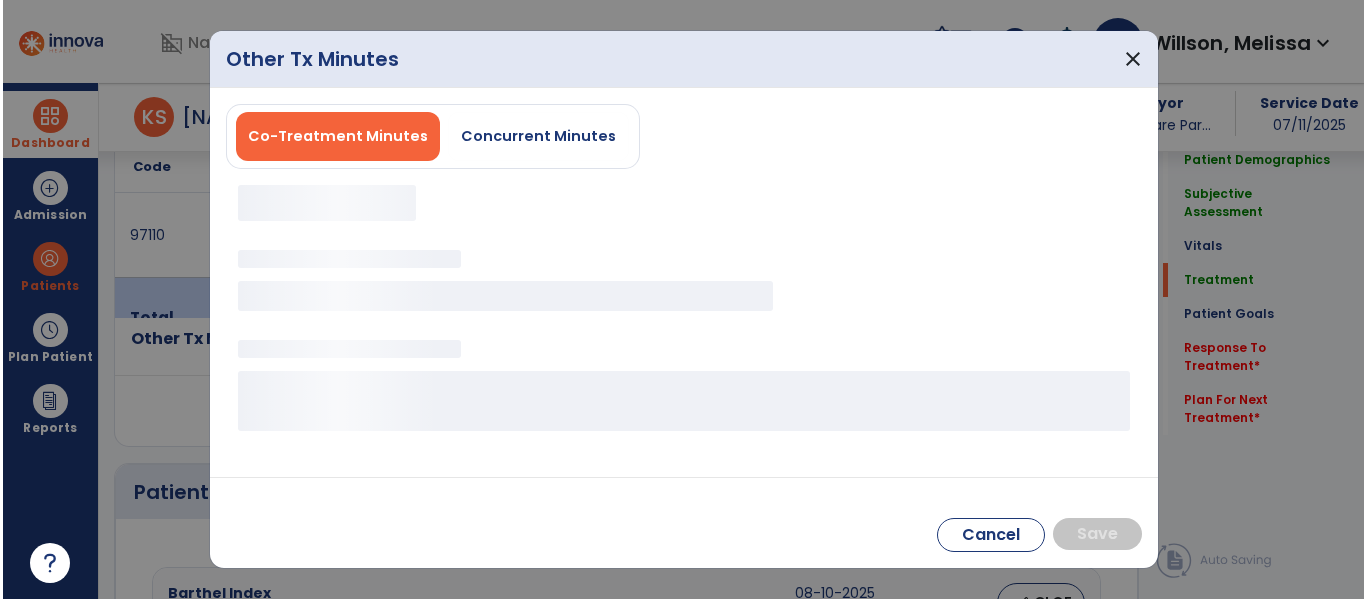 scroll, scrollTop: 1168, scrollLeft: 0, axis: vertical 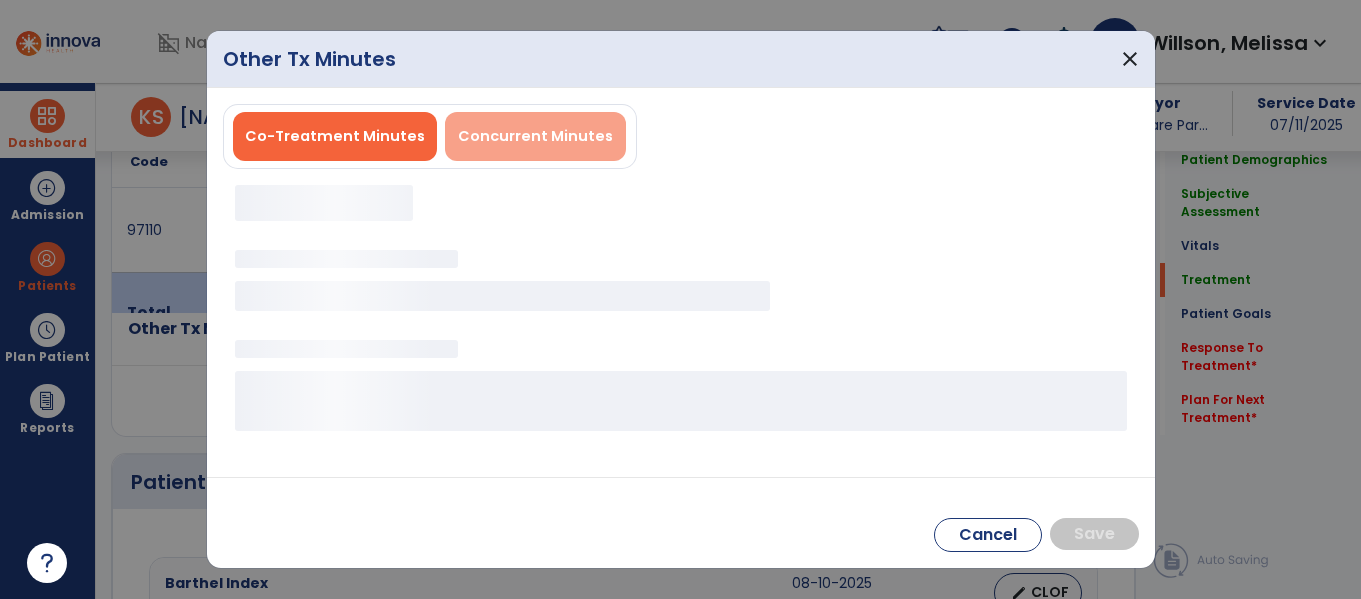 click on "Concurrent Minutes" at bounding box center [535, 136] 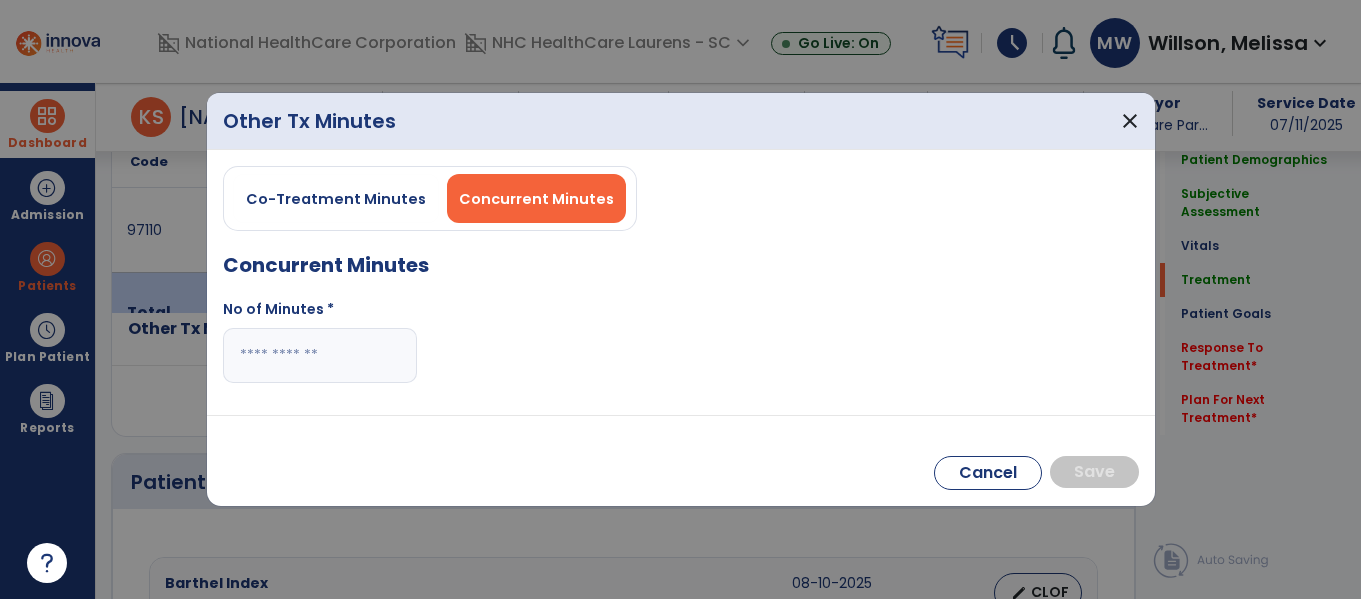 click at bounding box center [320, 355] 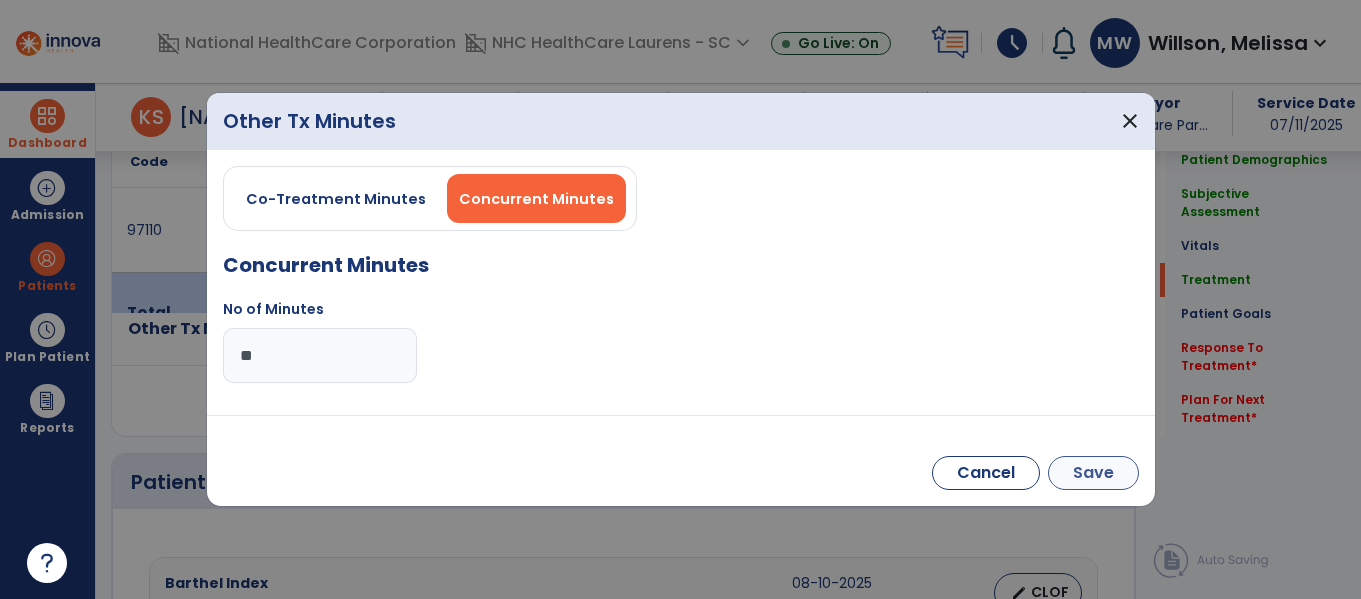 type on "**" 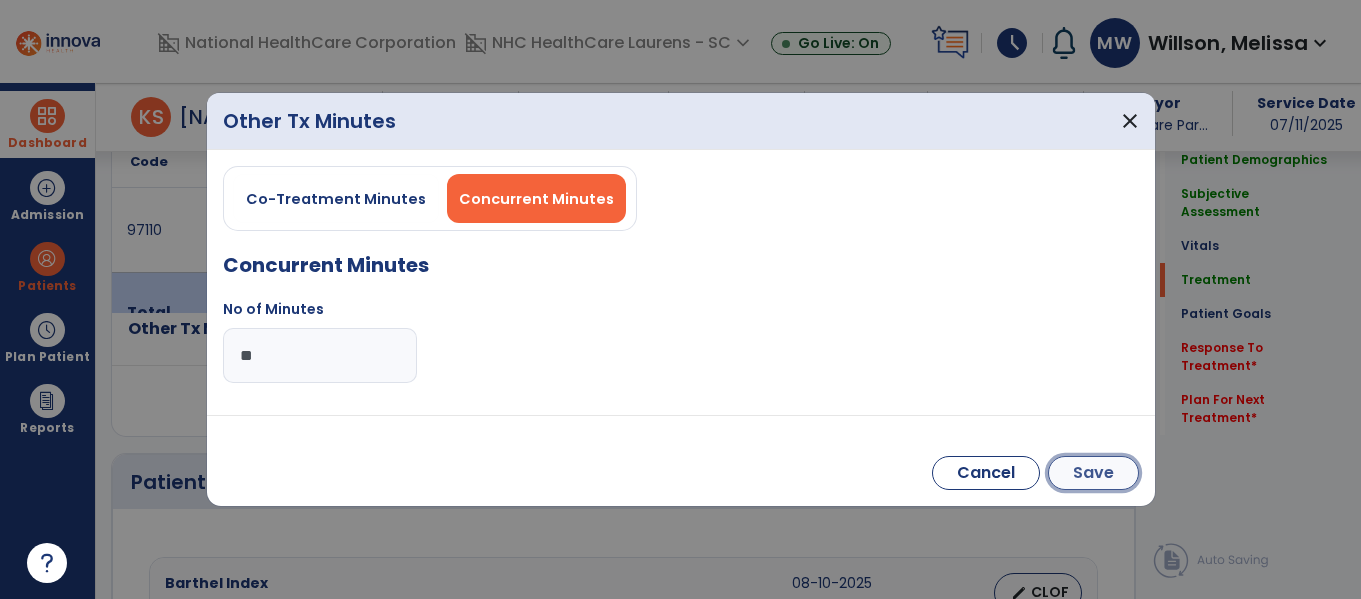 click on "Save" at bounding box center [1093, 473] 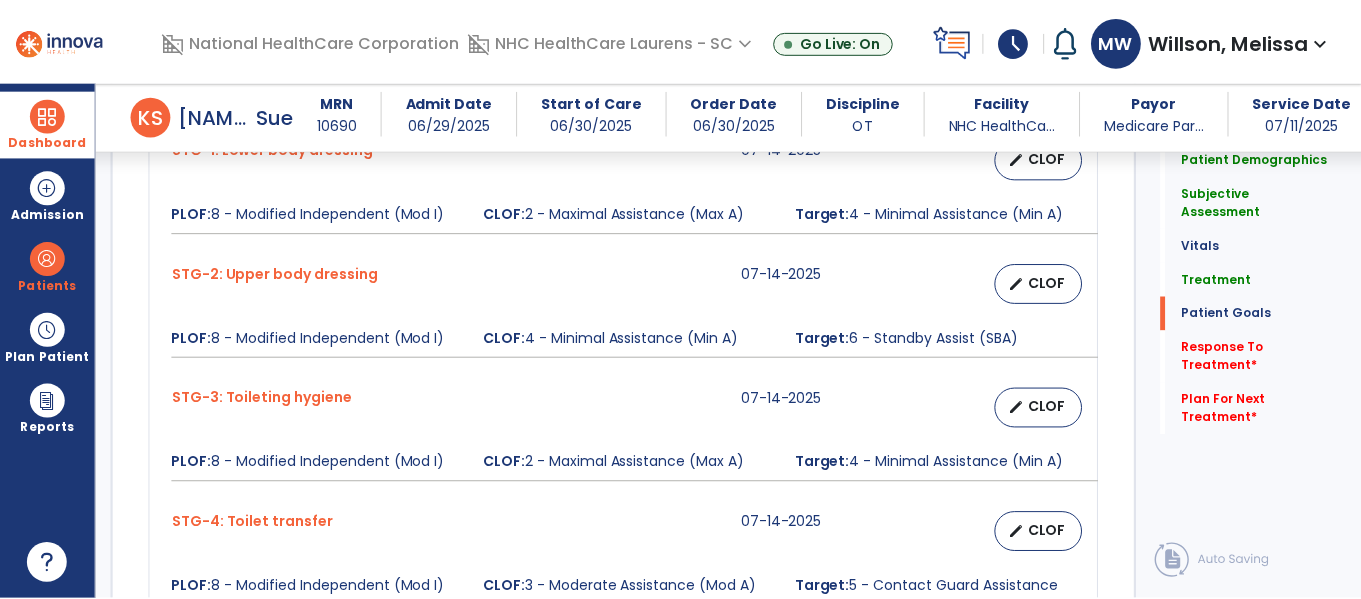 scroll, scrollTop: 1868, scrollLeft: 0, axis: vertical 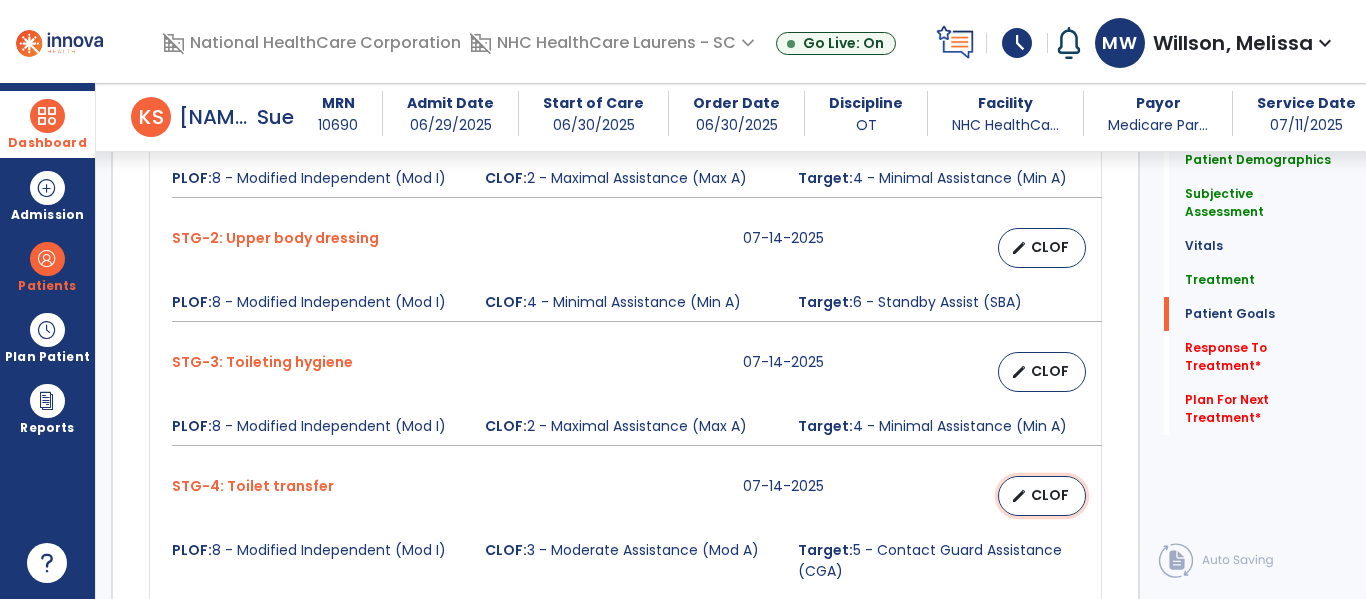 click on "edit" at bounding box center [1019, 496] 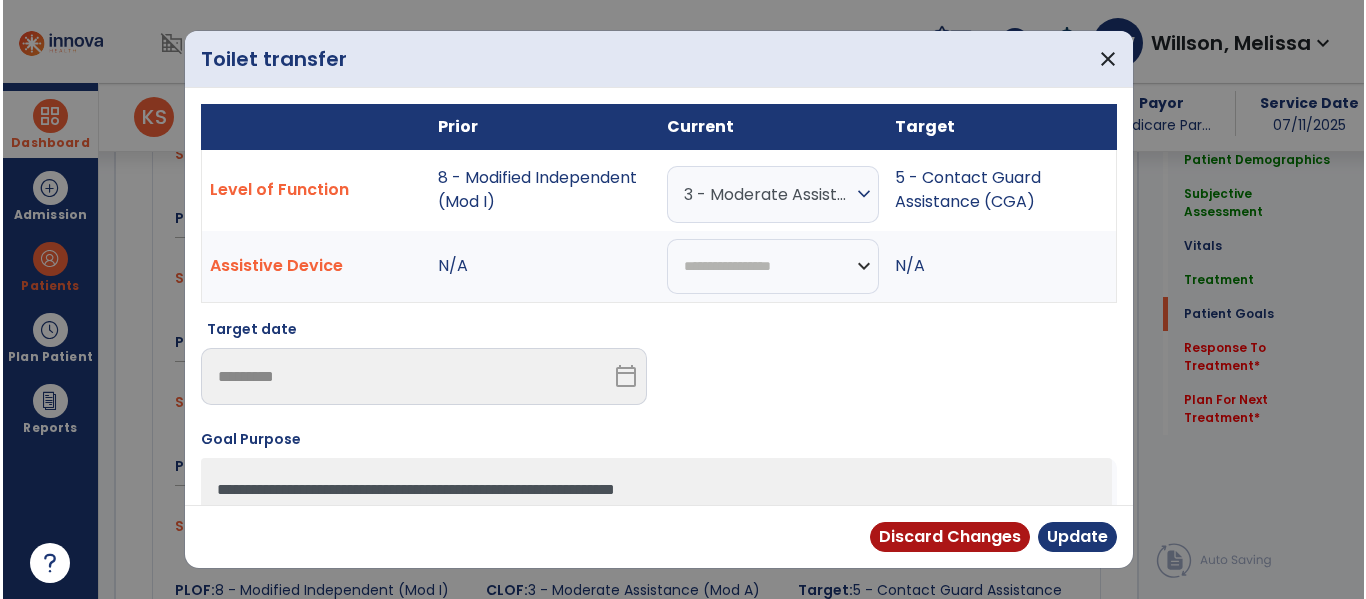 scroll, scrollTop: 1908, scrollLeft: 0, axis: vertical 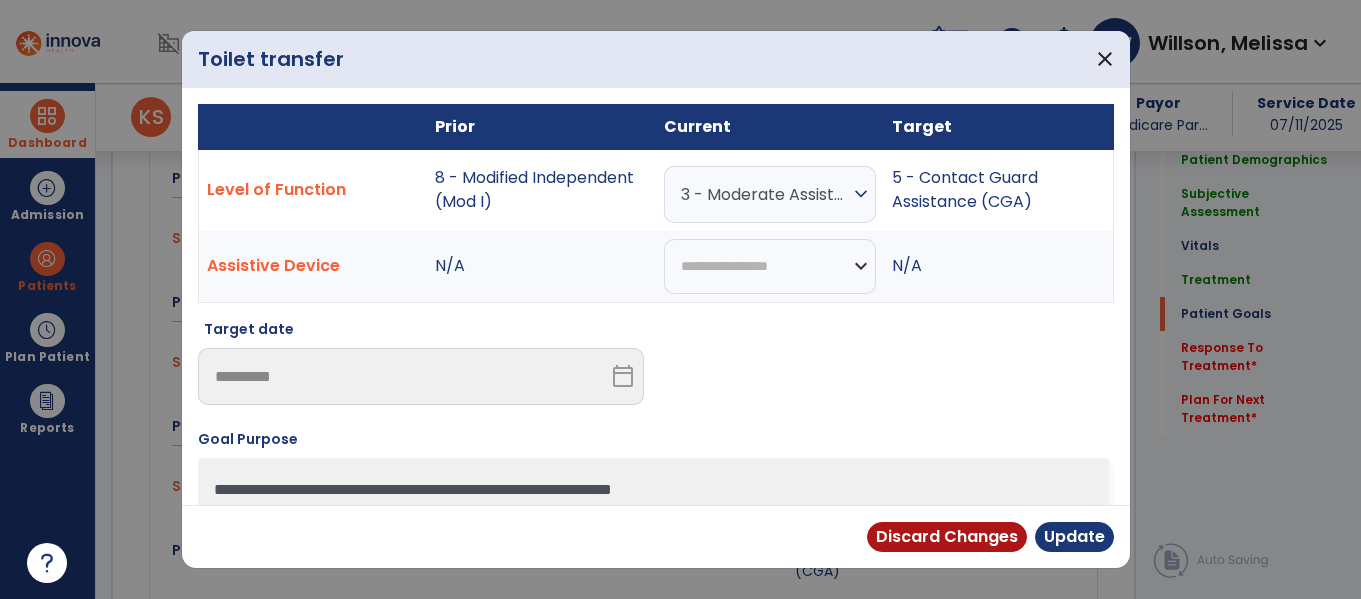 click on "3 - Moderate Assistance (Mod A)   expand_more" at bounding box center [770, 194] 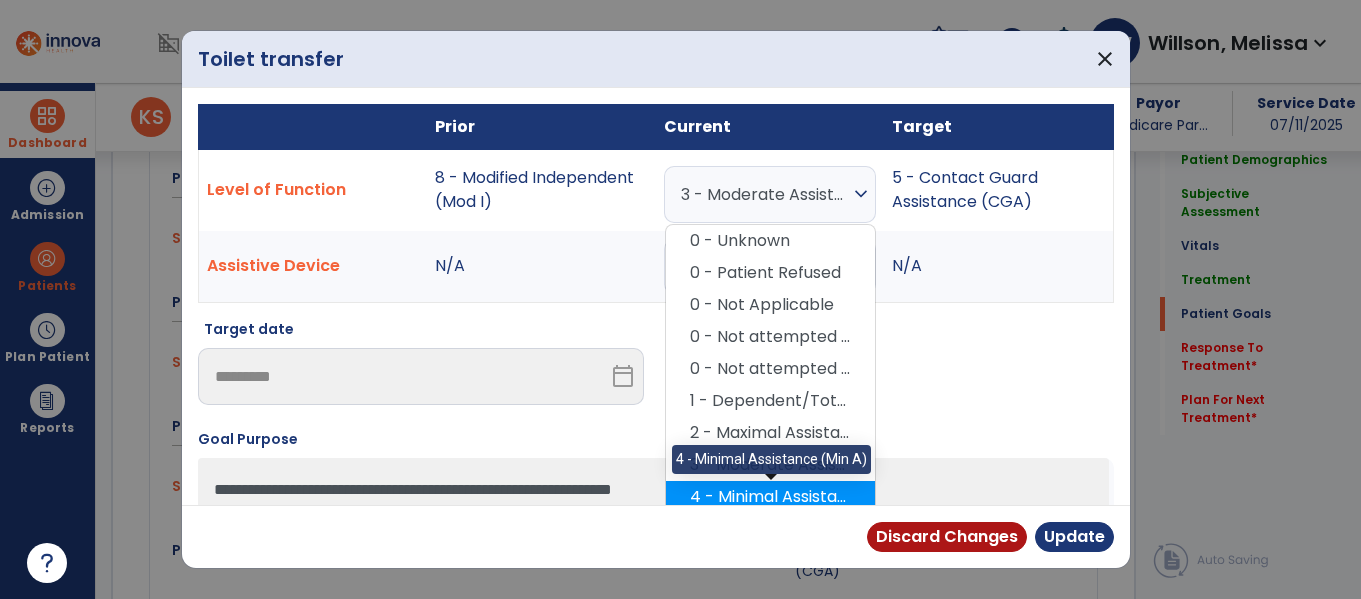 click on "4 - Minimal Assistance (Min A)" at bounding box center [770, 497] 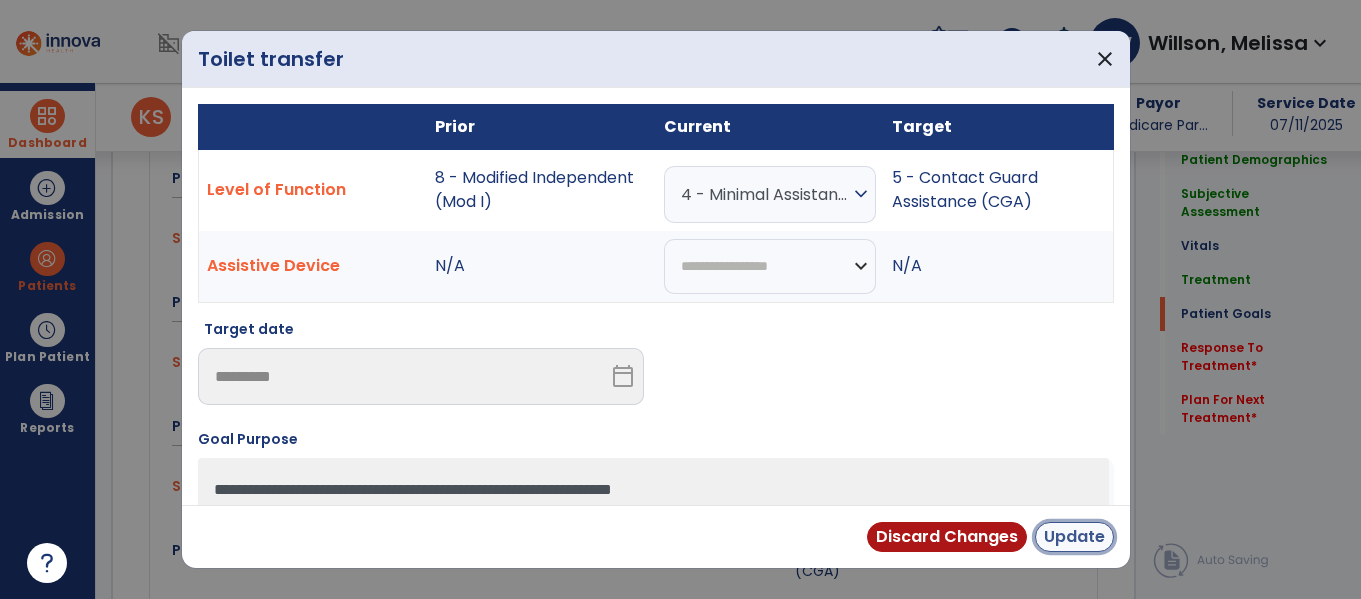 click on "Update" at bounding box center [1074, 537] 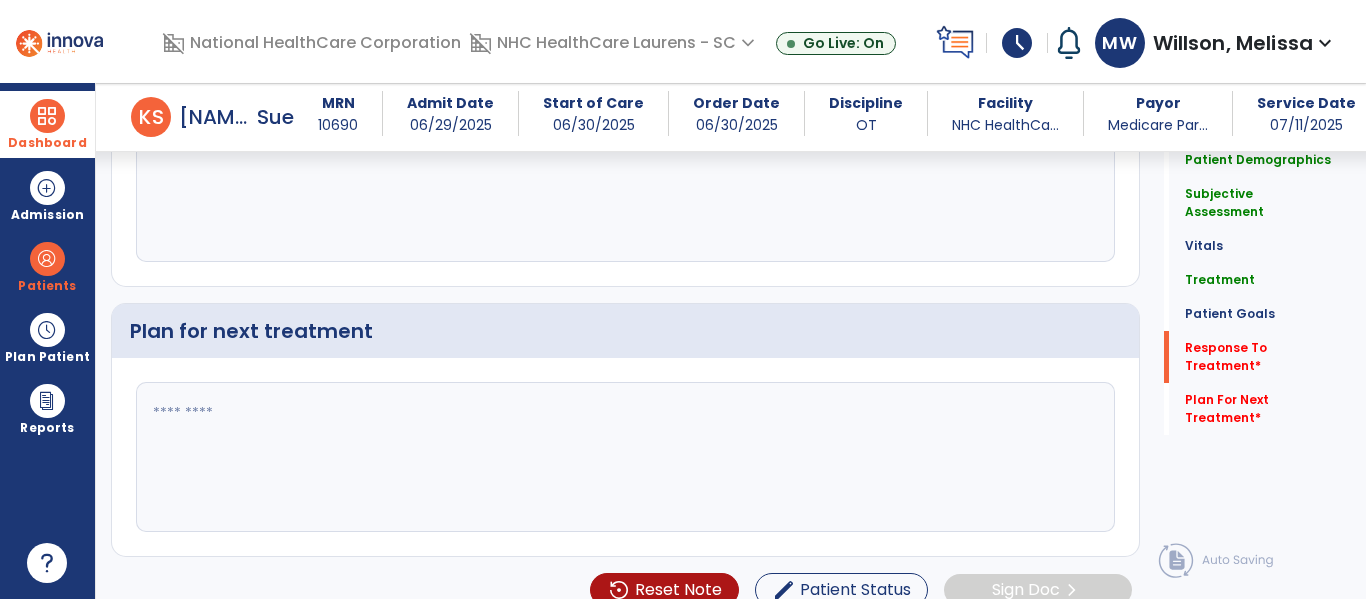 scroll, scrollTop: 2564, scrollLeft: 0, axis: vertical 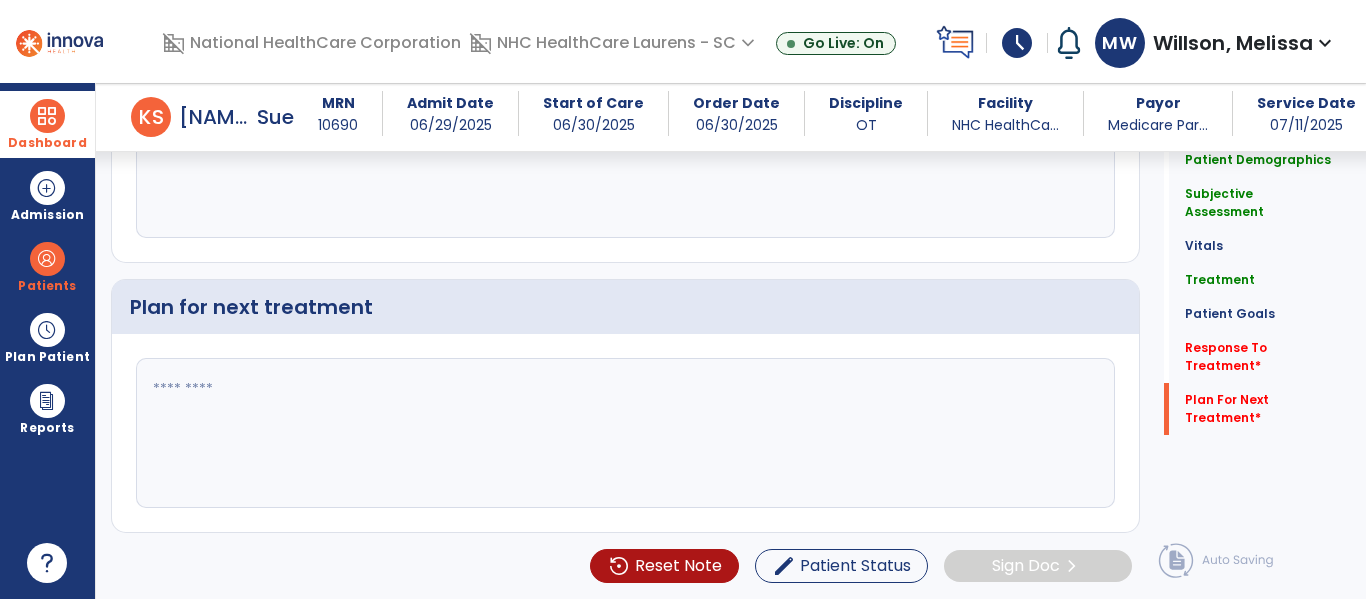 click 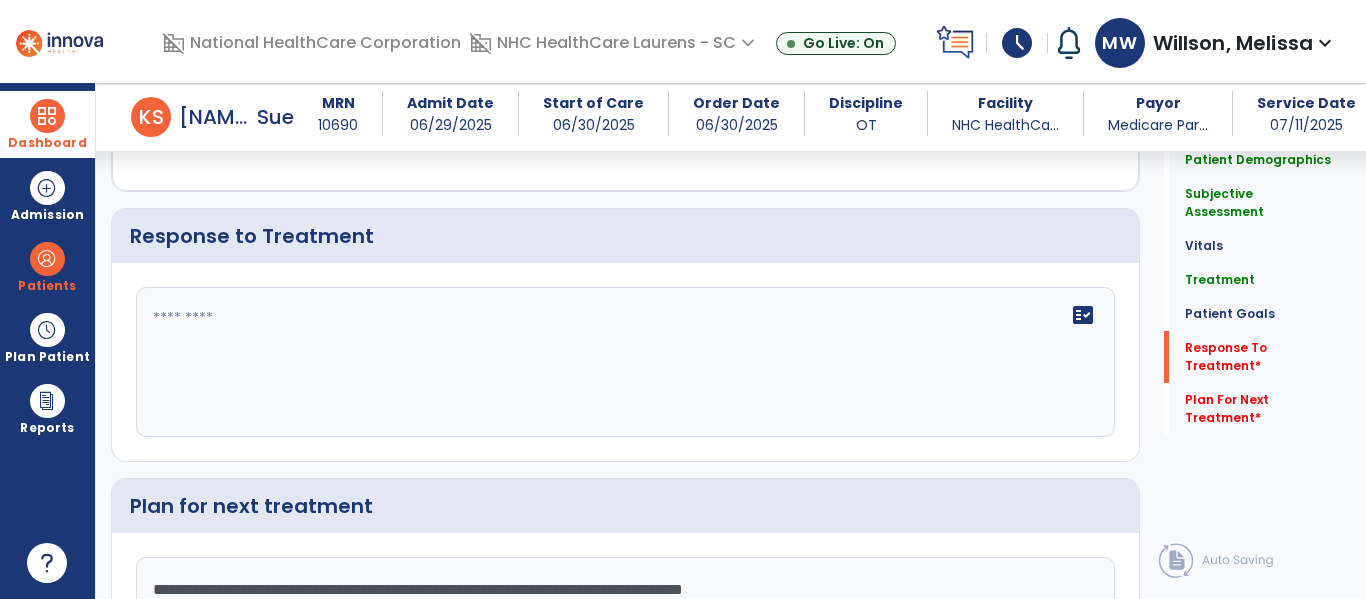 type on "**********" 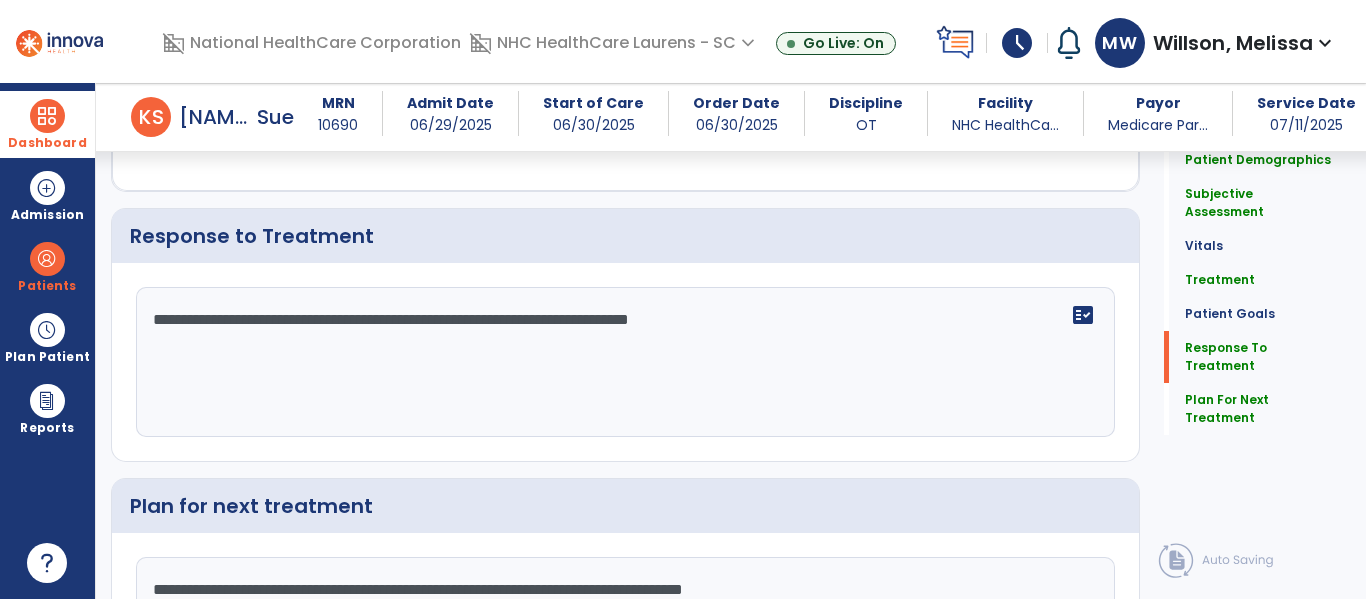 scroll, scrollTop: 2364, scrollLeft: 0, axis: vertical 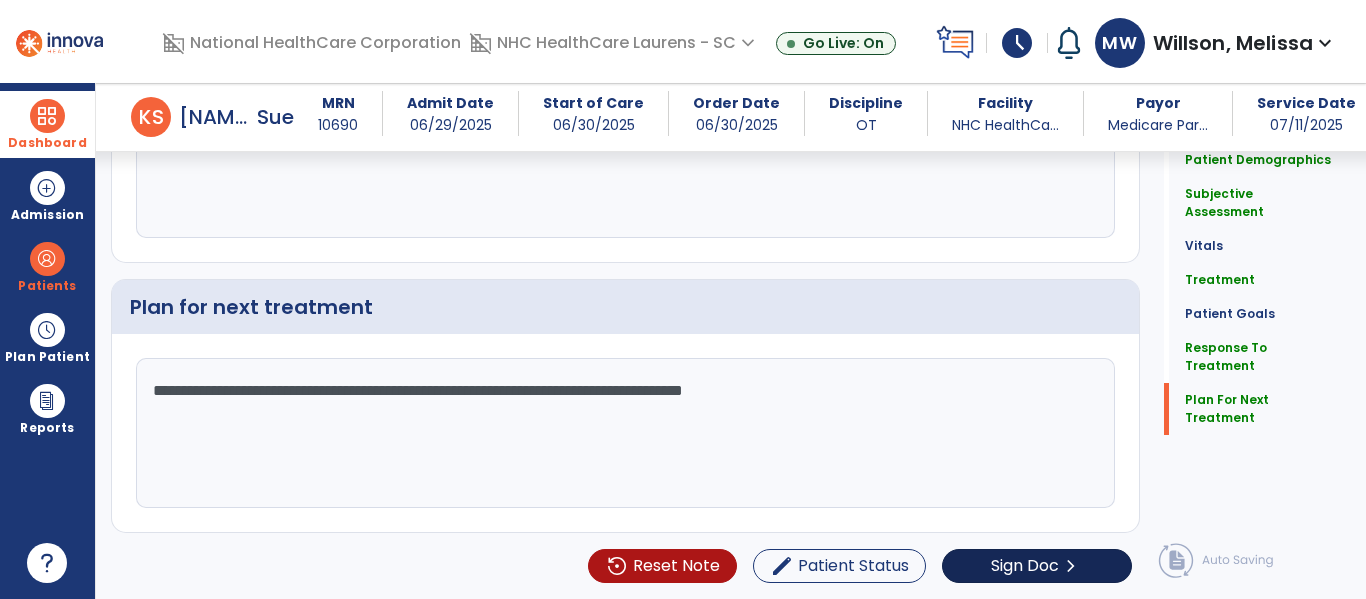 type on "**********" 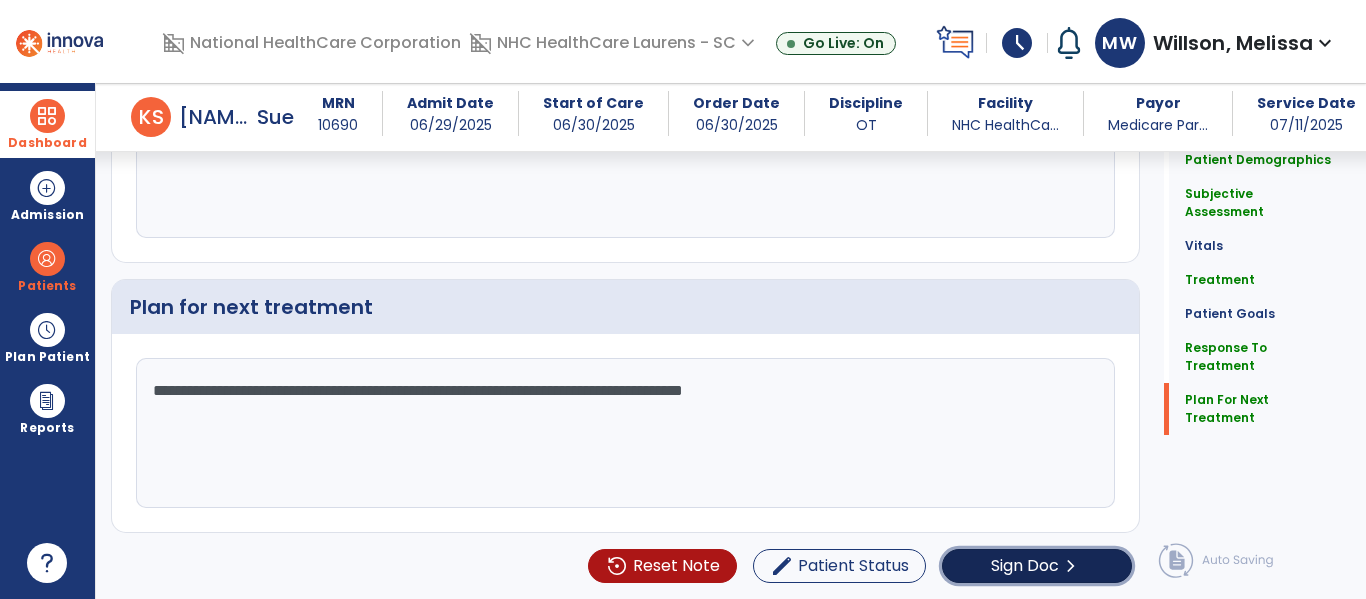 click on "Sign Doc" 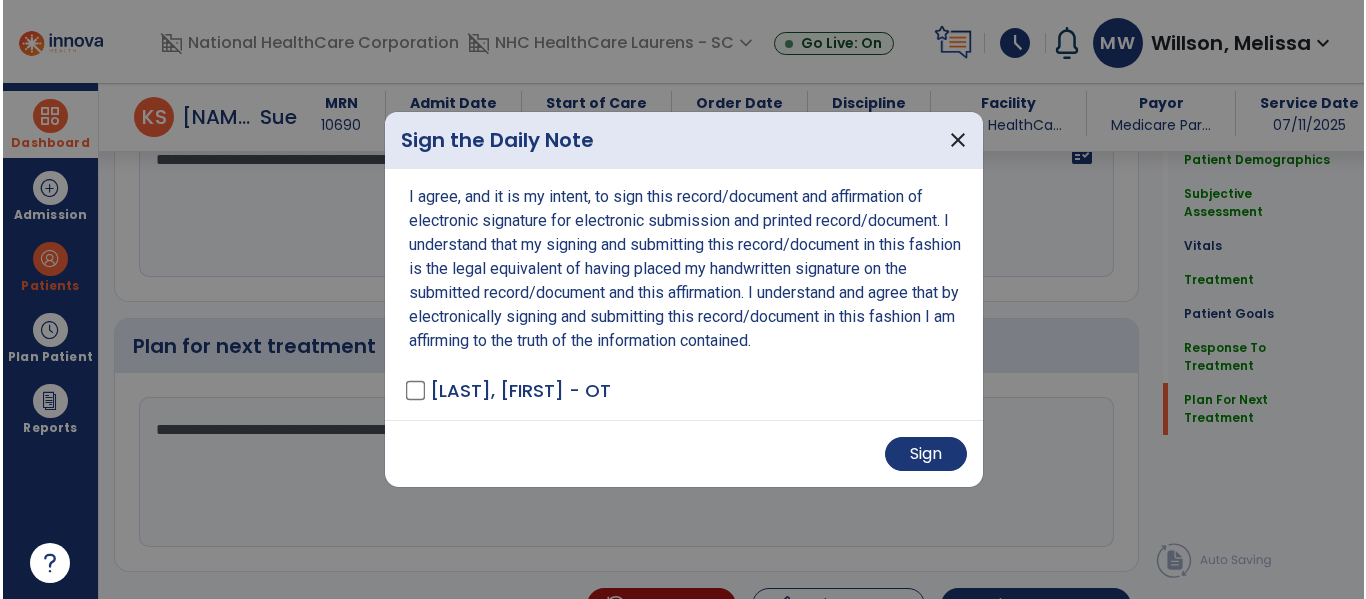 scroll, scrollTop: 2604, scrollLeft: 0, axis: vertical 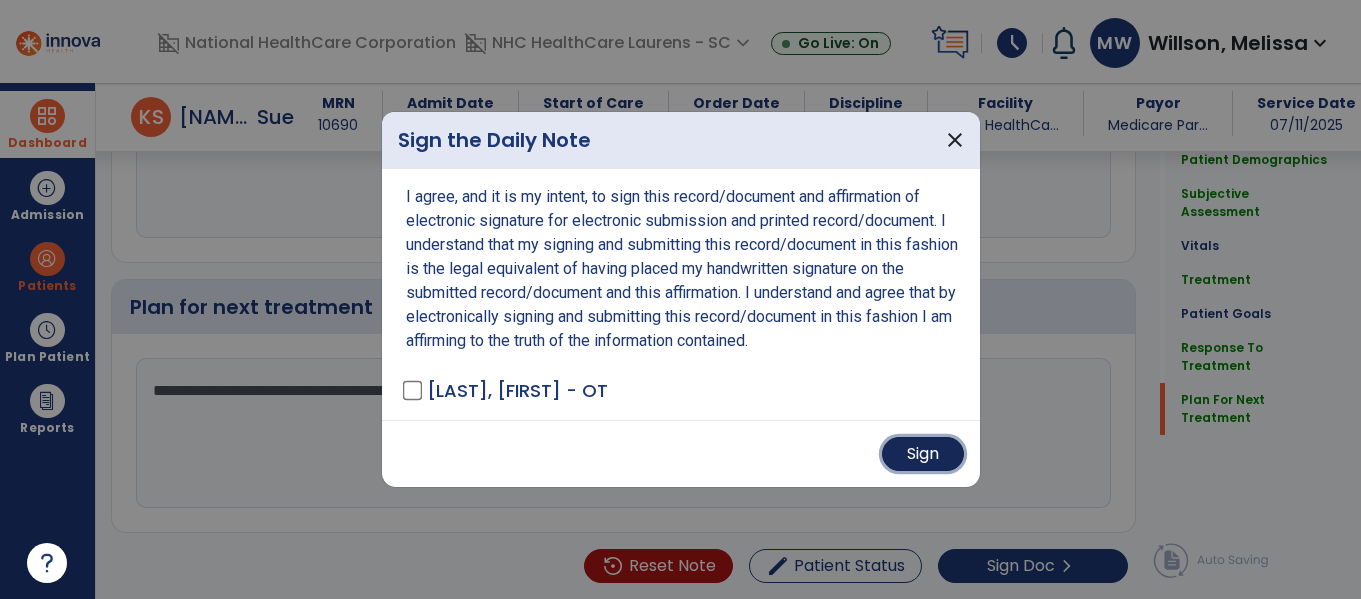 click on "Sign" at bounding box center [923, 454] 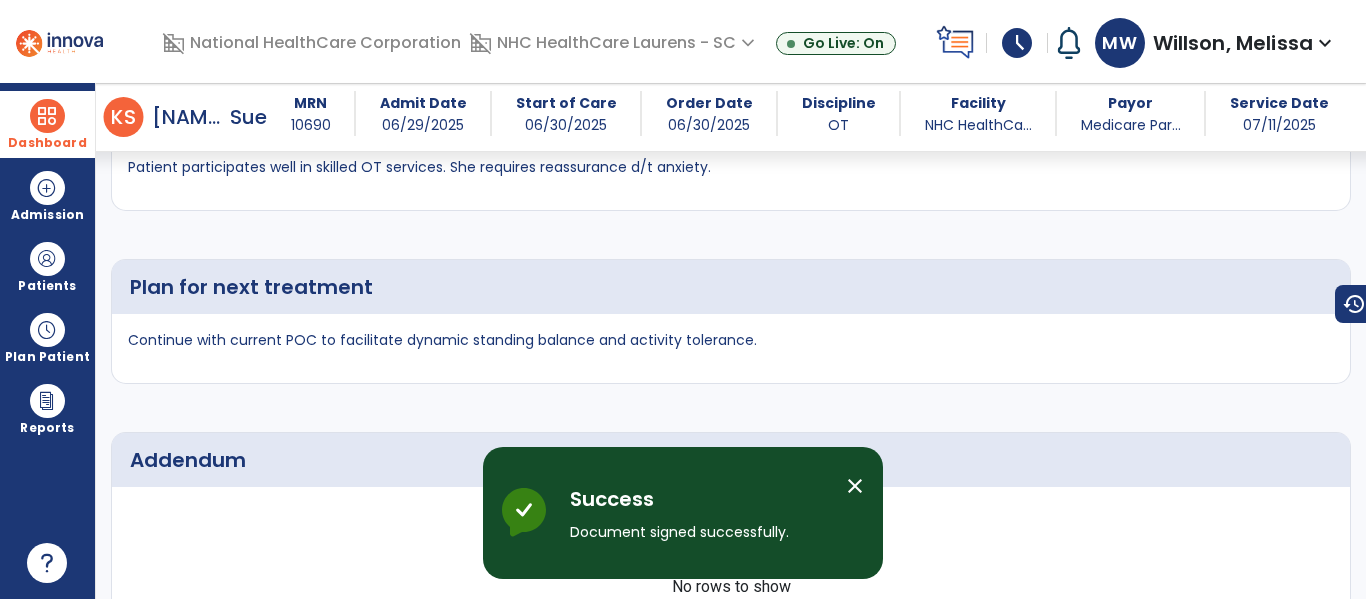 scroll, scrollTop: 3579, scrollLeft: 0, axis: vertical 